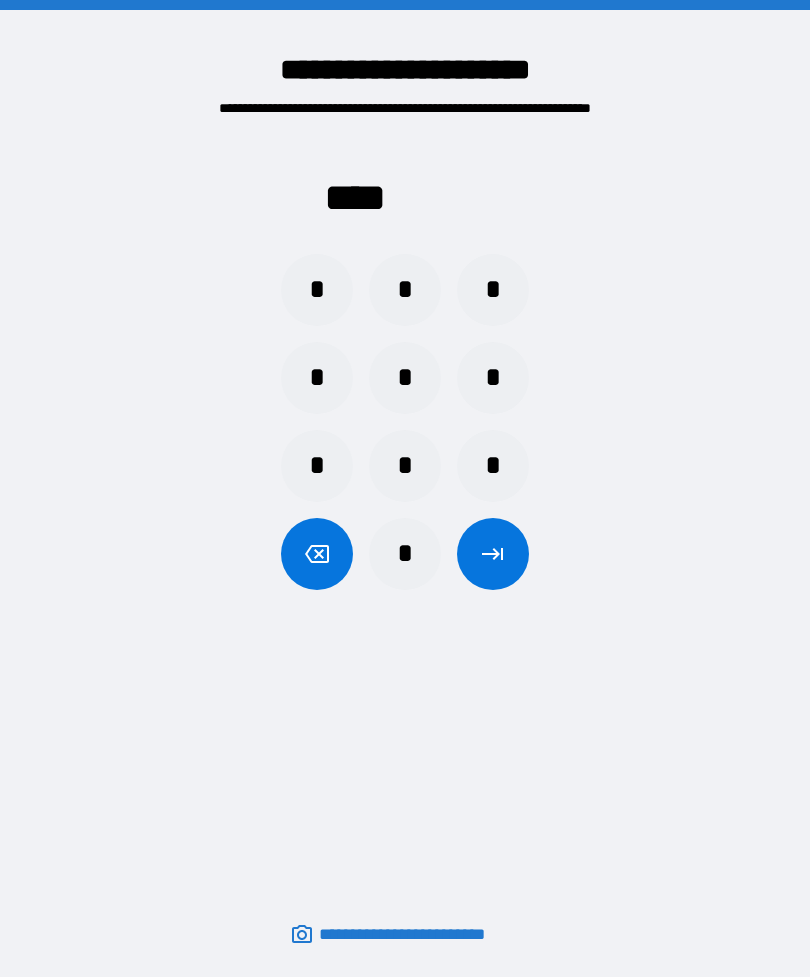 scroll, scrollTop: 0, scrollLeft: 0, axis: both 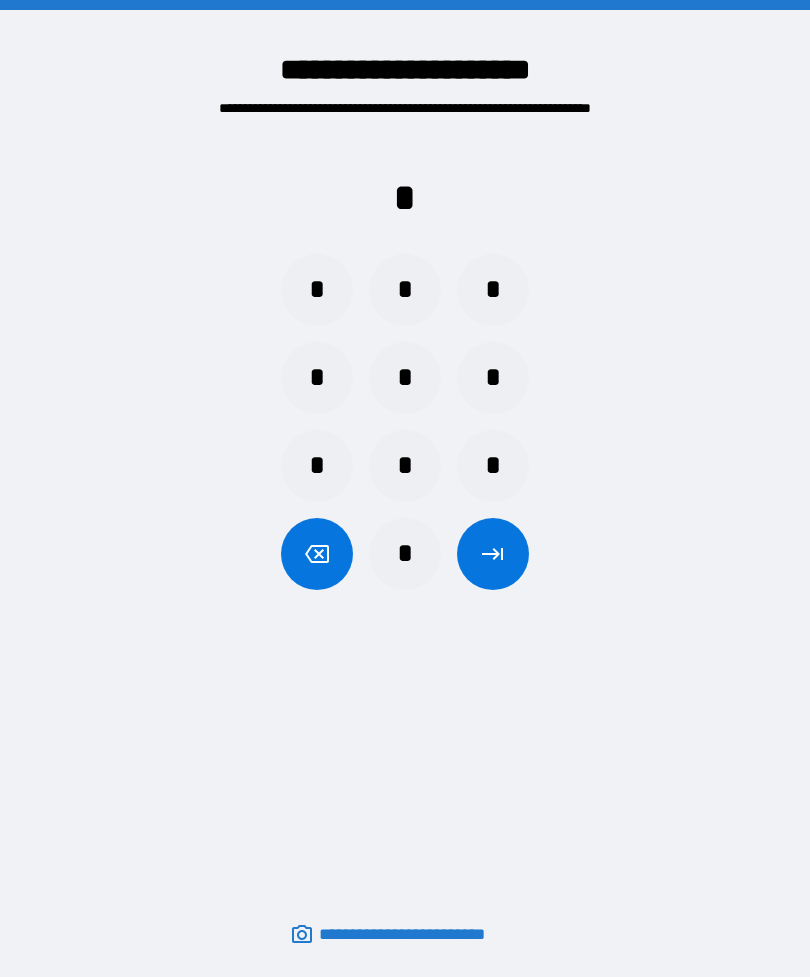 click on "*" at bounding box center (405, 466) 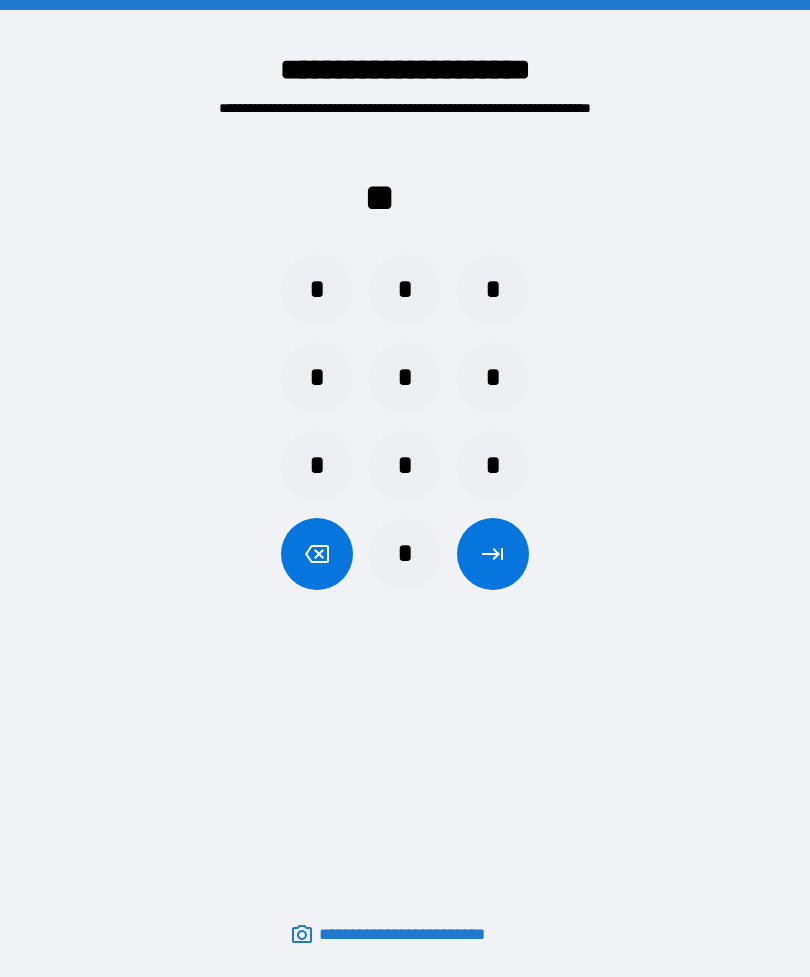click on "*" at bounding box center (405, 290) 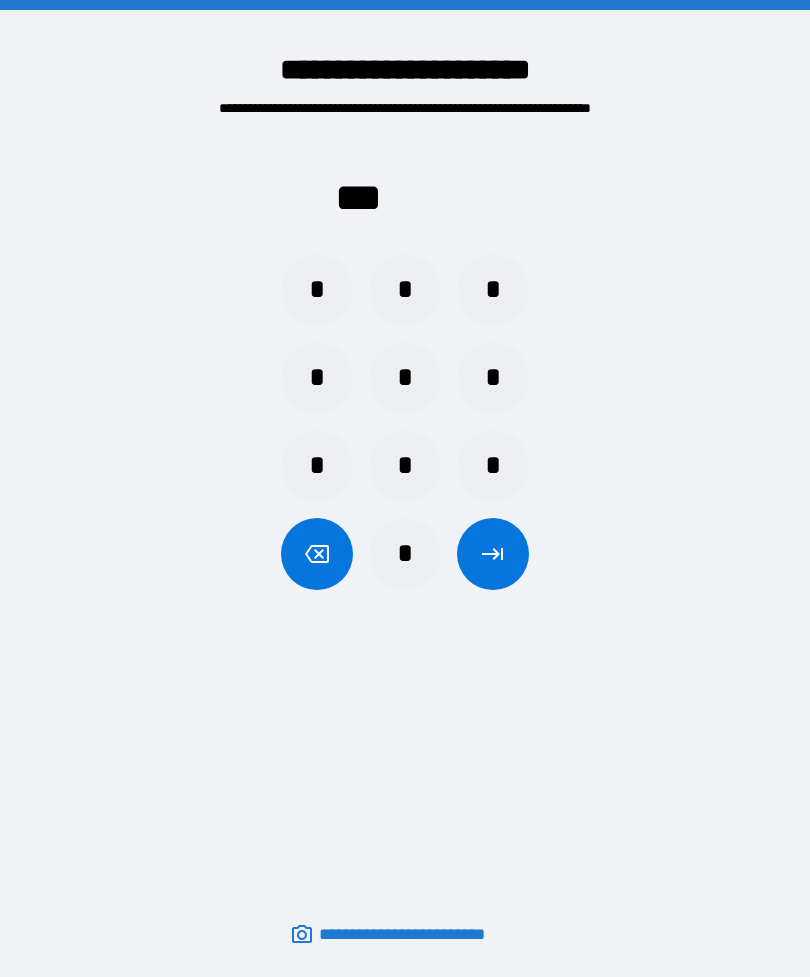 click on "*" at bounding box center [405, 554] 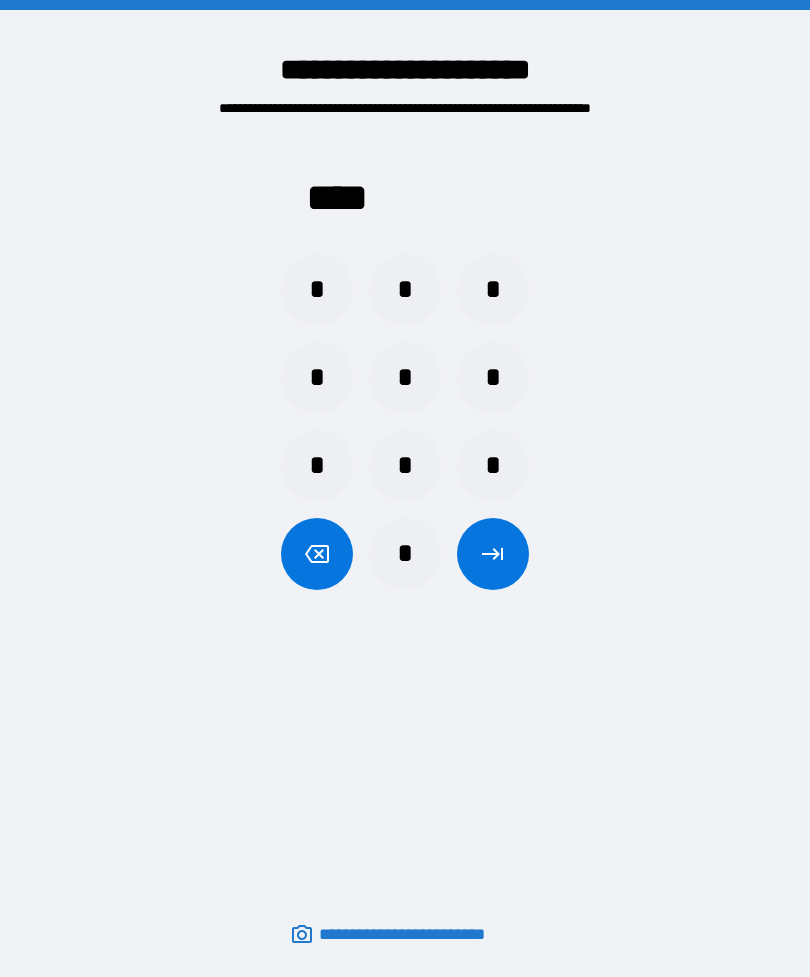 click at bounding box center (493, 554) 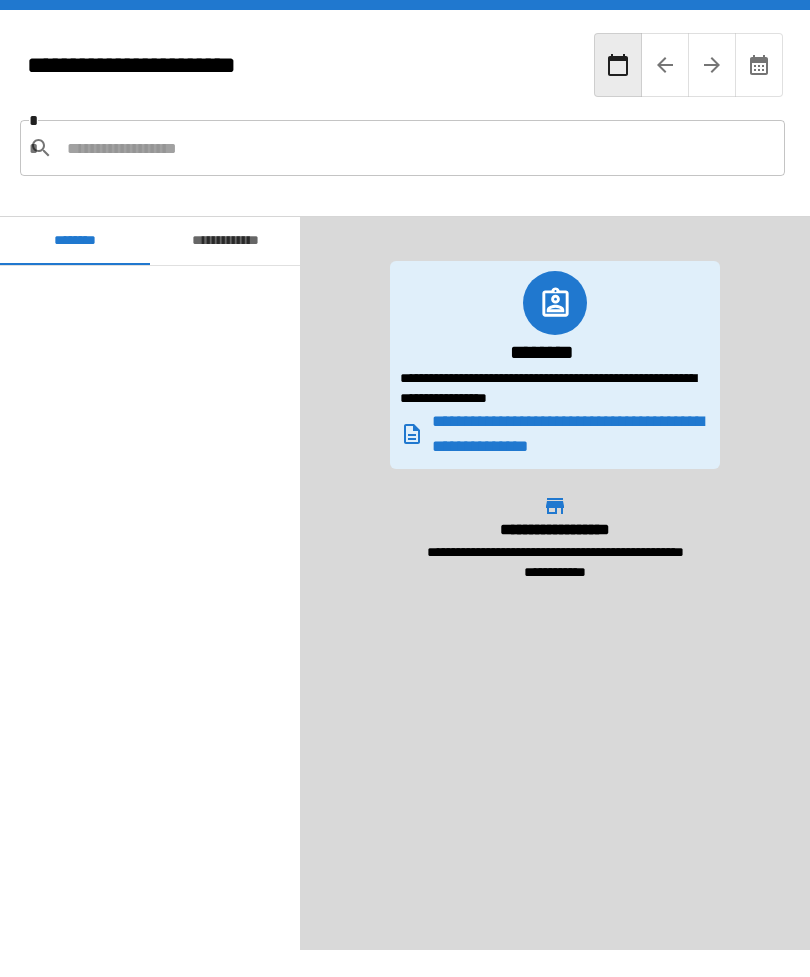 scroll, scrollTop: 720, scrollLeft: 0, axis: vertical 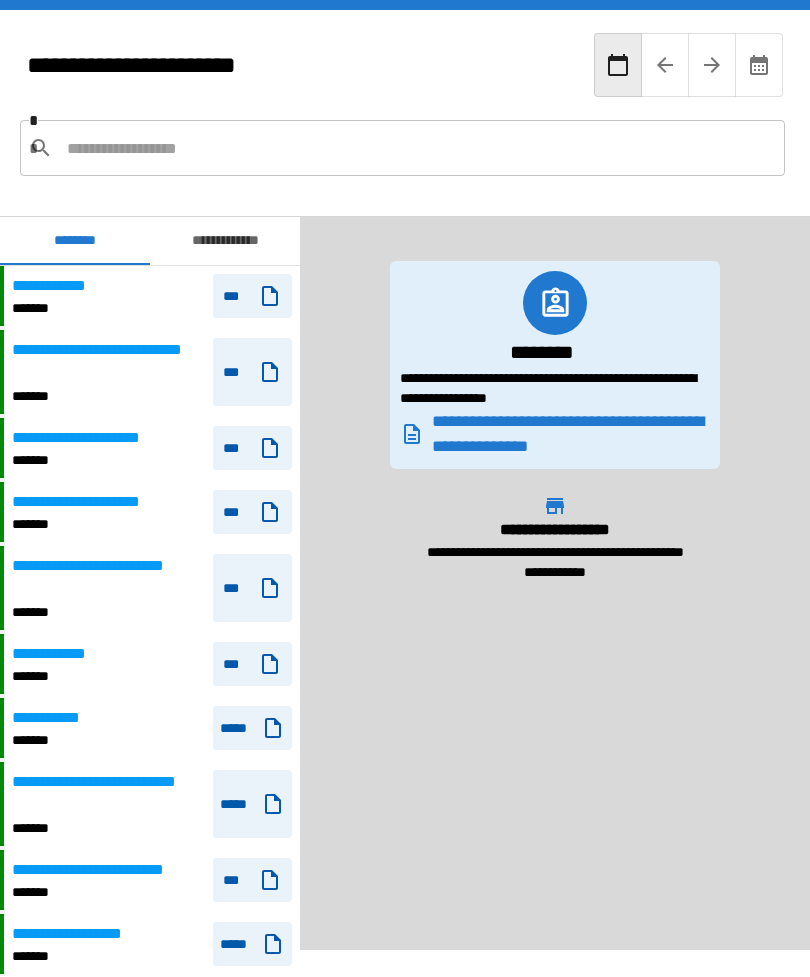 click on "**********" at bounding box center [225, 241] 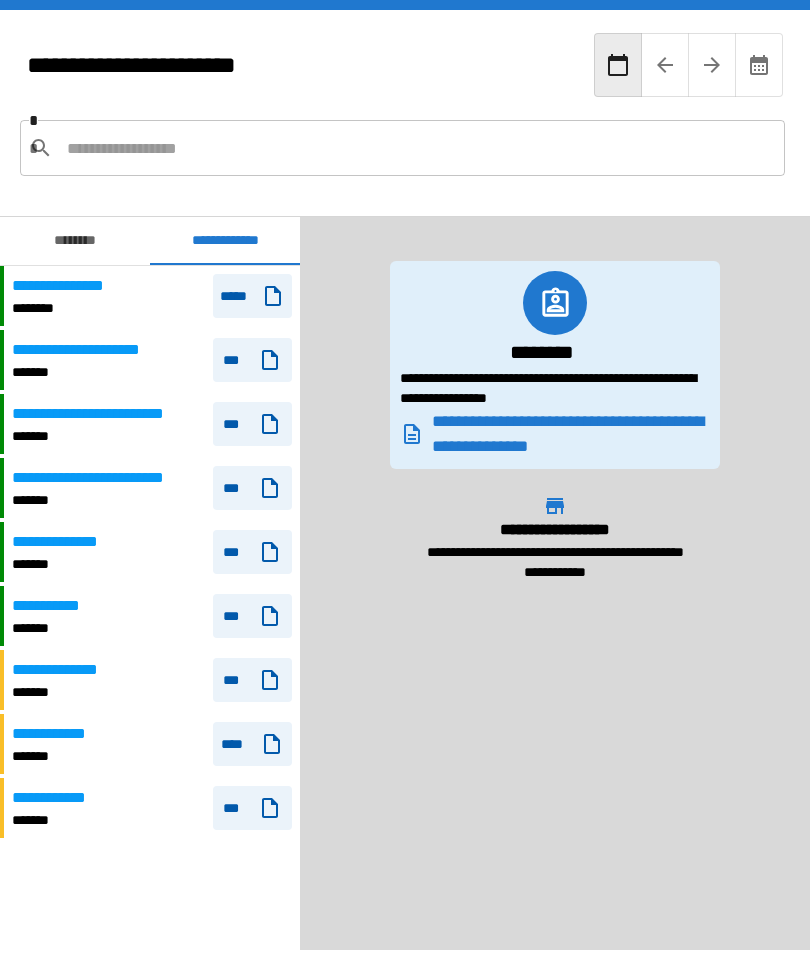 scroll, scrollTop: 0, scrollLeft: 0, axis: both 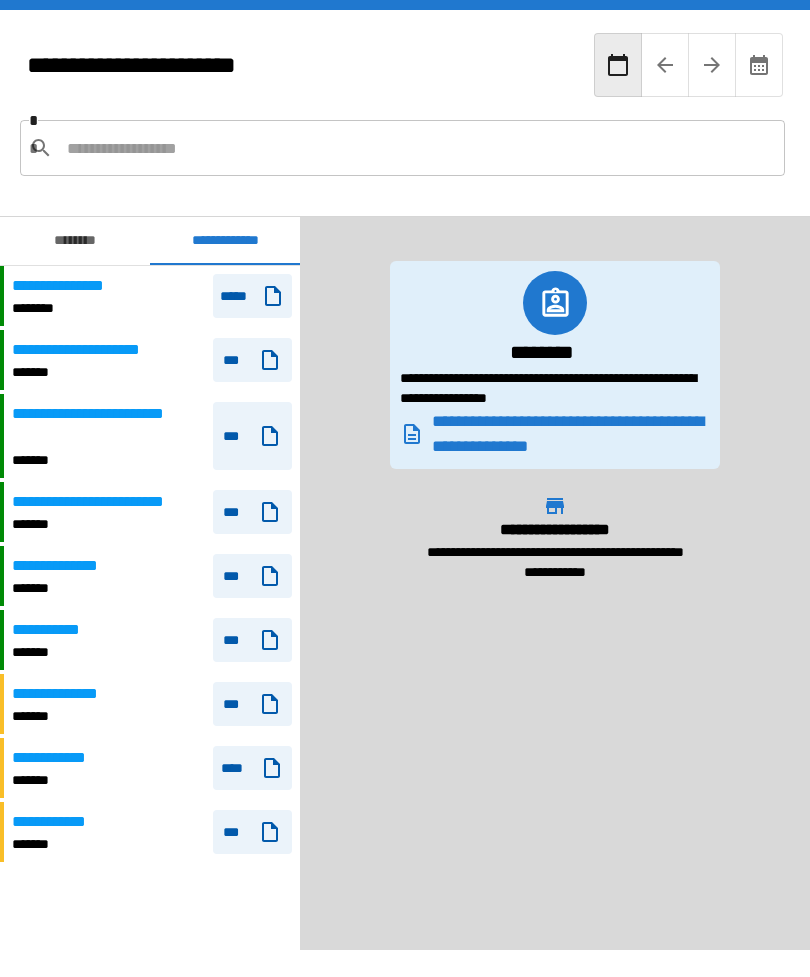 click at bounding box center [418, 148] 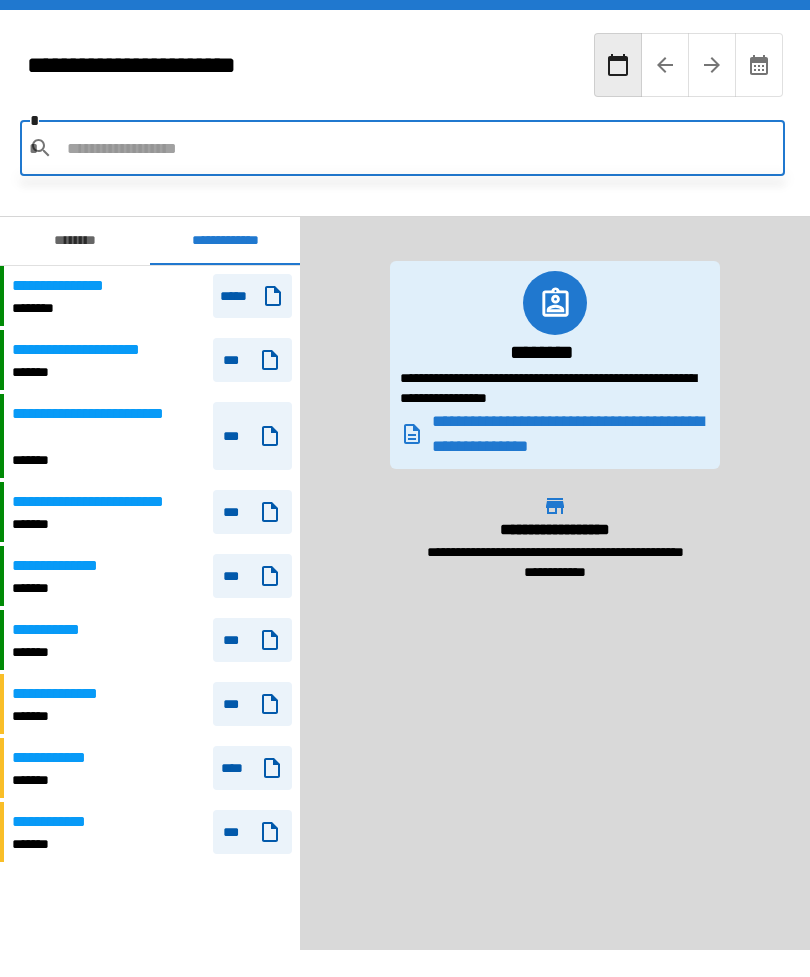 click on "*******" at bounding box center (96, 372) 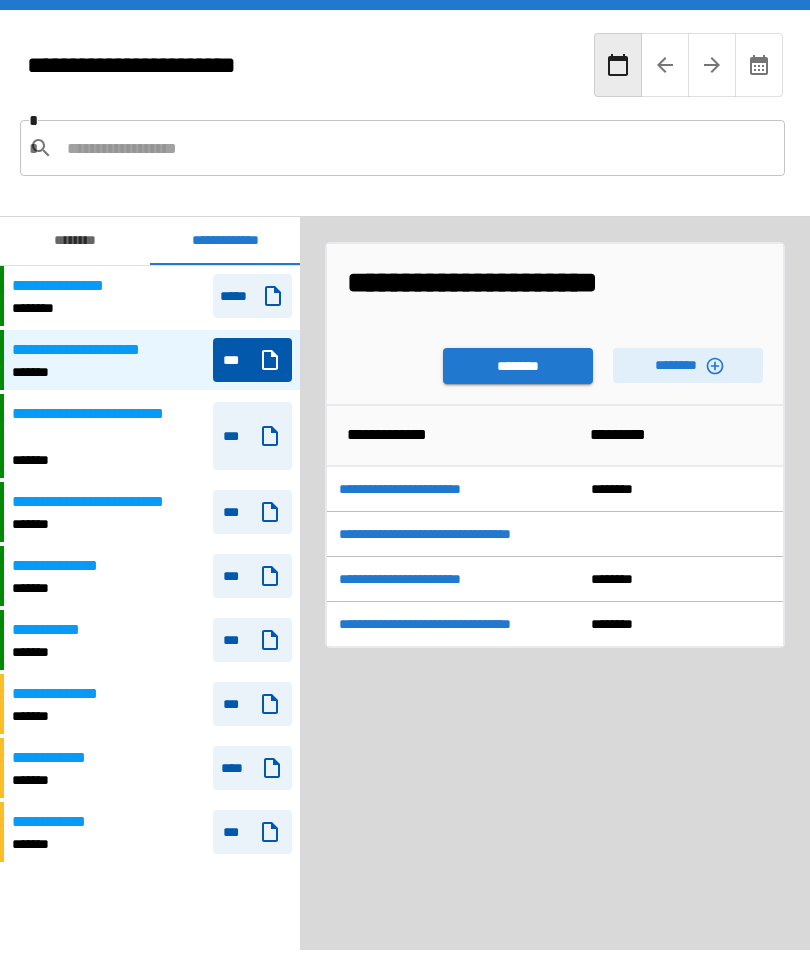 click on "********" at bounding box center (518, 366) 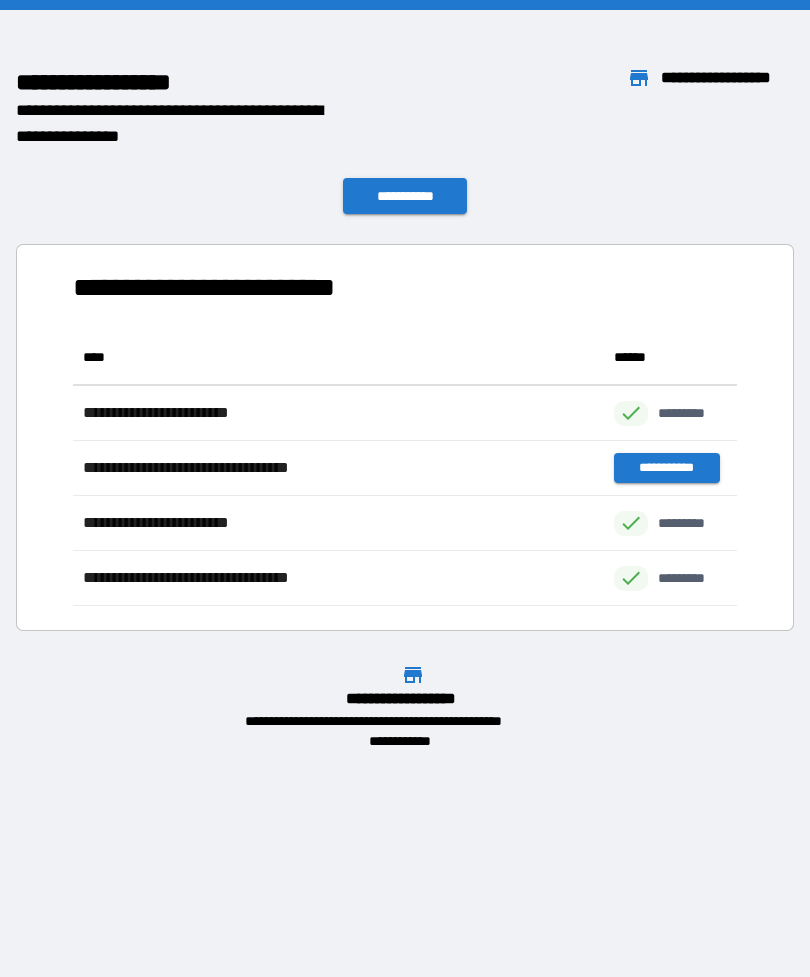 scroll, scrollTop: 1, scrollLeft: 1, axis: both 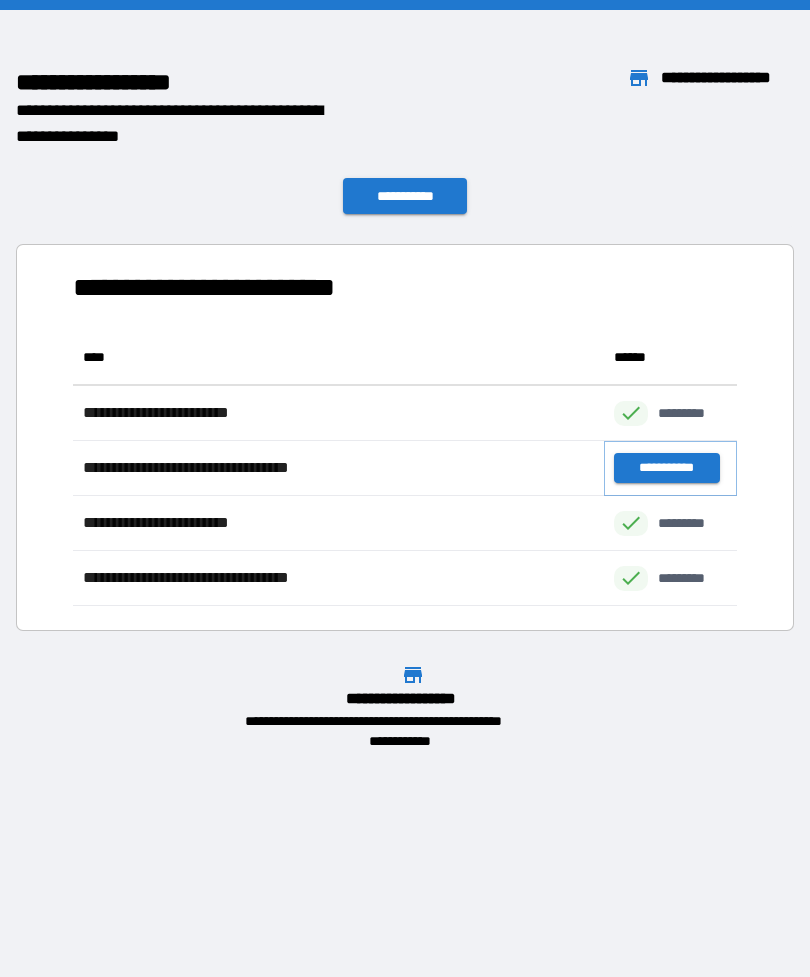 click on "**********" at bounding box center [666, 468] 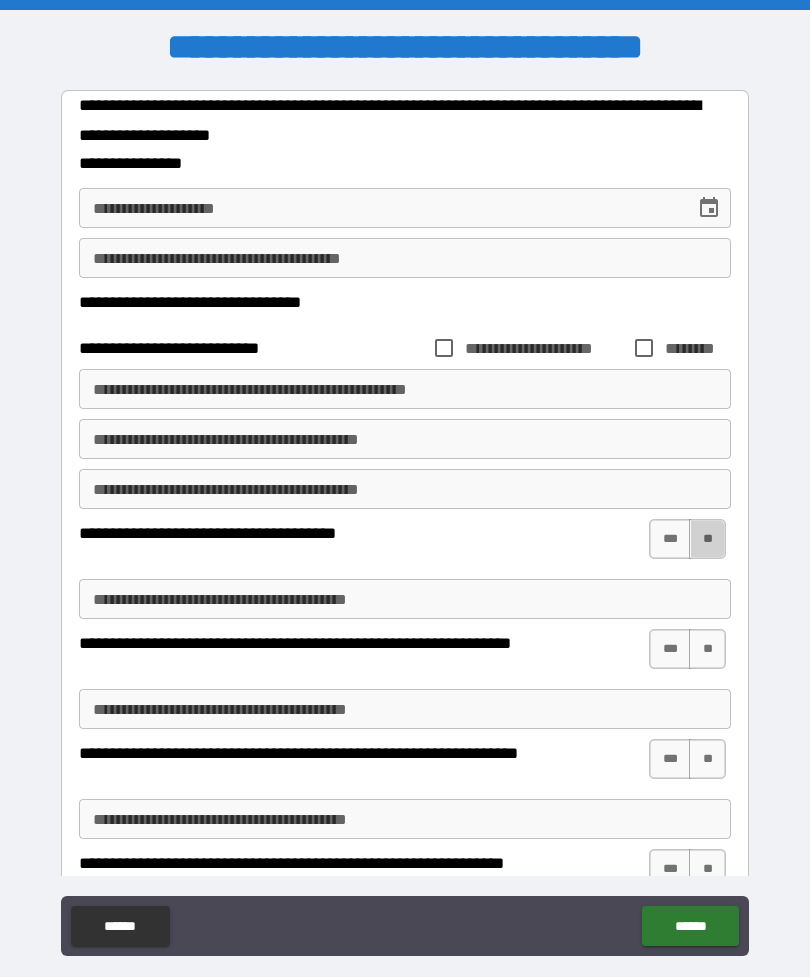 click on "**" at bounding box center (707, 539) 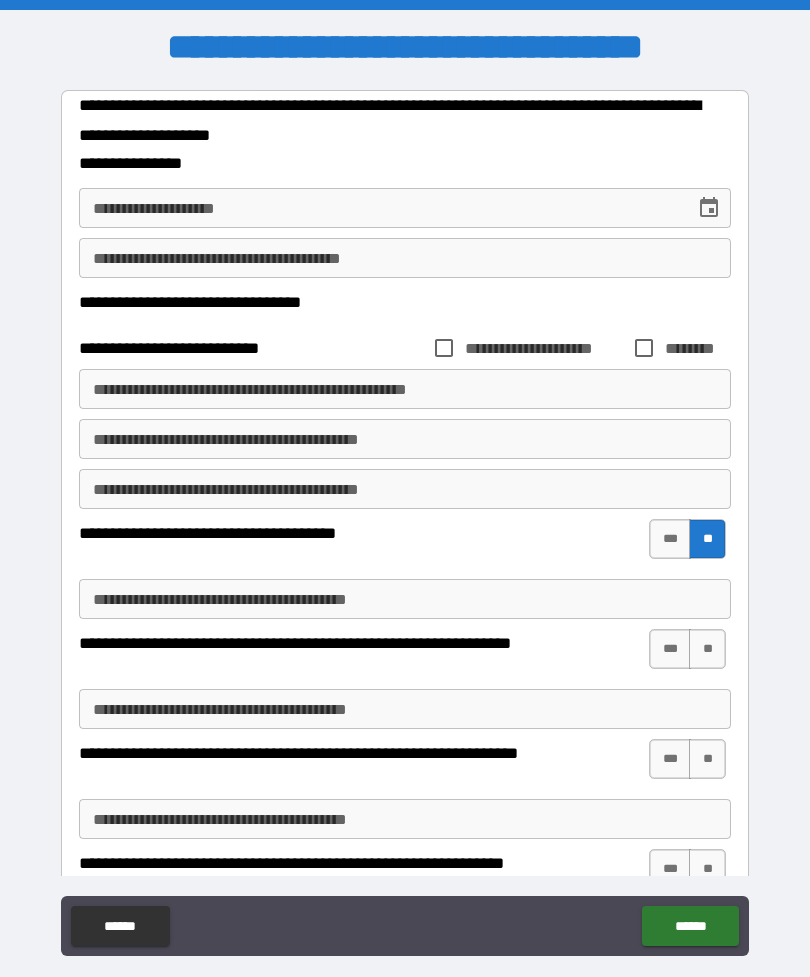 click on "**" at bounding box center (707, 649) 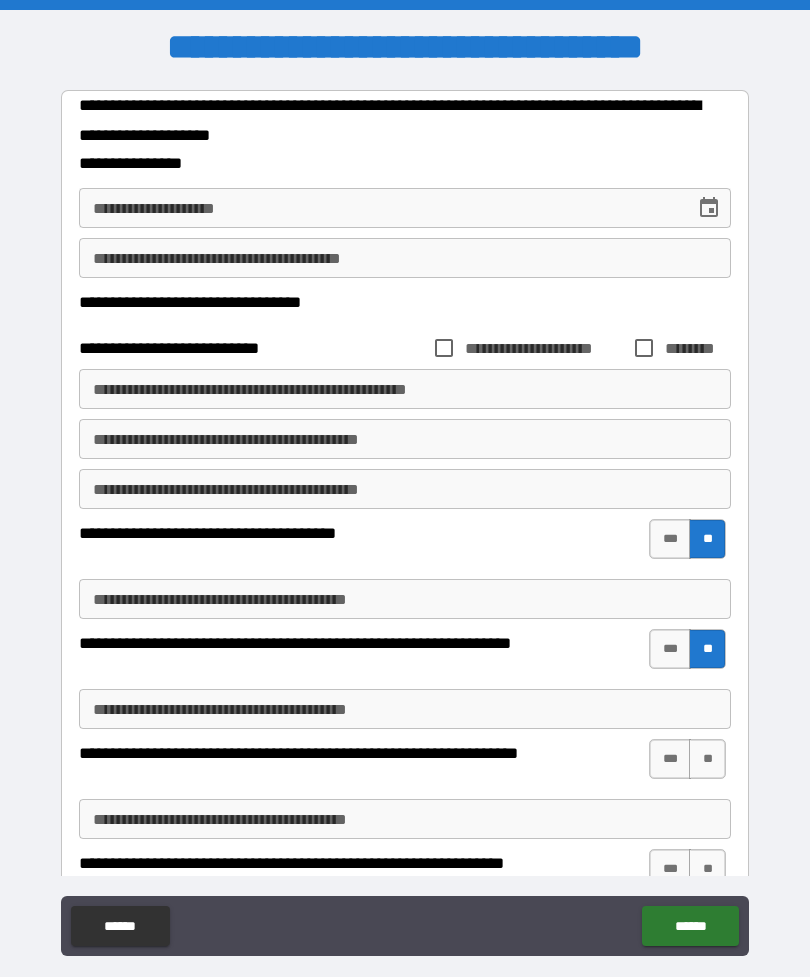click on "**" at bounding box center [707, 759] 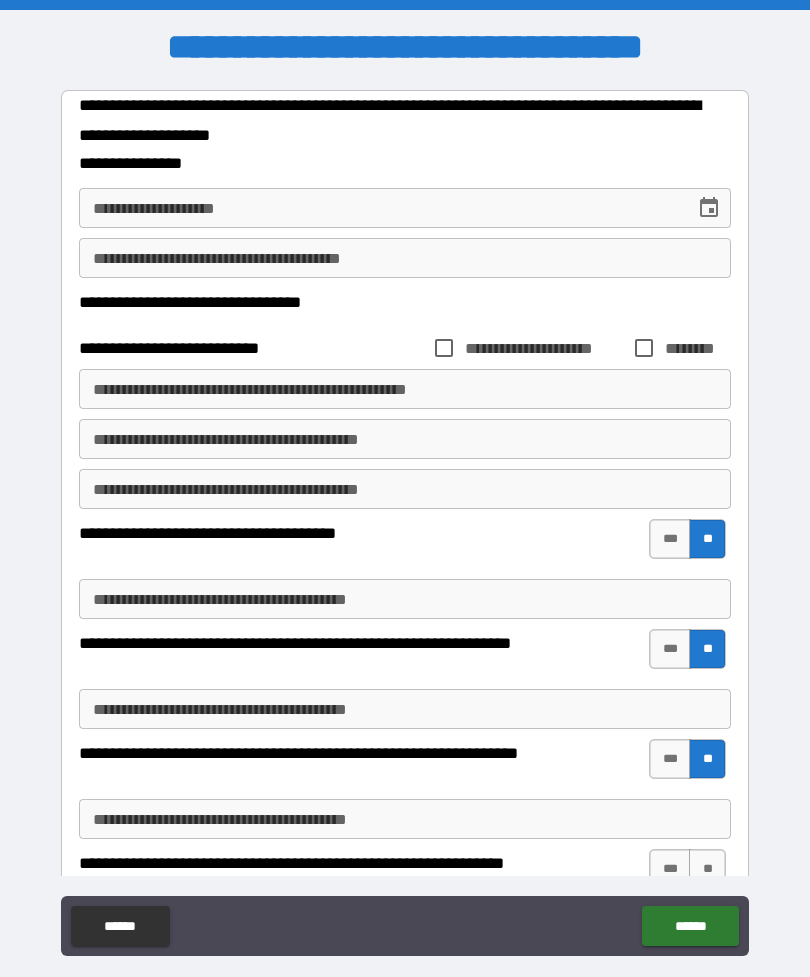 click on "**" at bounding box center [707, 869] 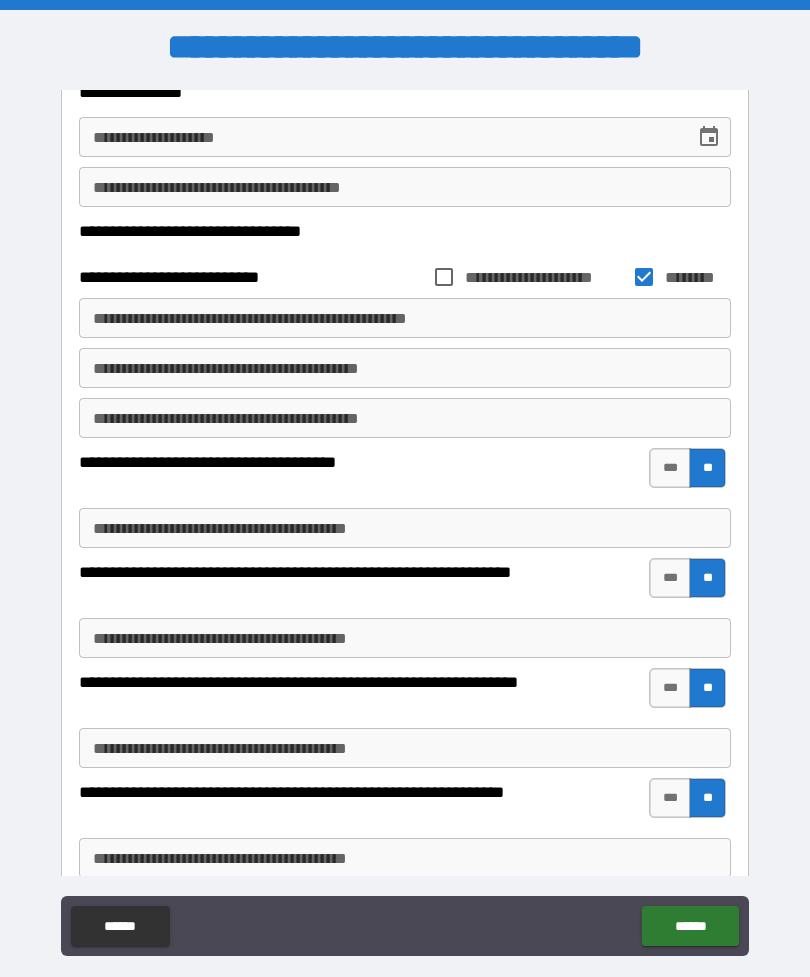 scroll, scrollTop: 87, scrollLeft: 0, axis: vertical 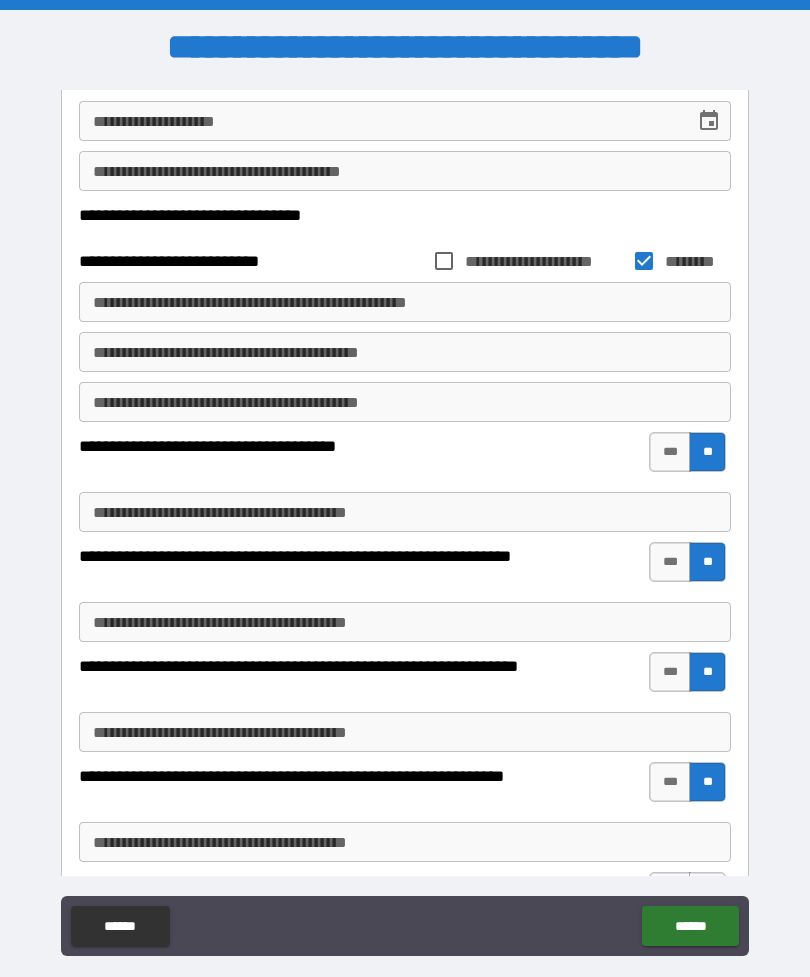 click on "**********" at bounding box center [405, 171] 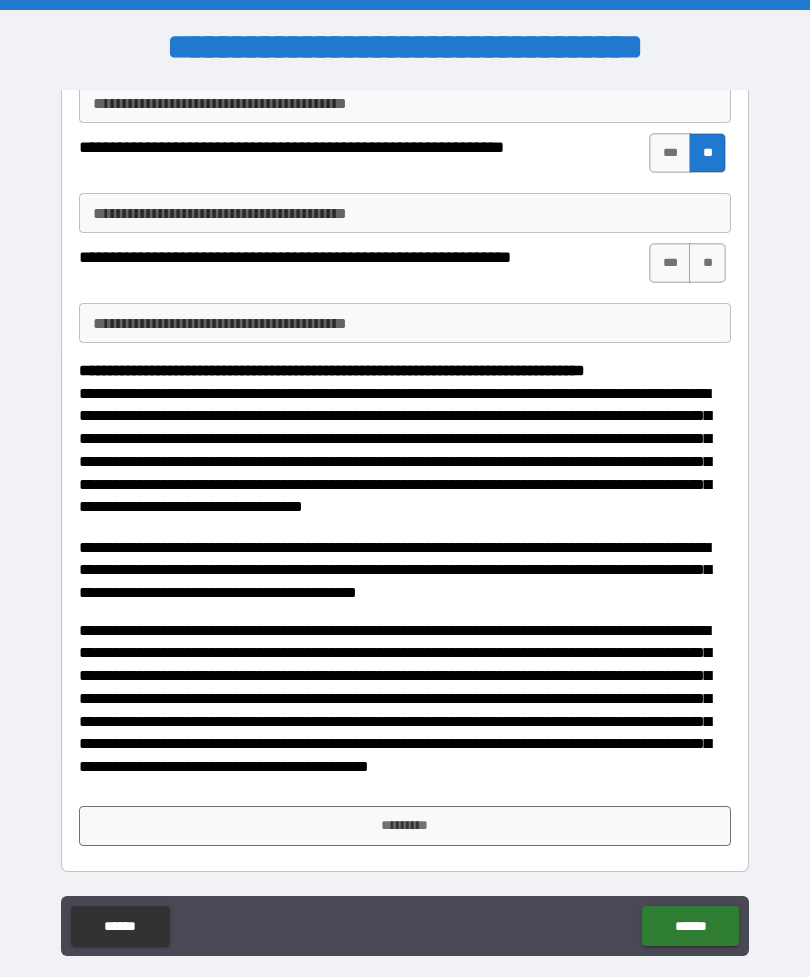 scroll, scrollTop: 716, scrollLeft: 0, axis: vertical 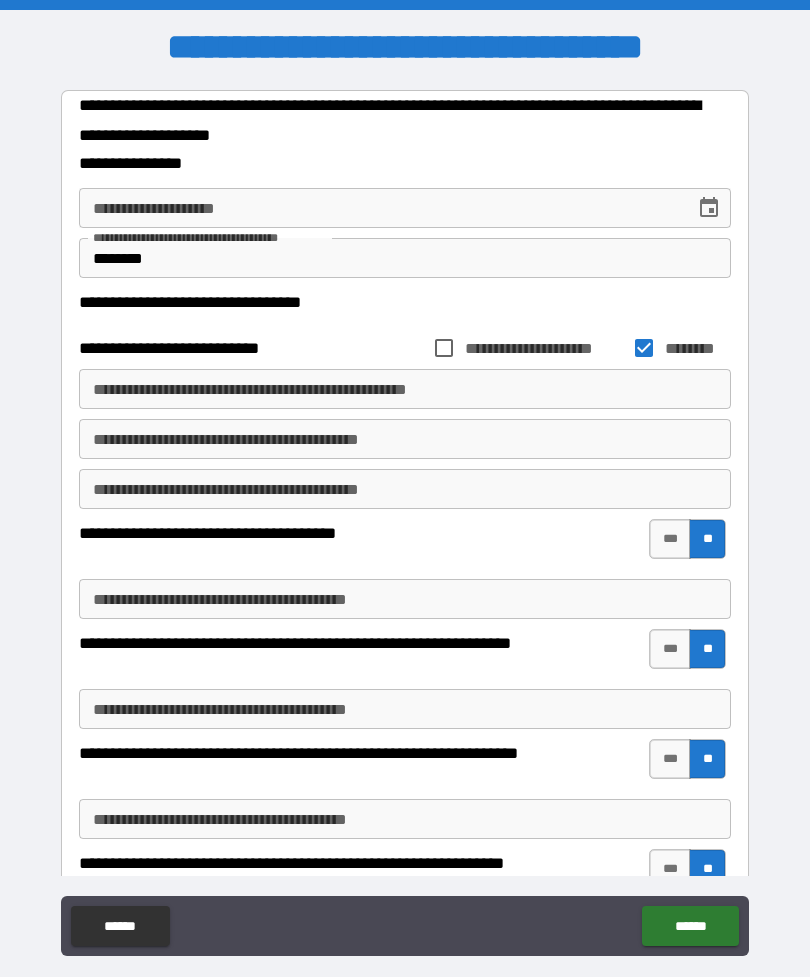 click on "**********" at bounding box center [380, 208] 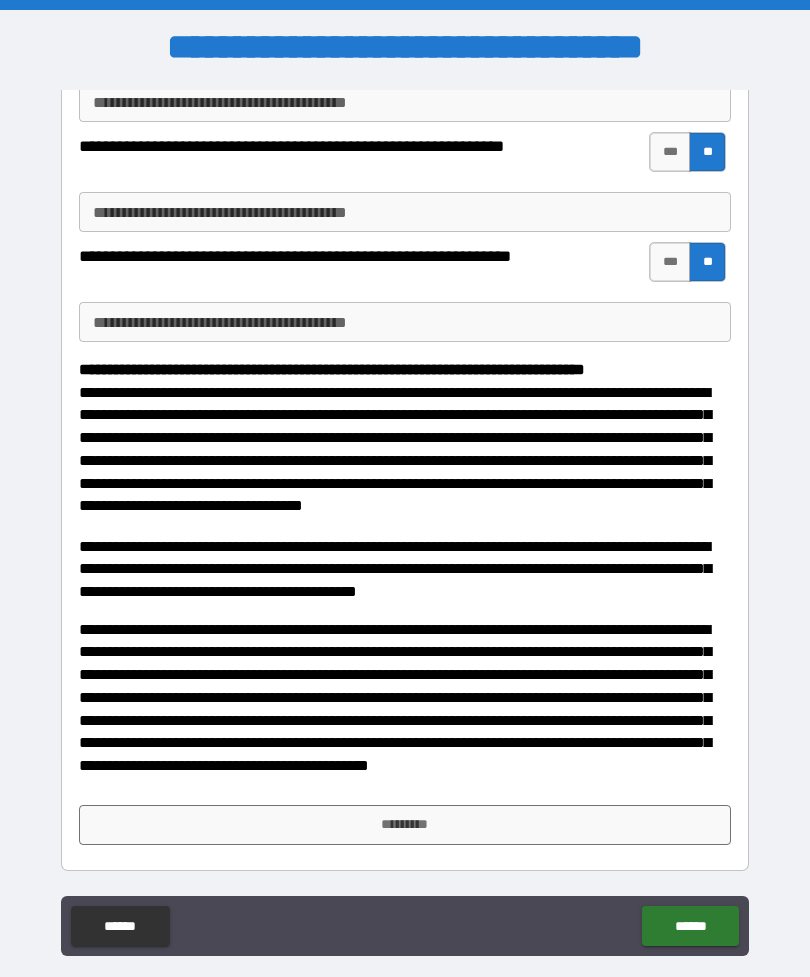 scroll, scrollTop: 716, scrollLeft: 0, axis: vertical 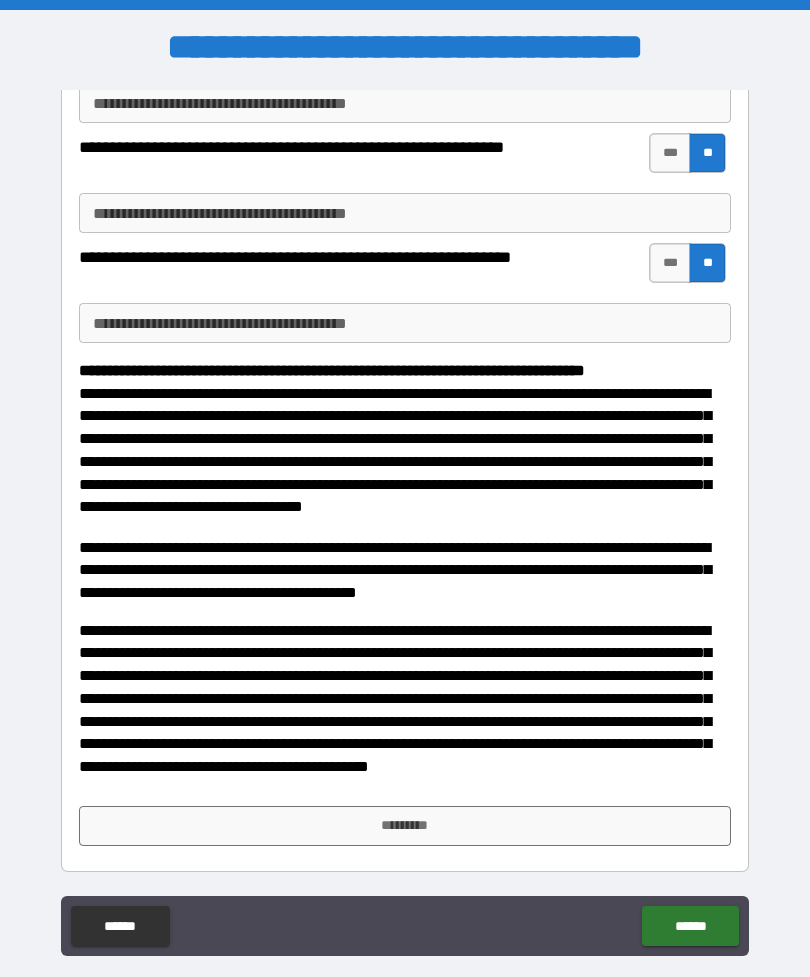 type on "**********" 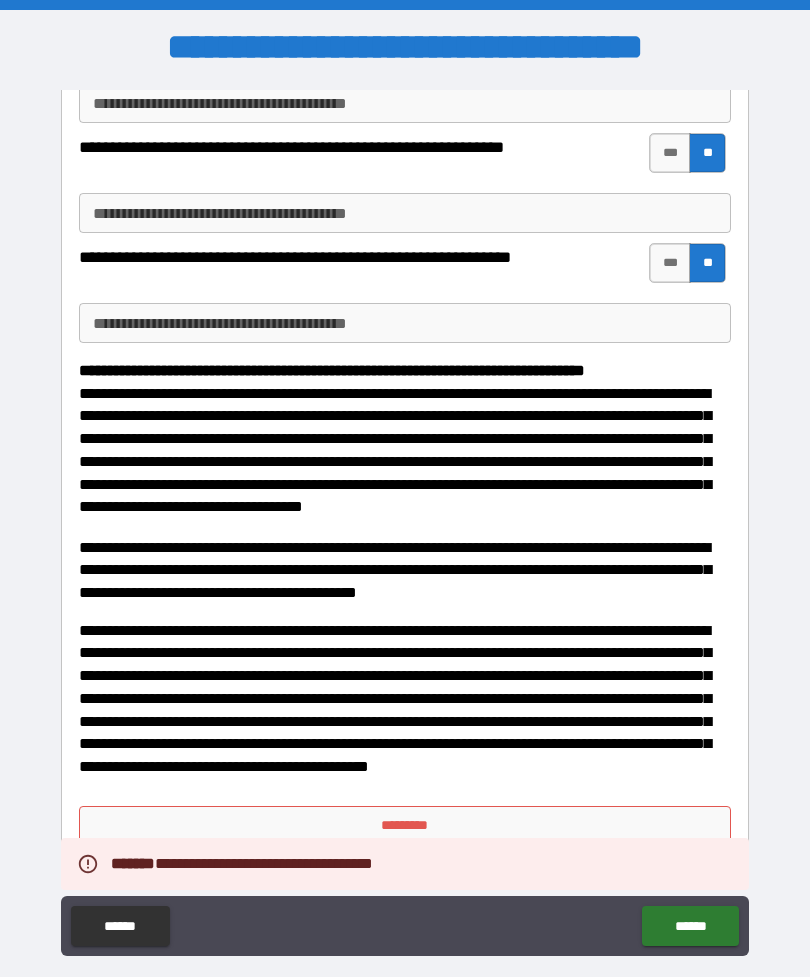 click on "******" at bounding box center (690, 926) 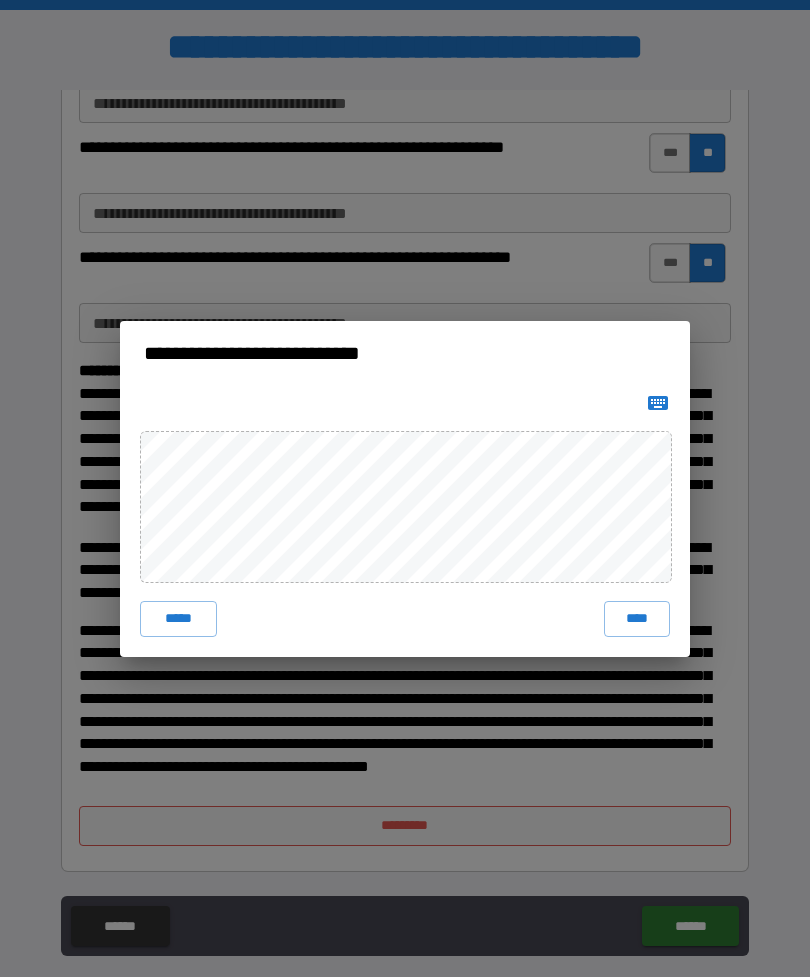 click on "****" at bounding box center [637, 619] 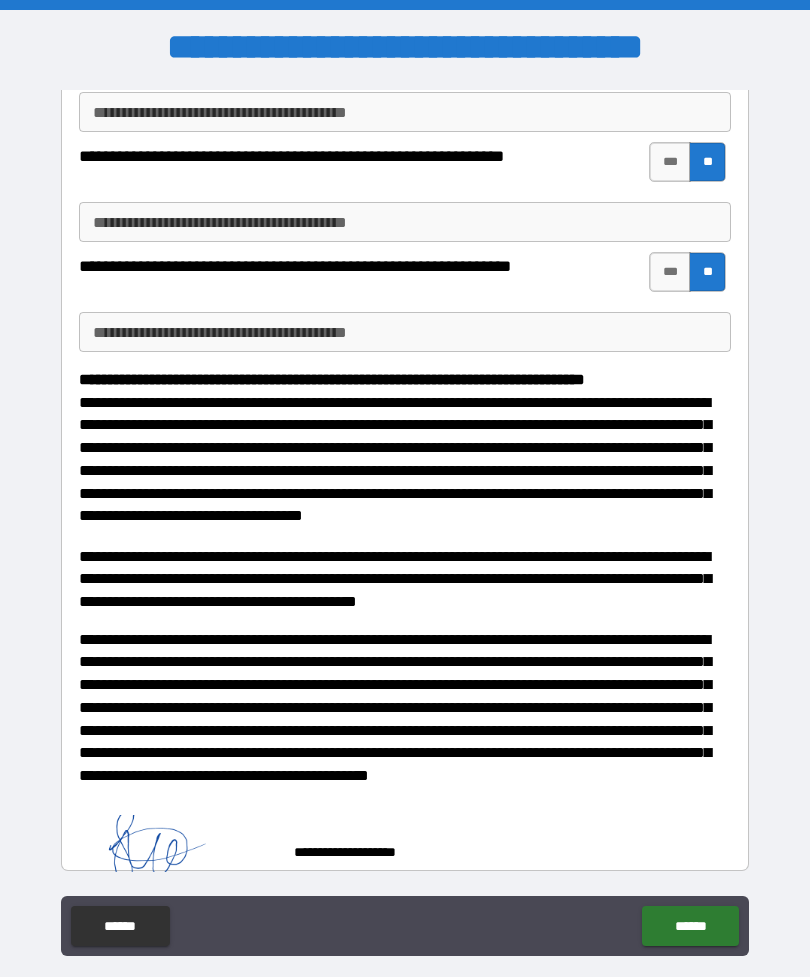 scroll, scrollTop: 706, scrollLeft: 0, axis: vertical 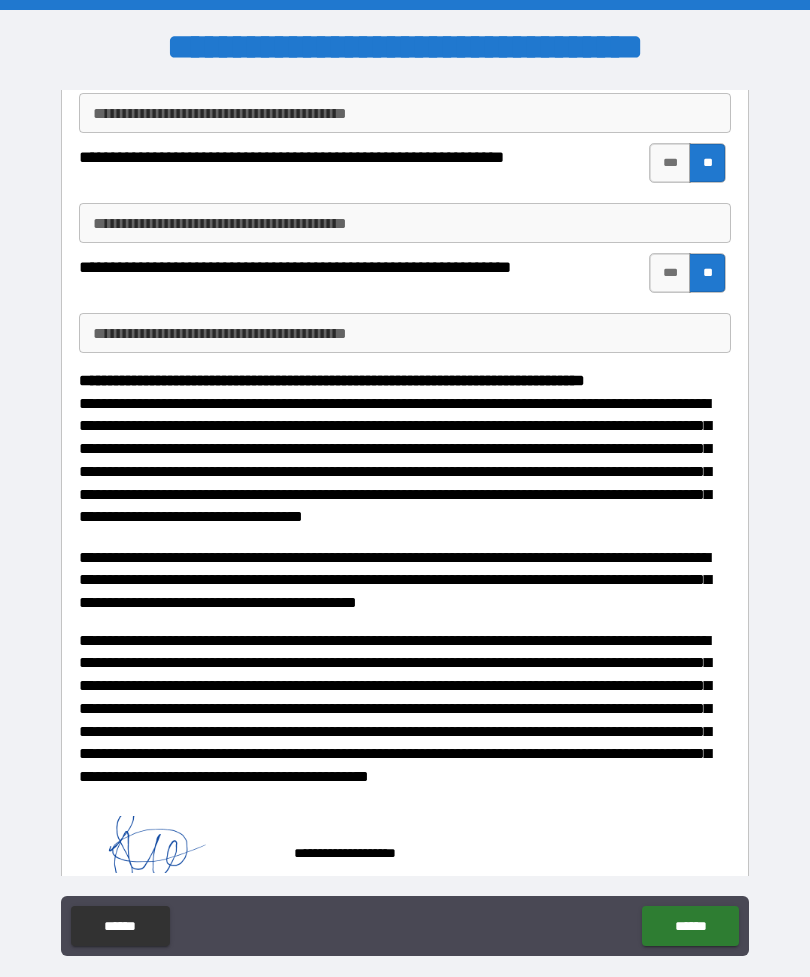 click on "******" at bounding box center (690, 926) 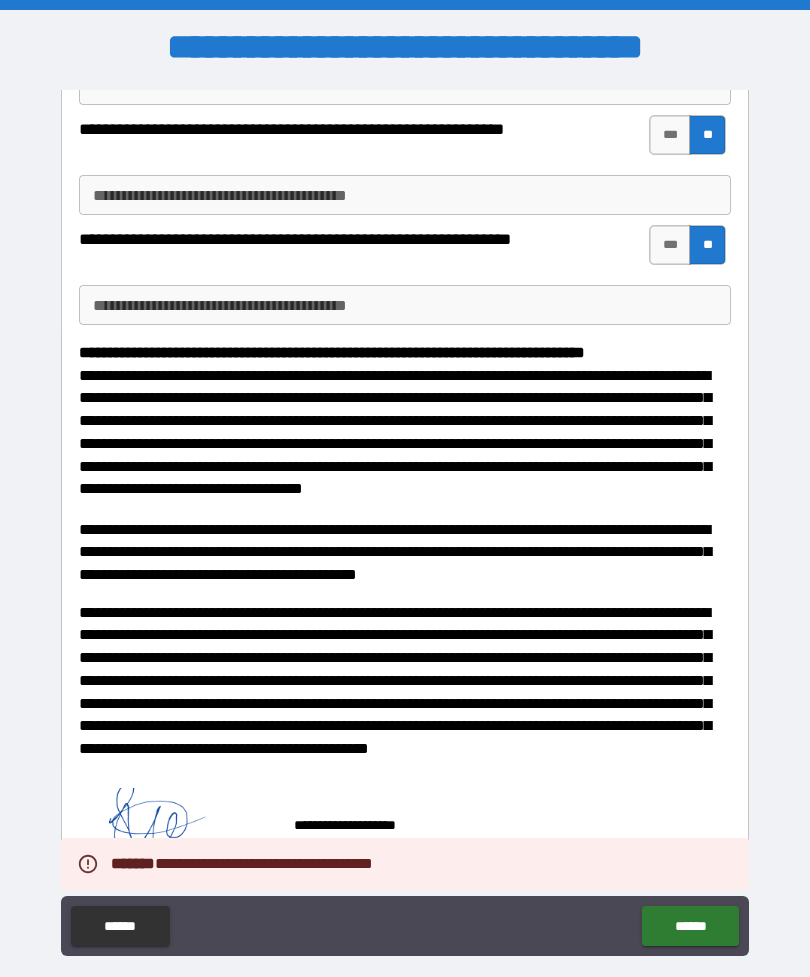 scroll, scrollTop: 733, scrollLeft: 0, axis: vertical 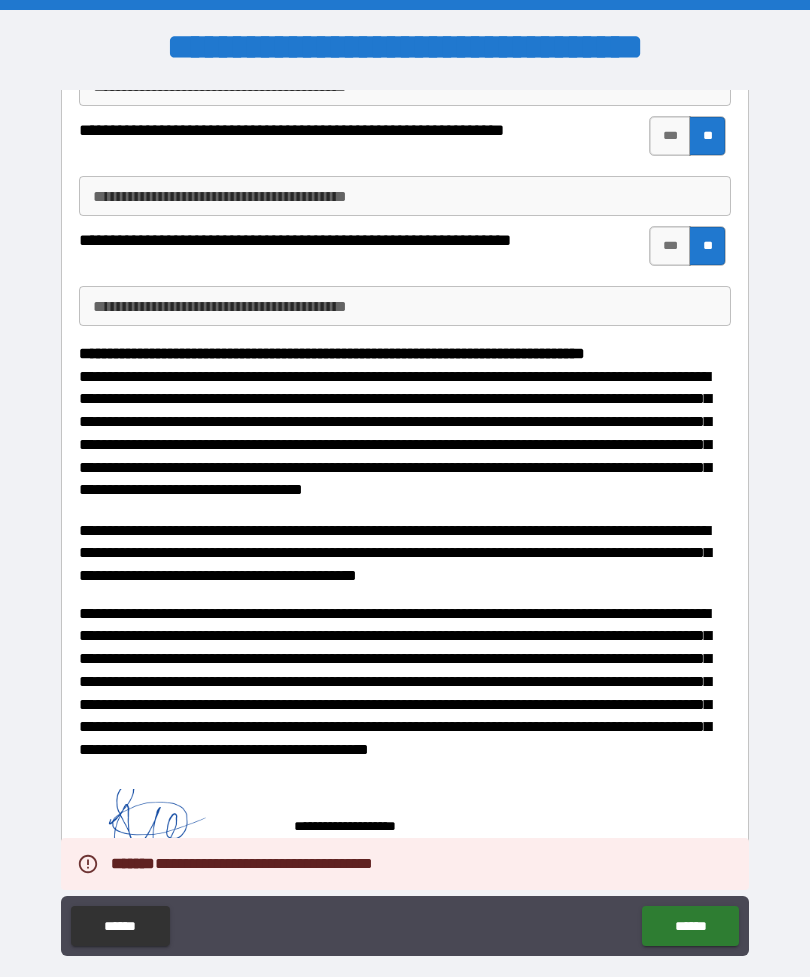 click on "******" at bounding box center (690, 926) 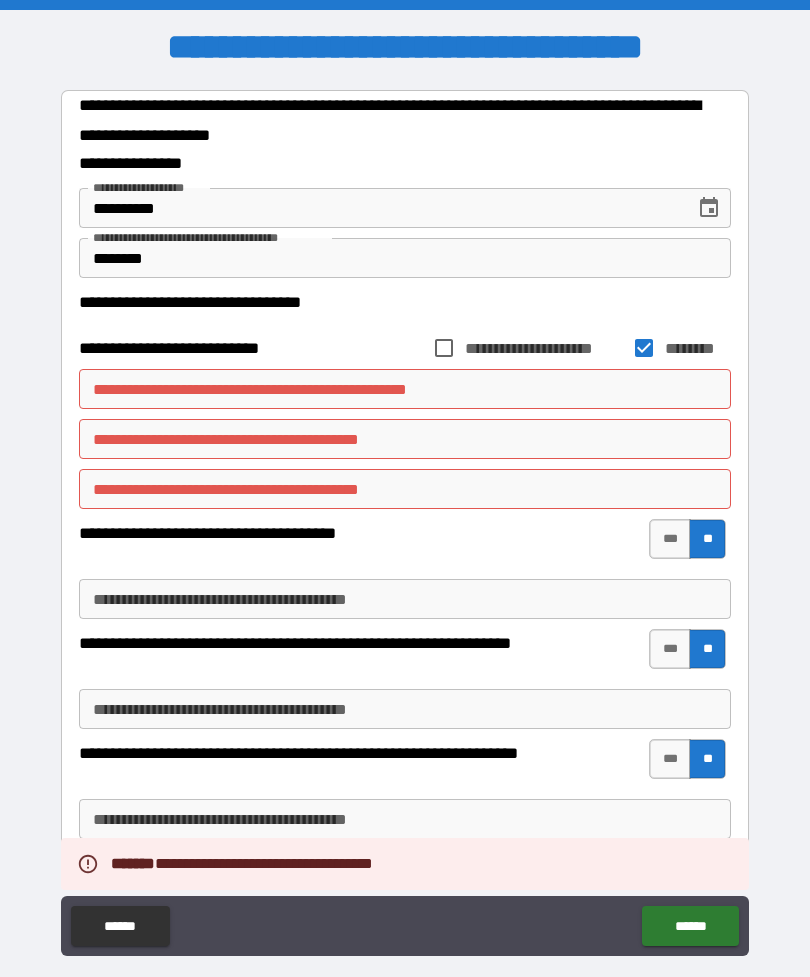 scroll, scrollTop: 0, scrollLeft: 0, axis: both 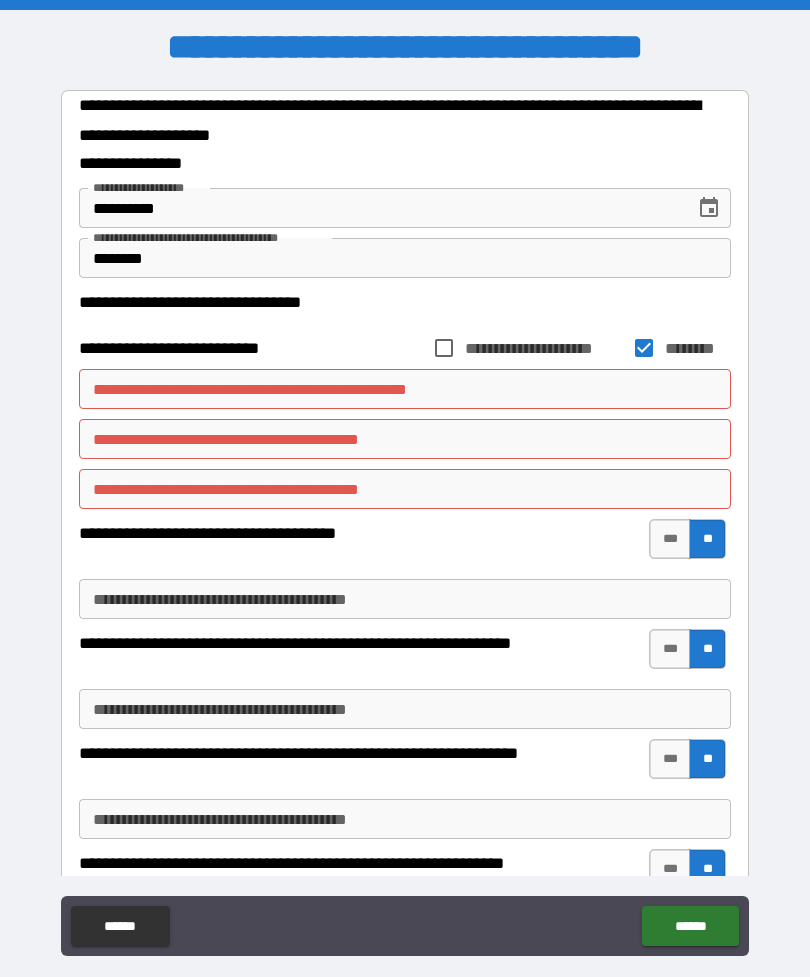 click on "**********" at bounding box center (405, 389) 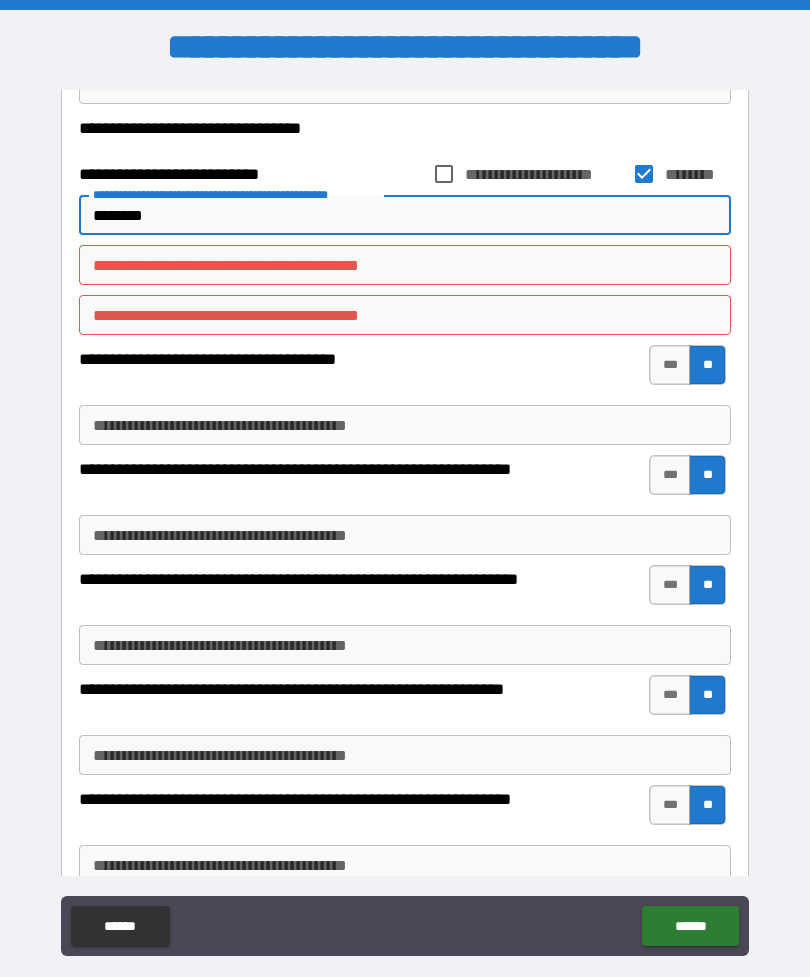 scroll, scrollTop: 175, scrollLeft: 0, axis: vertical 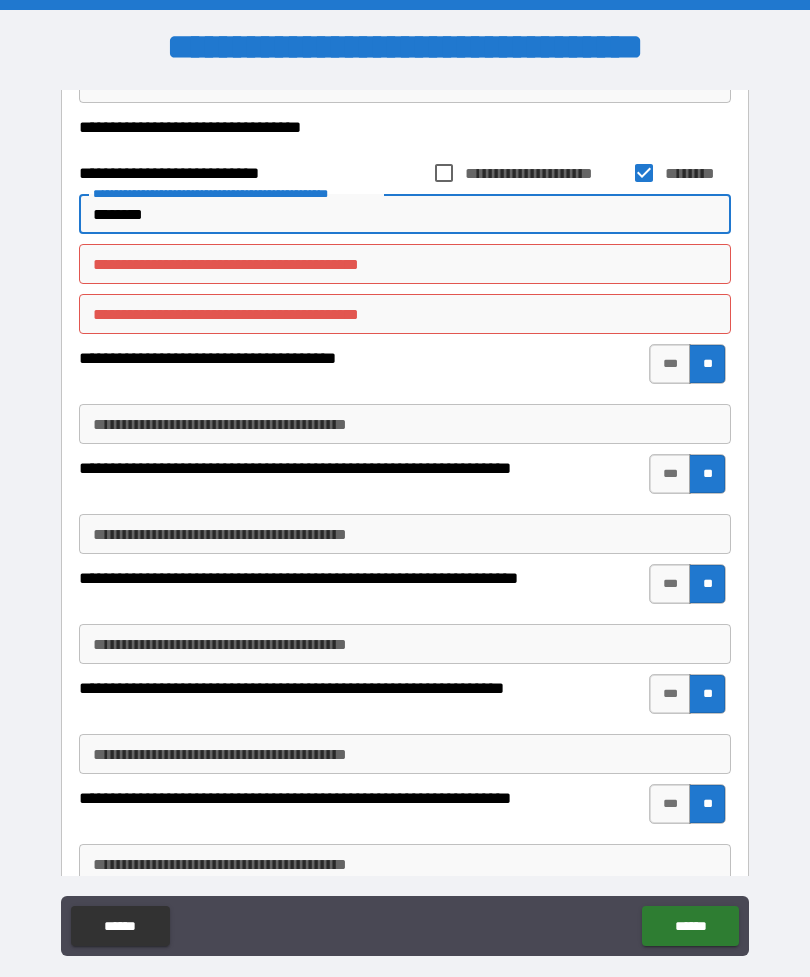 type on "*******" 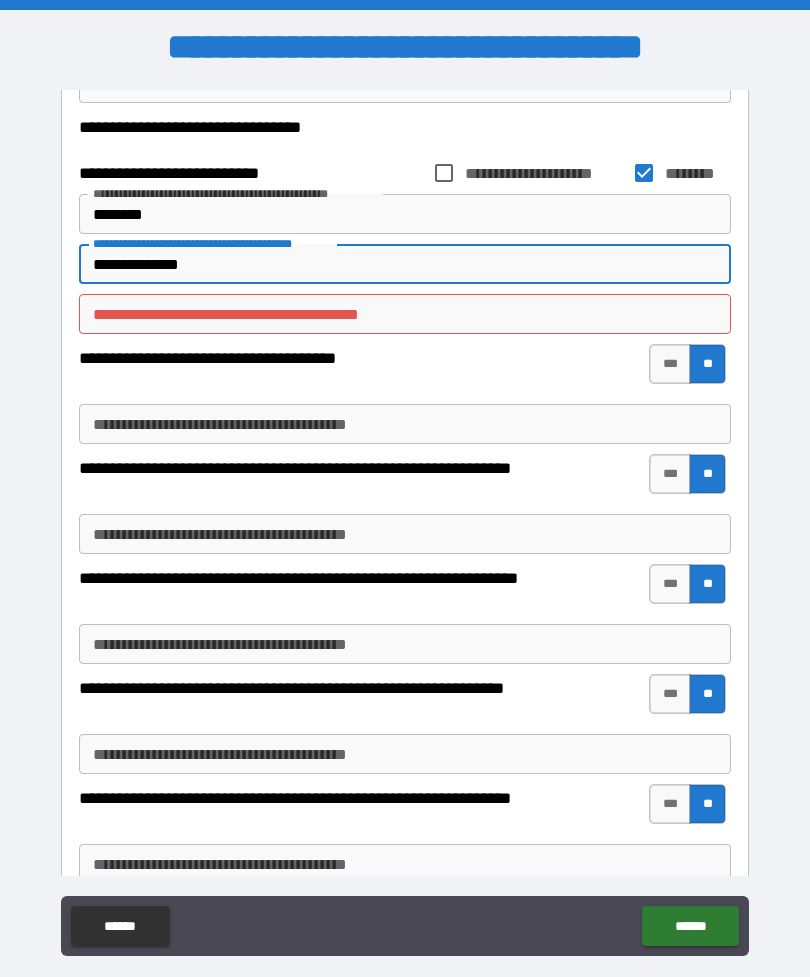 type on "**********" 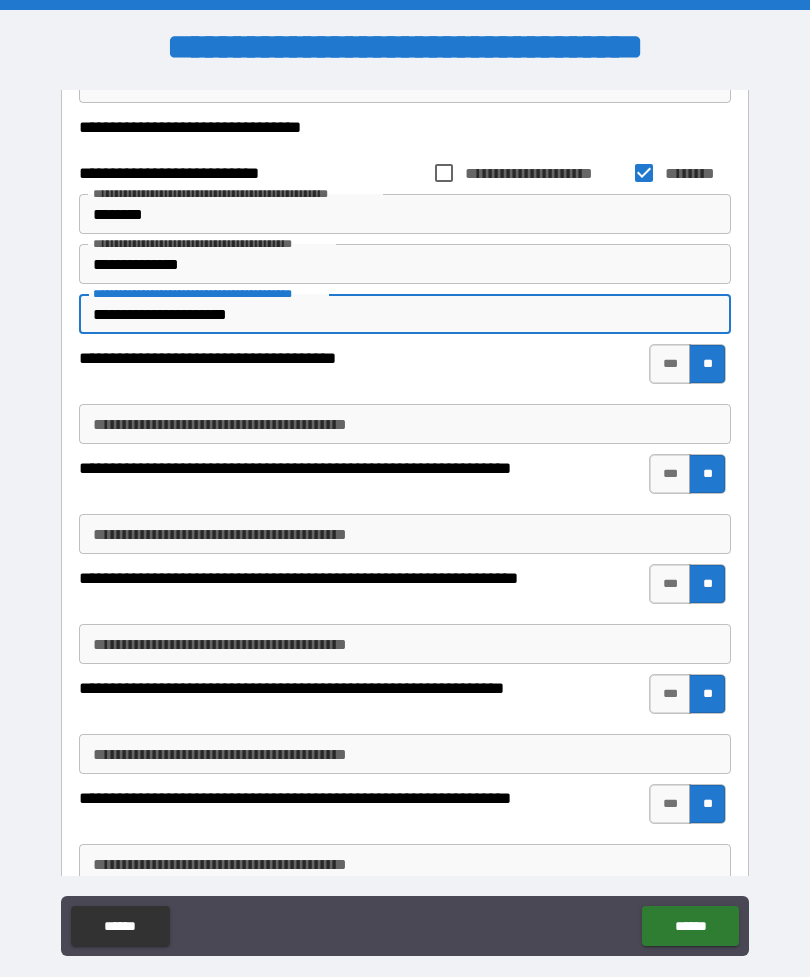 type on "**********" 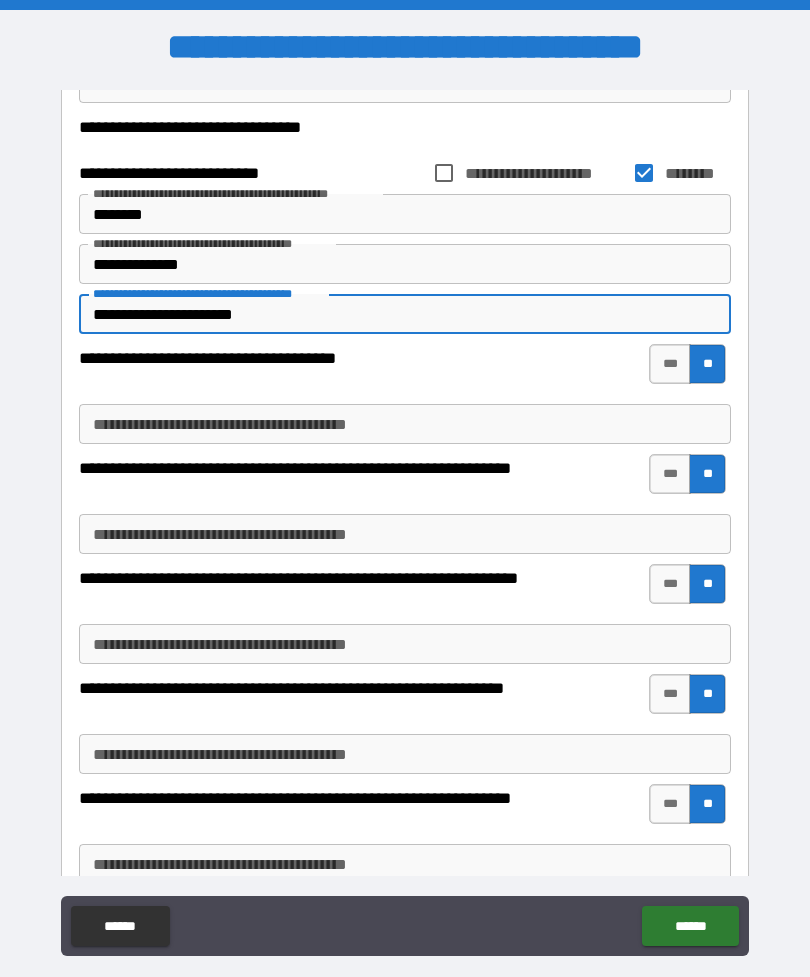 click on "******" at bounding box center [690, 926] 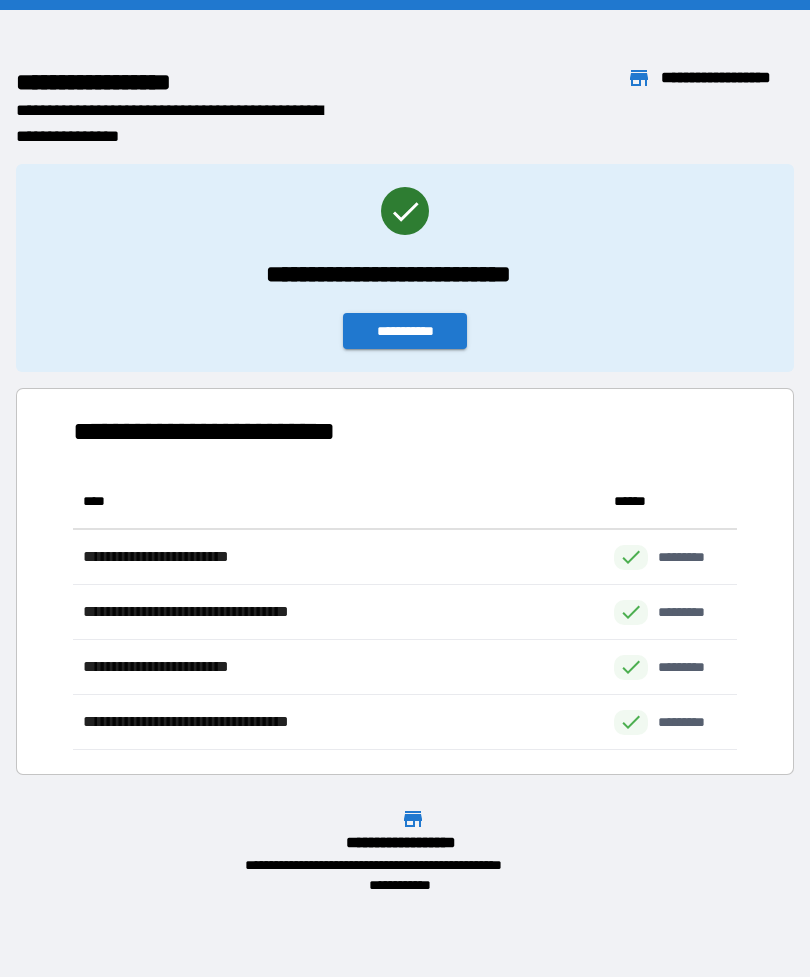 scroll, scrollTop: 1, scrollLeft: 1, axis: both 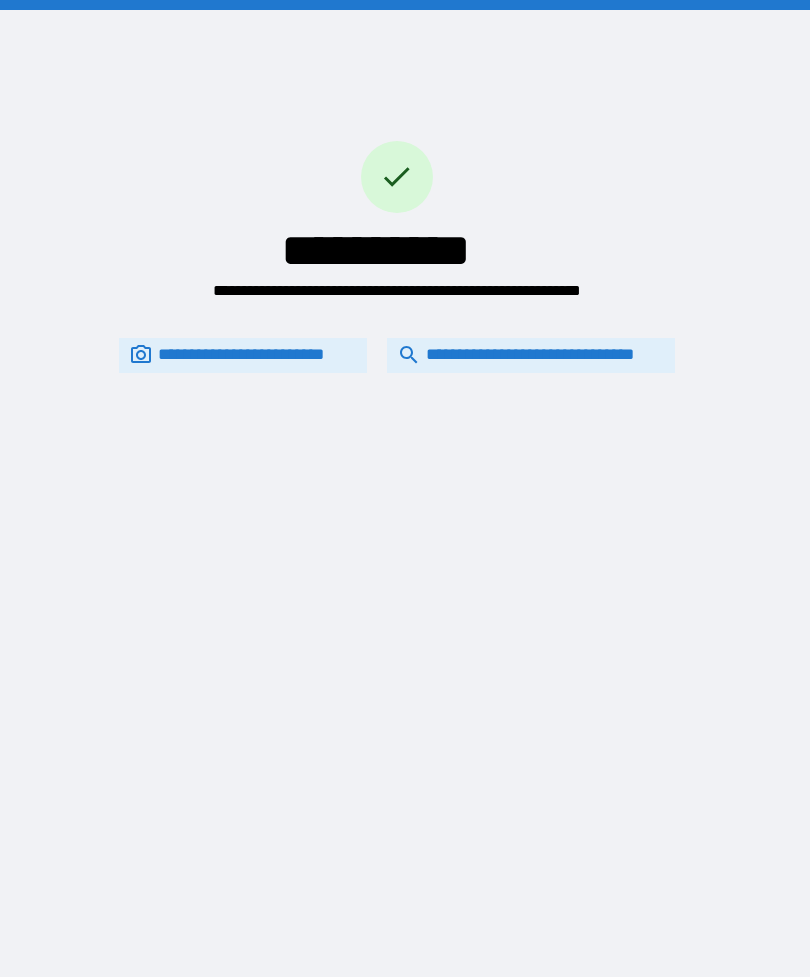 click on "**********" at bounding box center [531, 355] 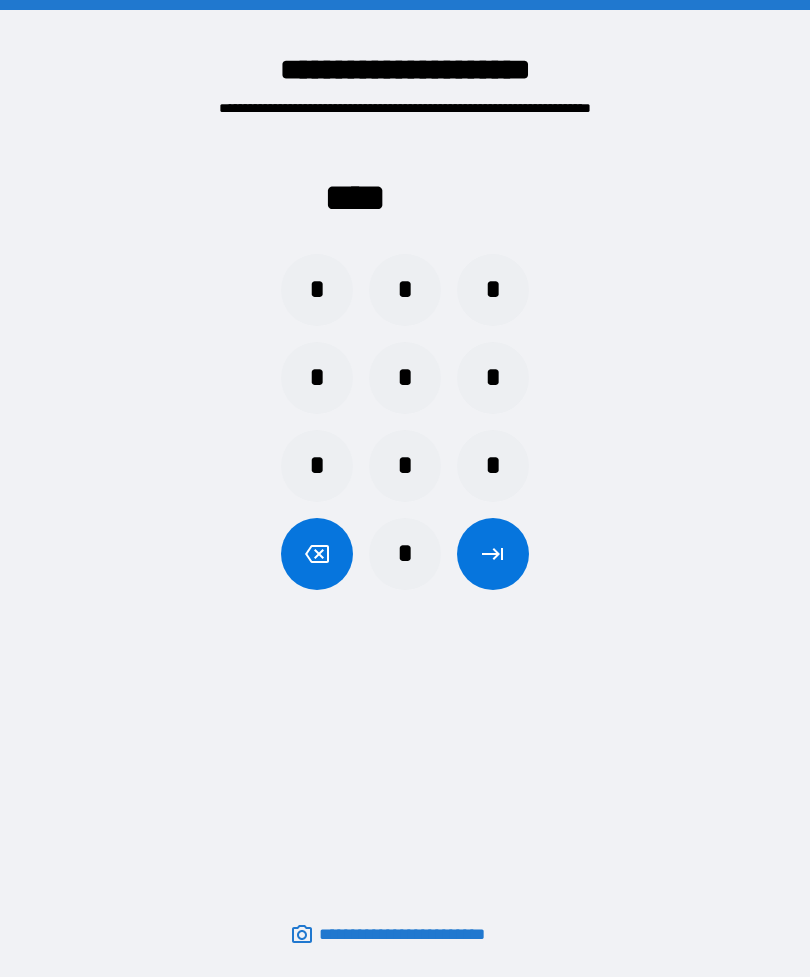 click on "*" at bounding box center [493, 378] 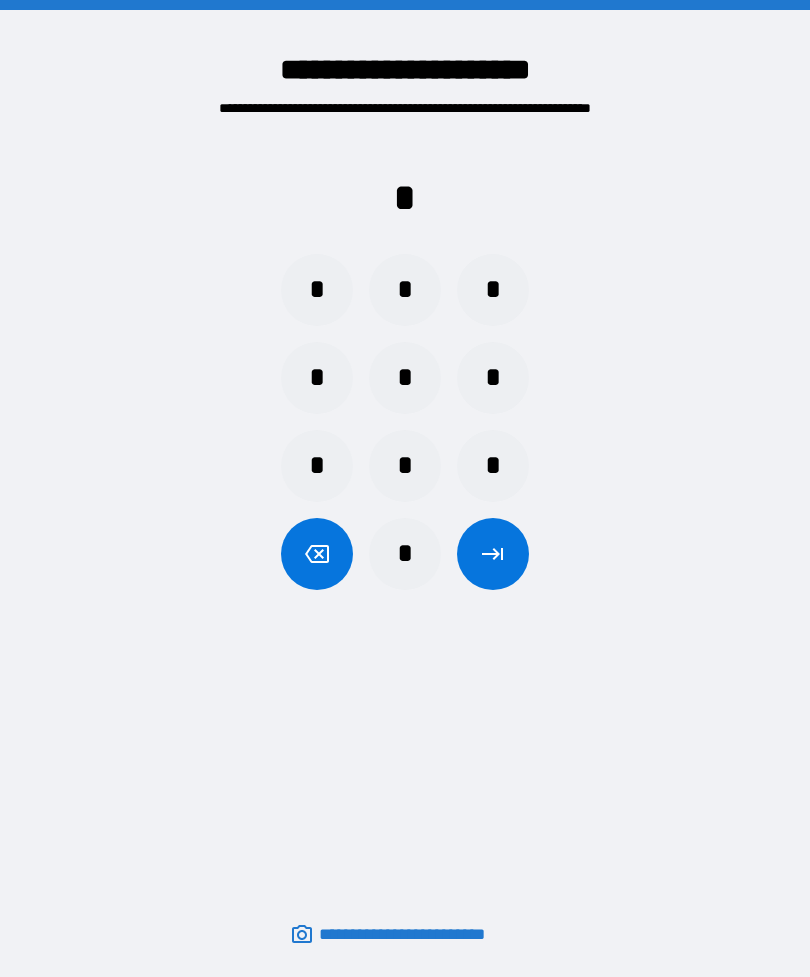 click on "*" at bounding box center (405, 466) 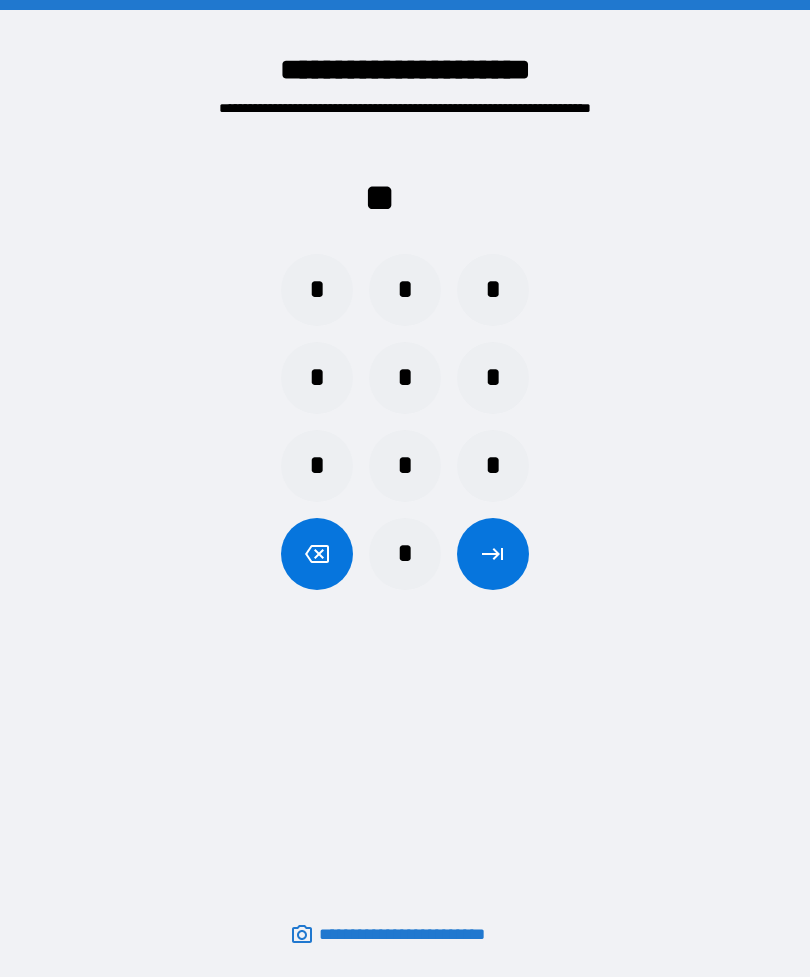 click on "*" at bounding box center (405, 290) 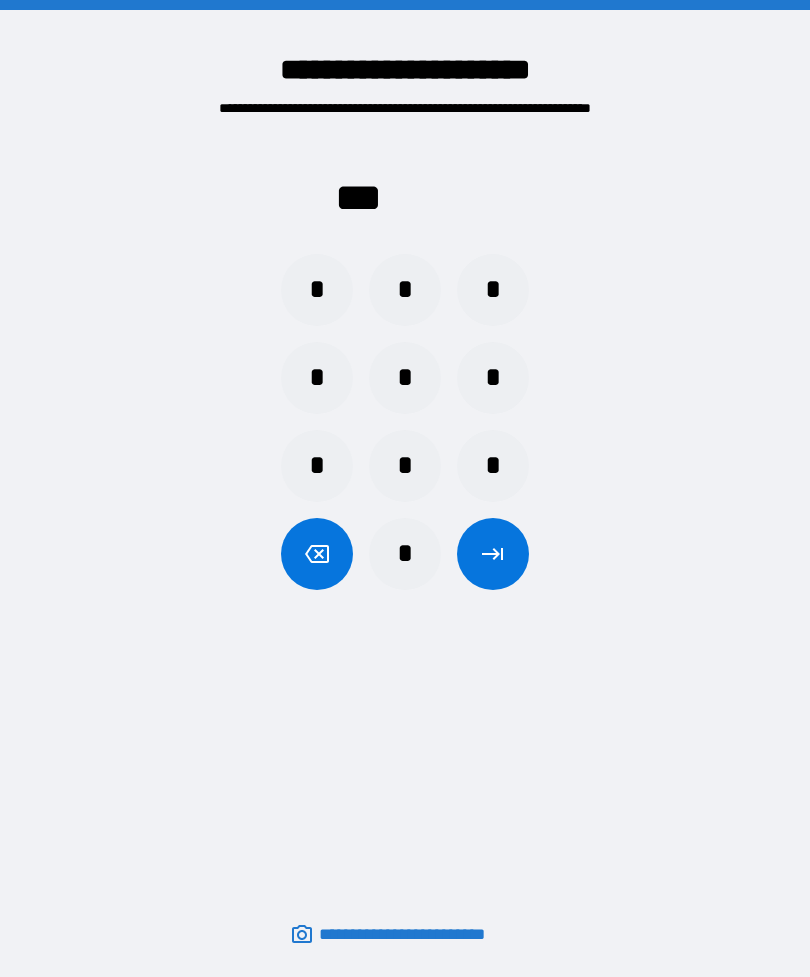 click on "*" at bounding box center (405, 554) 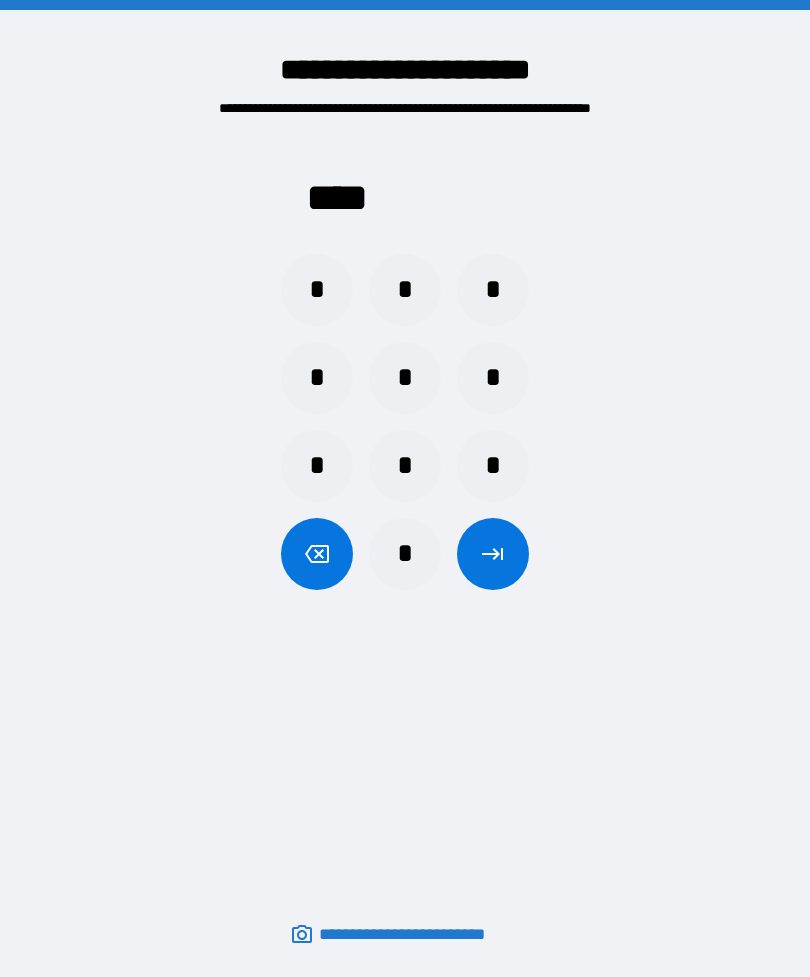 click at bounding box center [493, 554] 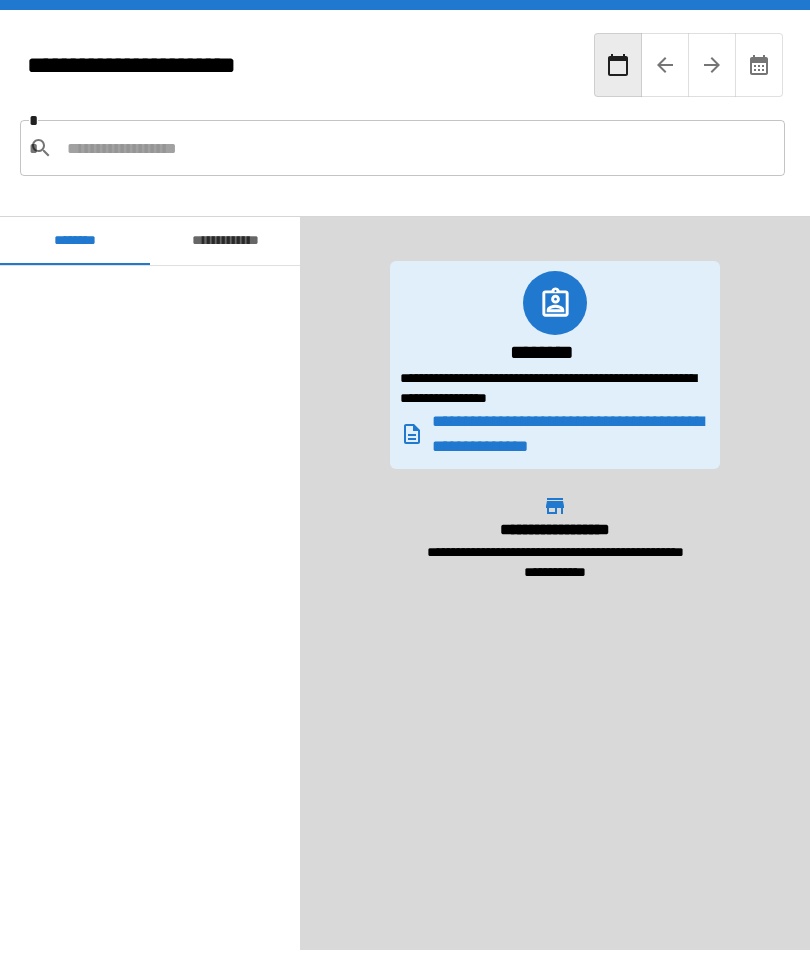 scroll, scrollTop: 1020, scrollLeft: 0, axis: vertical 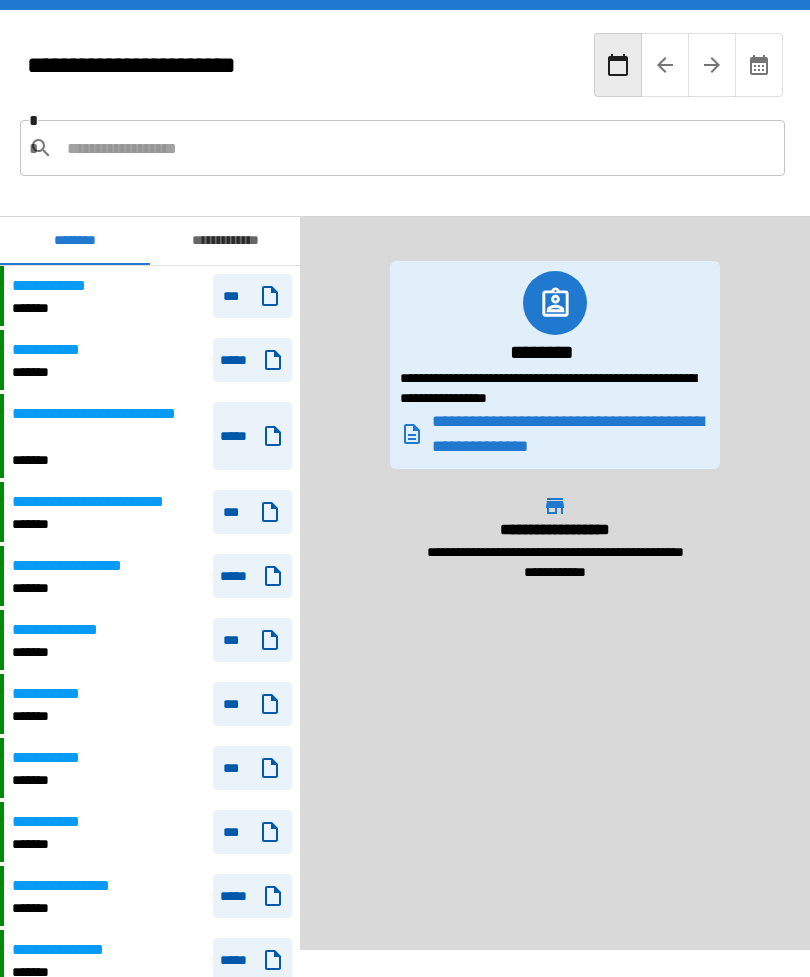 click on "**********" at bounding box center [225, 241] 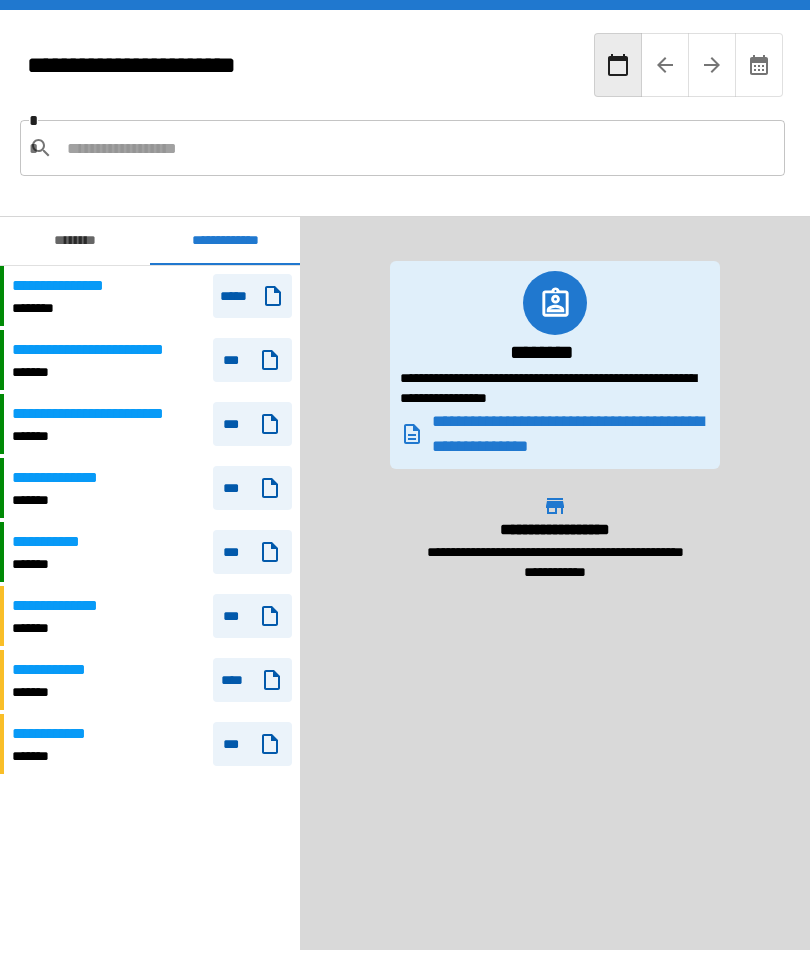 scroll, scrollTop: 0, scrollLeft: 0, axis: both 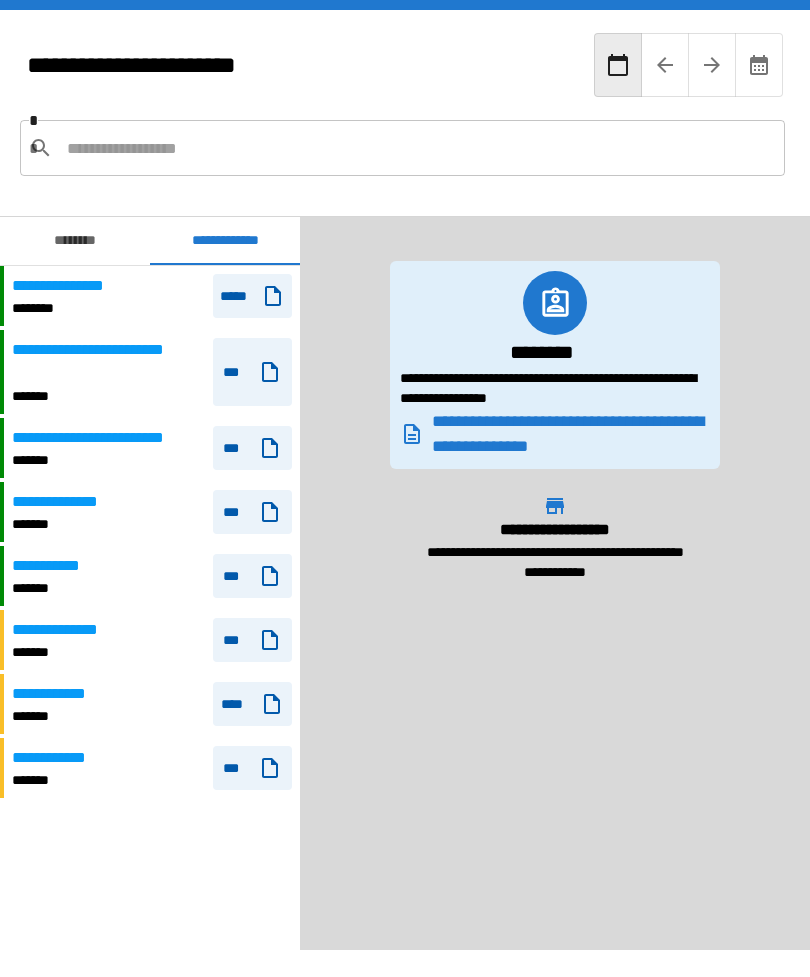 click on "*******" at bounding box center (108, 396) 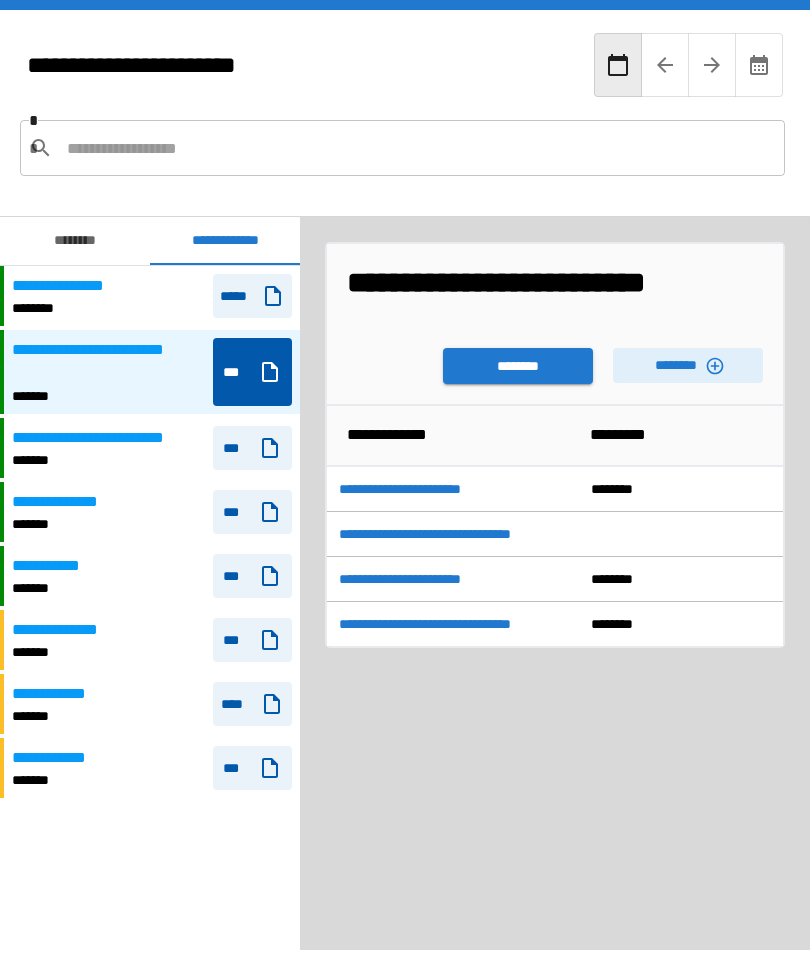 click on "********" at bounding box center (518, 366) 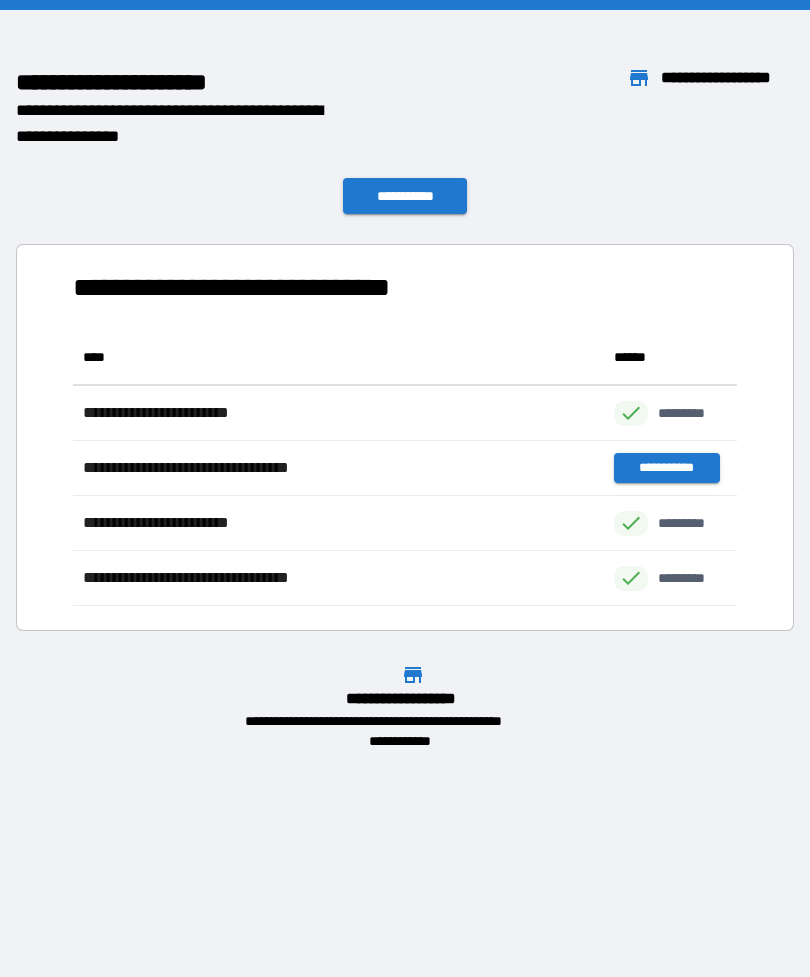 scroll, scrollTop: 276, scrollLeft: 664, axis: both 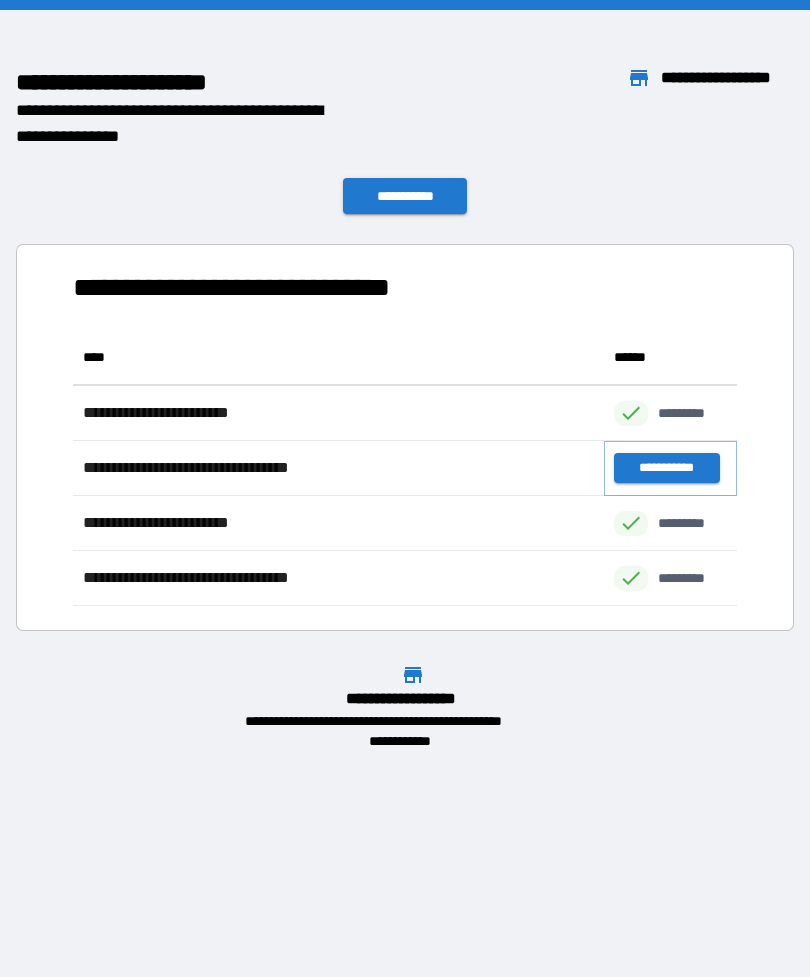 click on "**********" at bounding box center [666, 468] 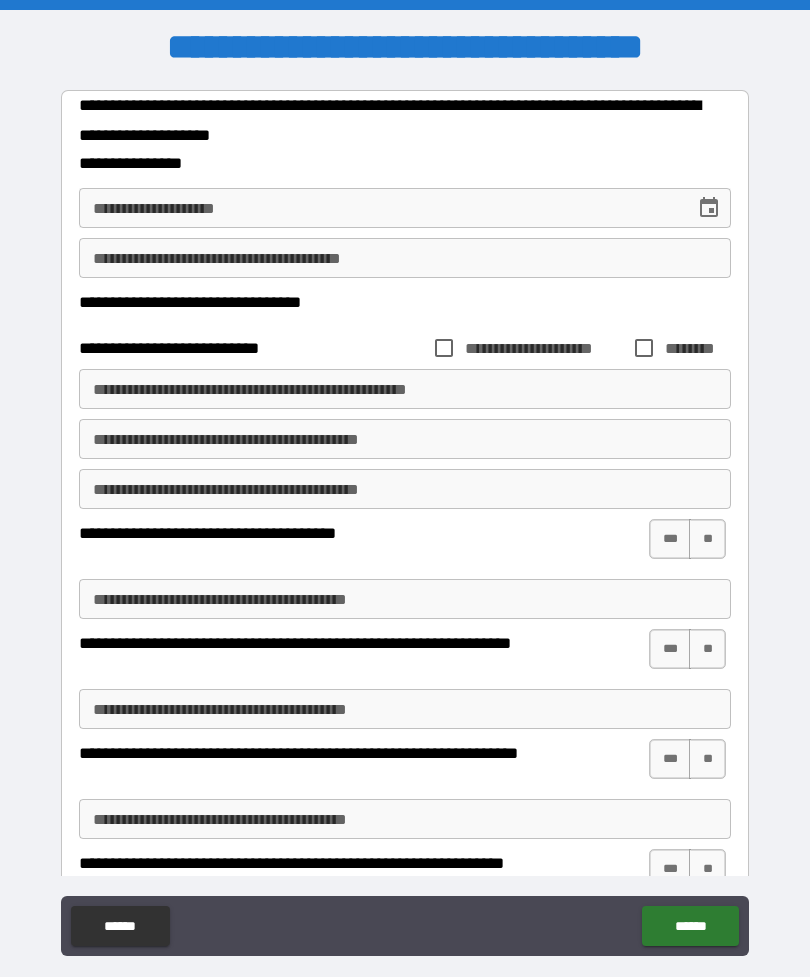 click on "**********" at bounding box center (380, 208) 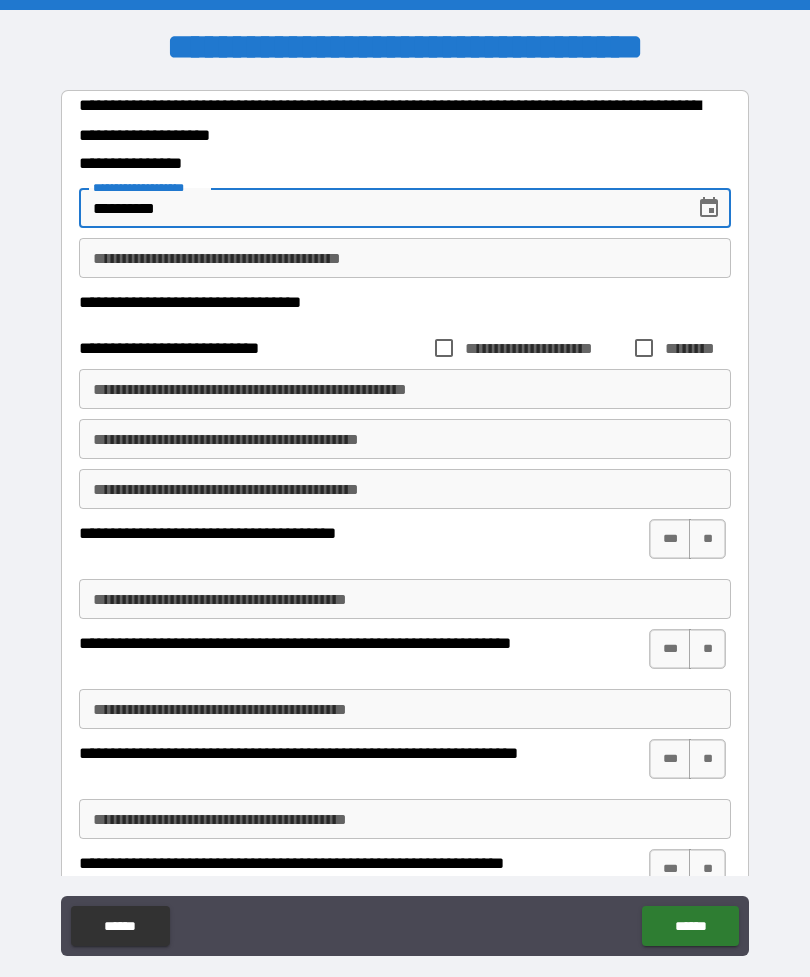 type on "**********" 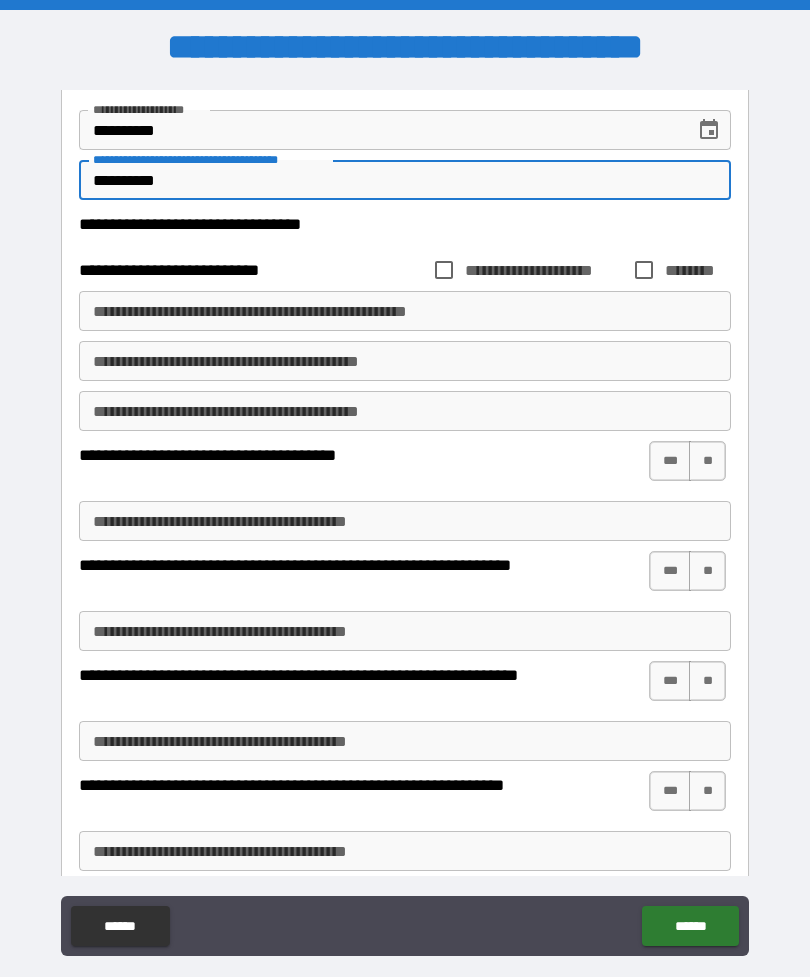 scroll, scrollTop: 98, scrollLeft: 0, axis: vertical 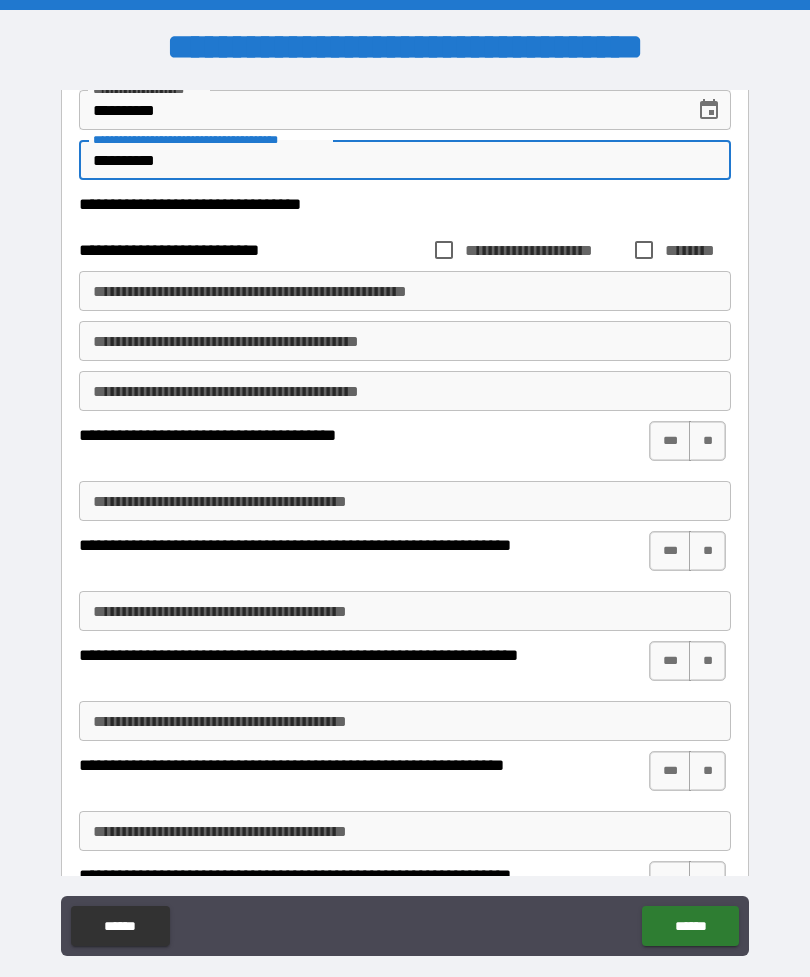 type on "*********" 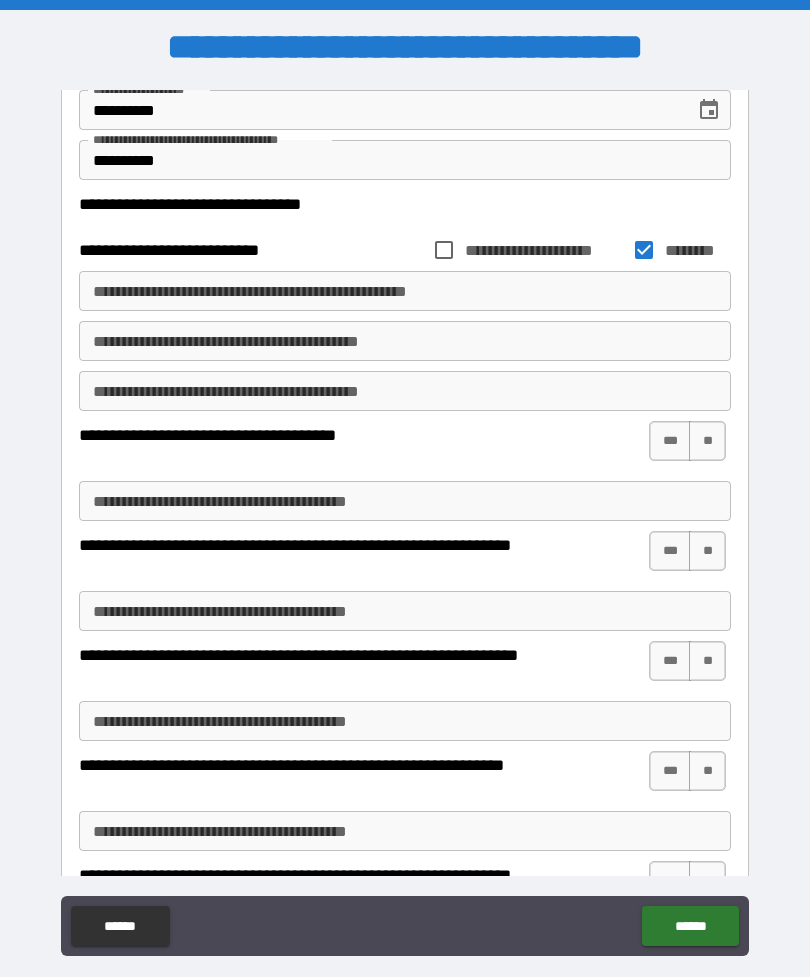 click on "**" at bounding box center [707, 441] 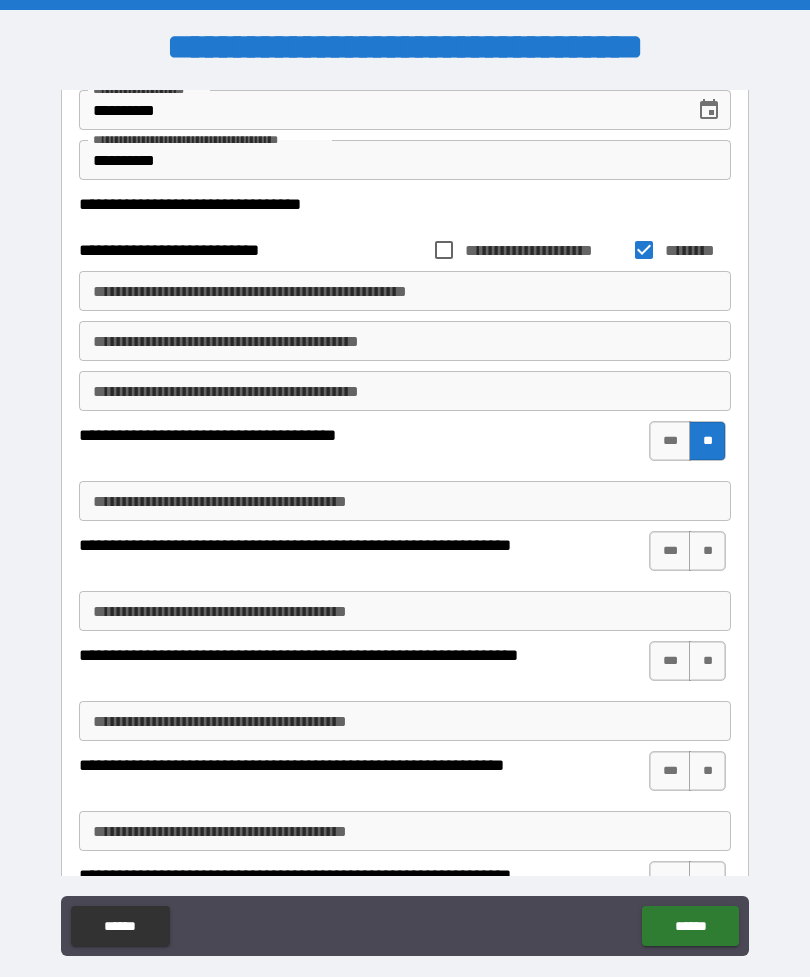 click on "**" at bounding box center [707, 551] 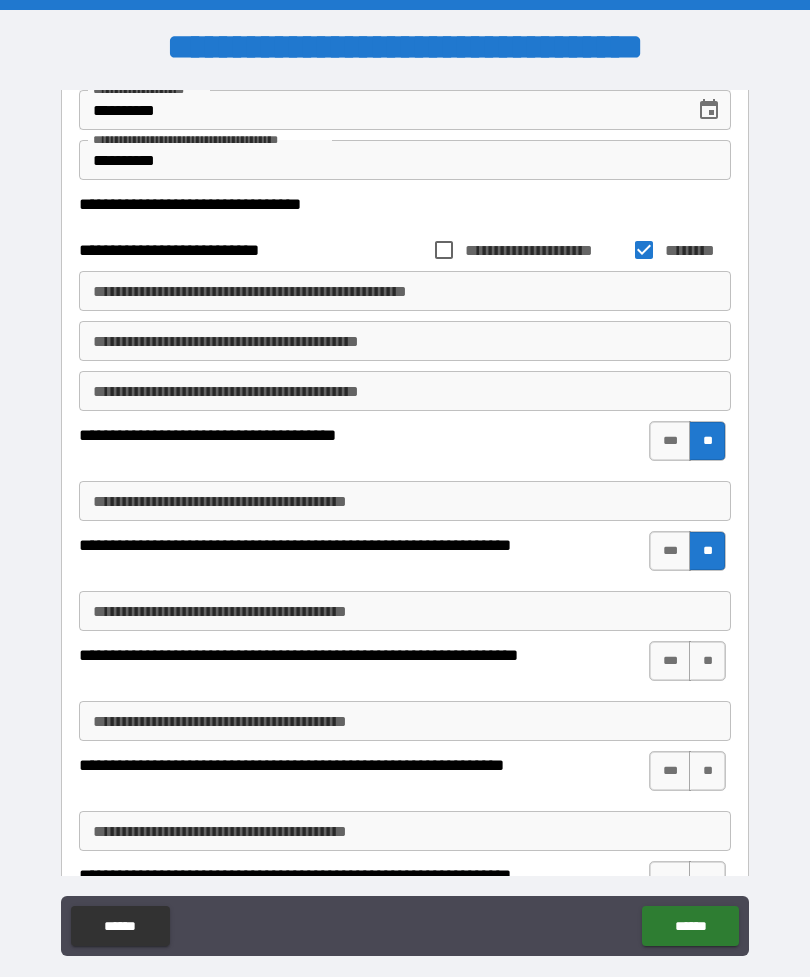 click on "**" at bounding box center (707, 661) 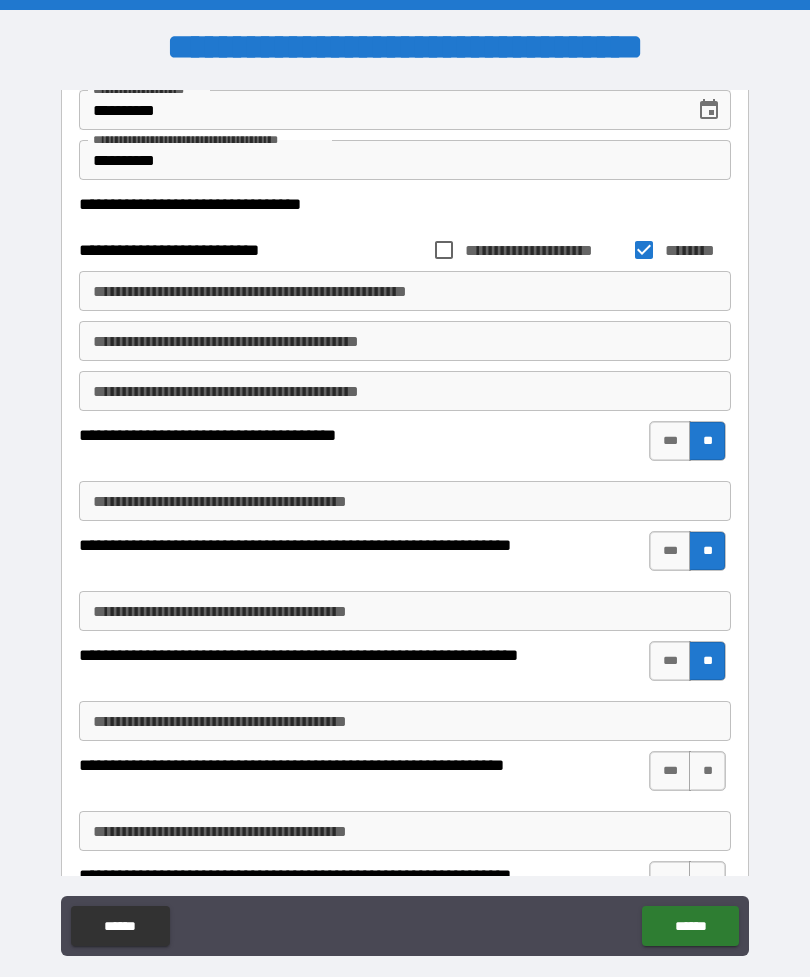 click on "**" at bounding box center [707, 771] 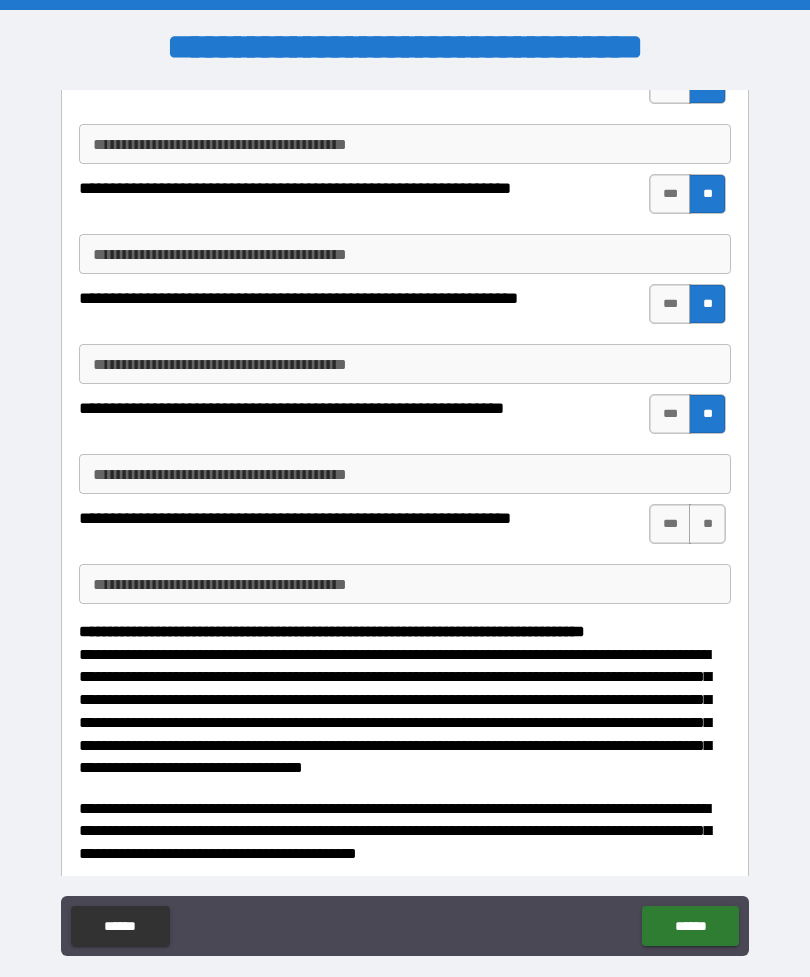 scroll, scrollTop: 465, scrollLeft: 0, axis: vertical 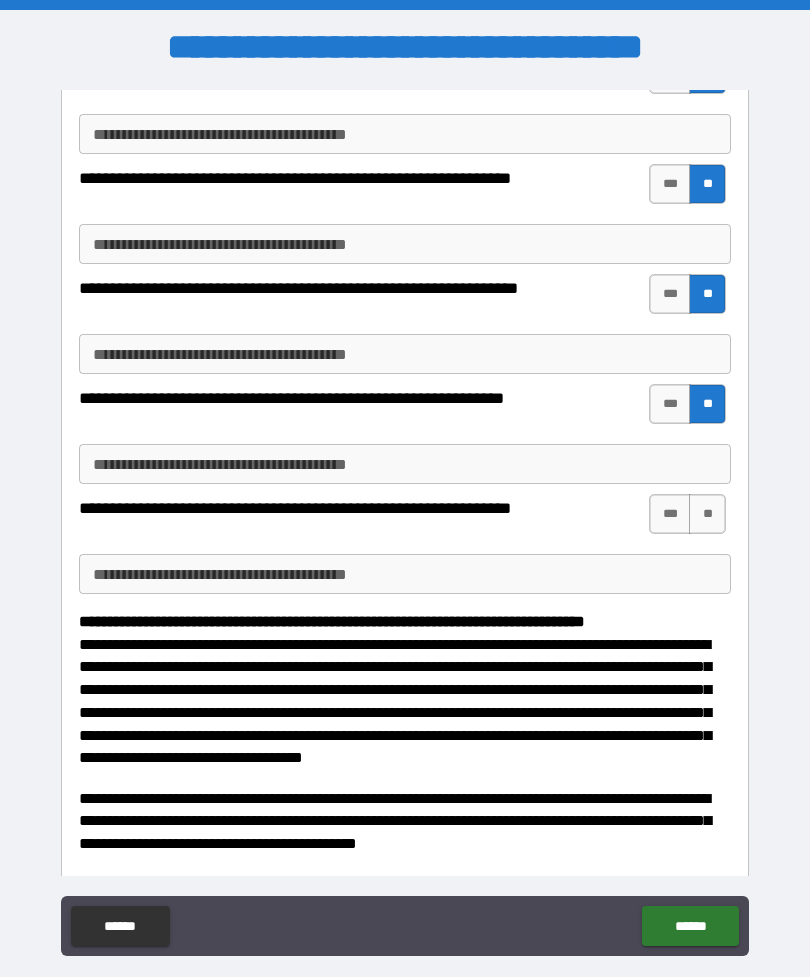 click on "**" at bounding box center [707, 514] 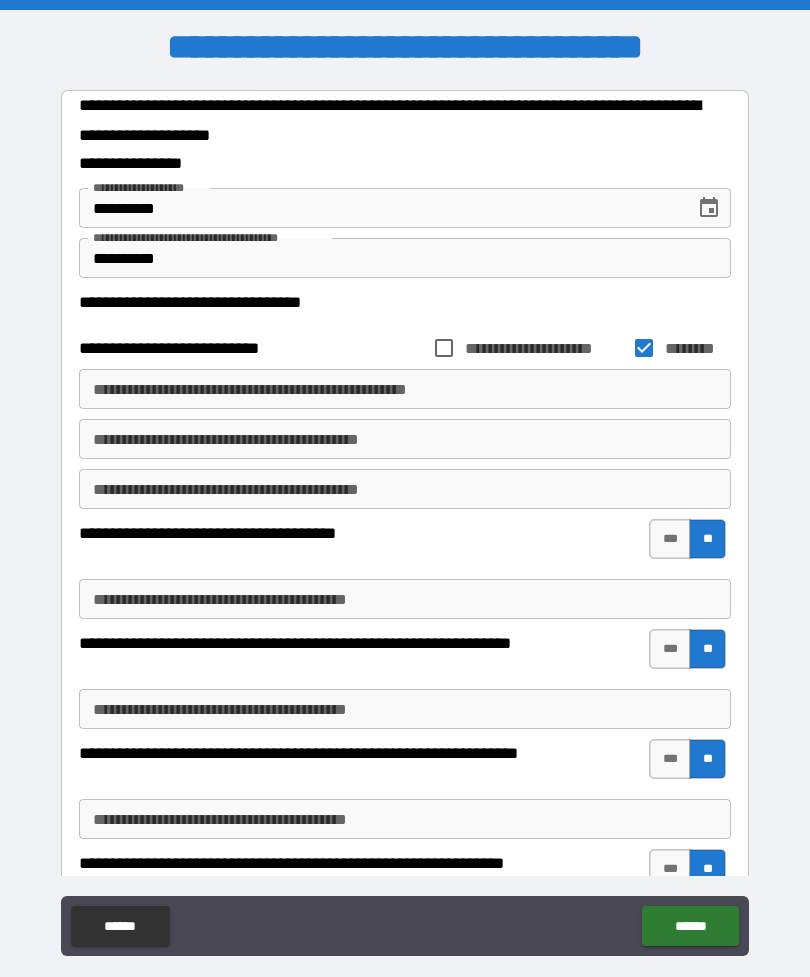 scroll, scrollTop: 0, scrollLeft: 0, axis: both 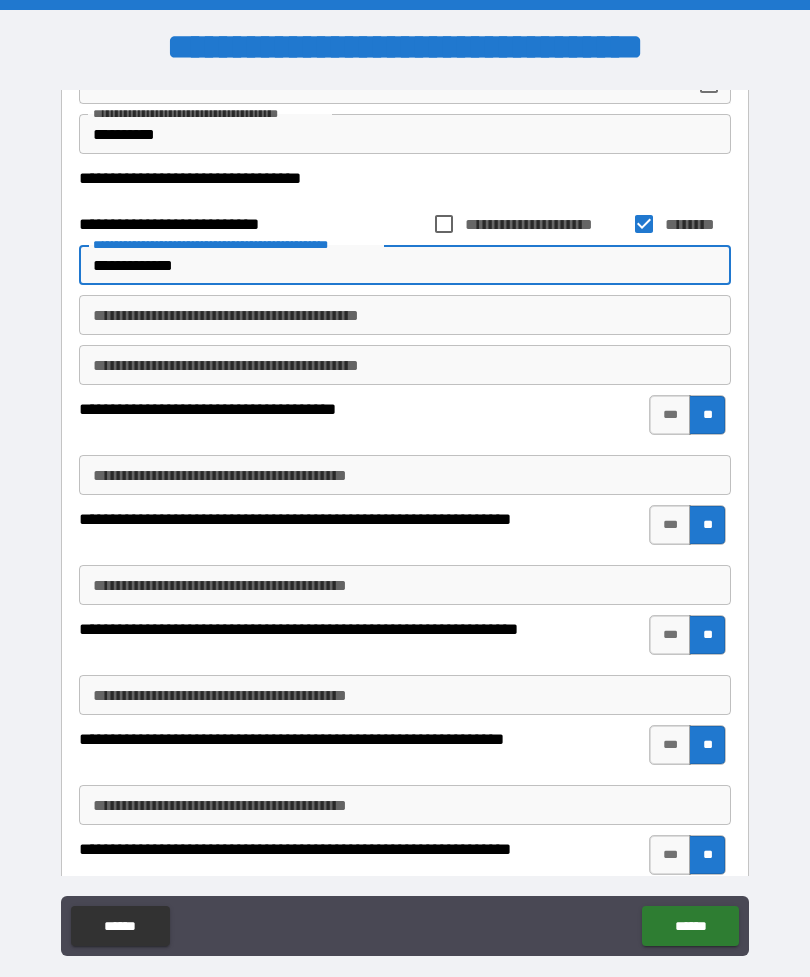 type on "**********" 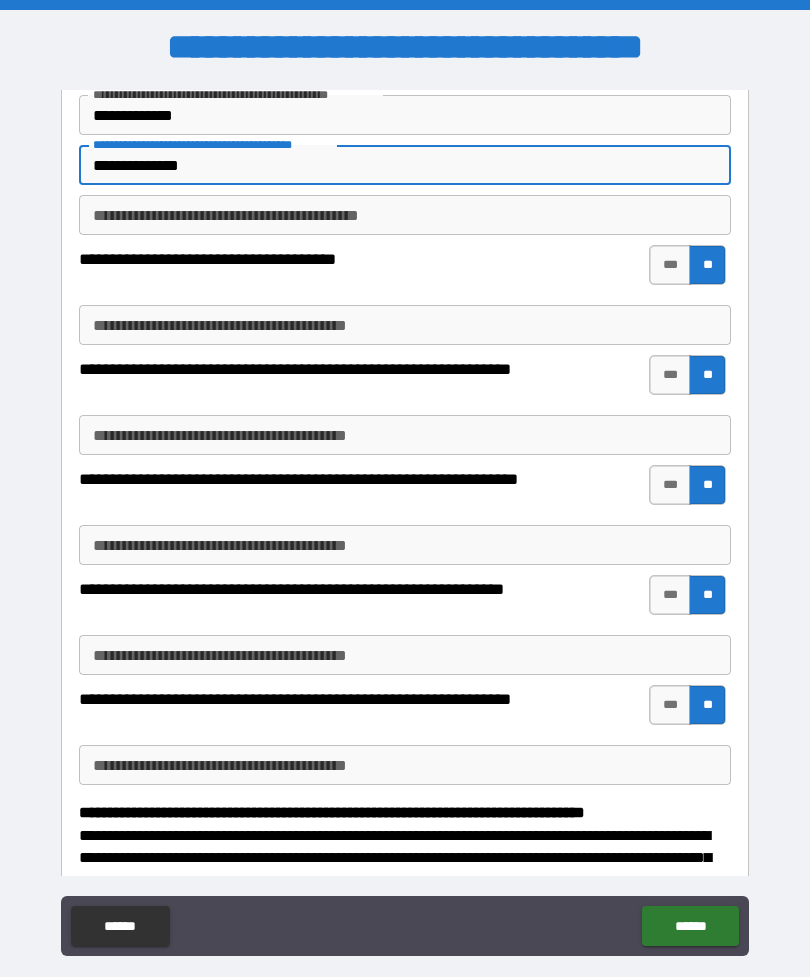 scroll, scrollTop: 292, scrollLeft: 0, axis: vertical 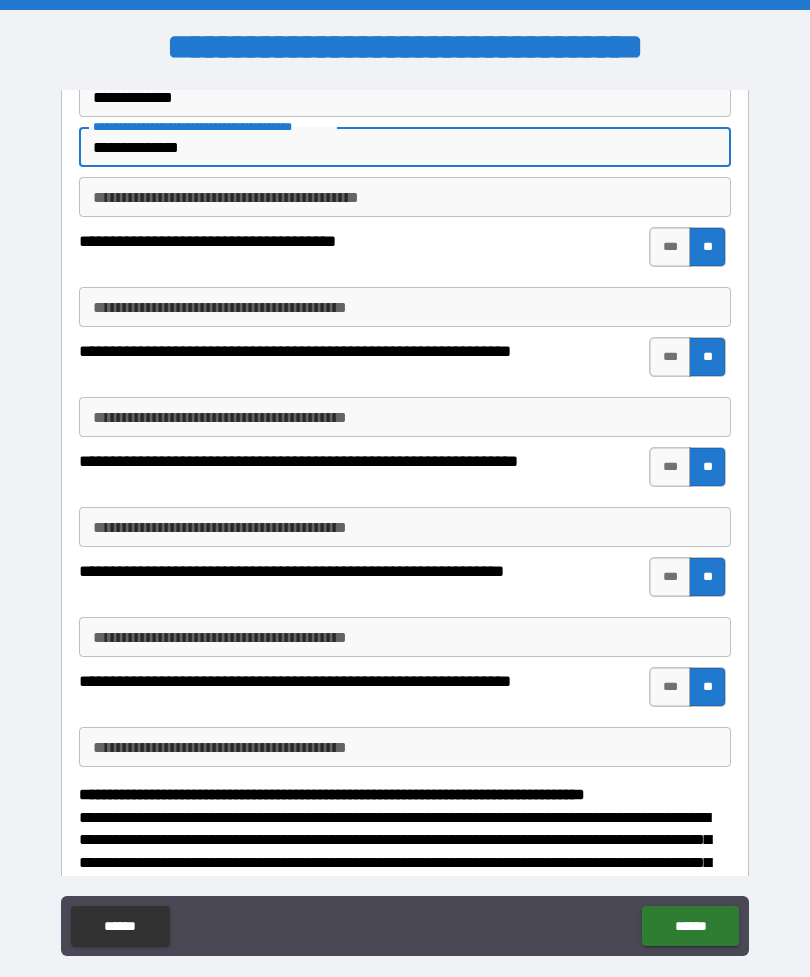type on "**********" 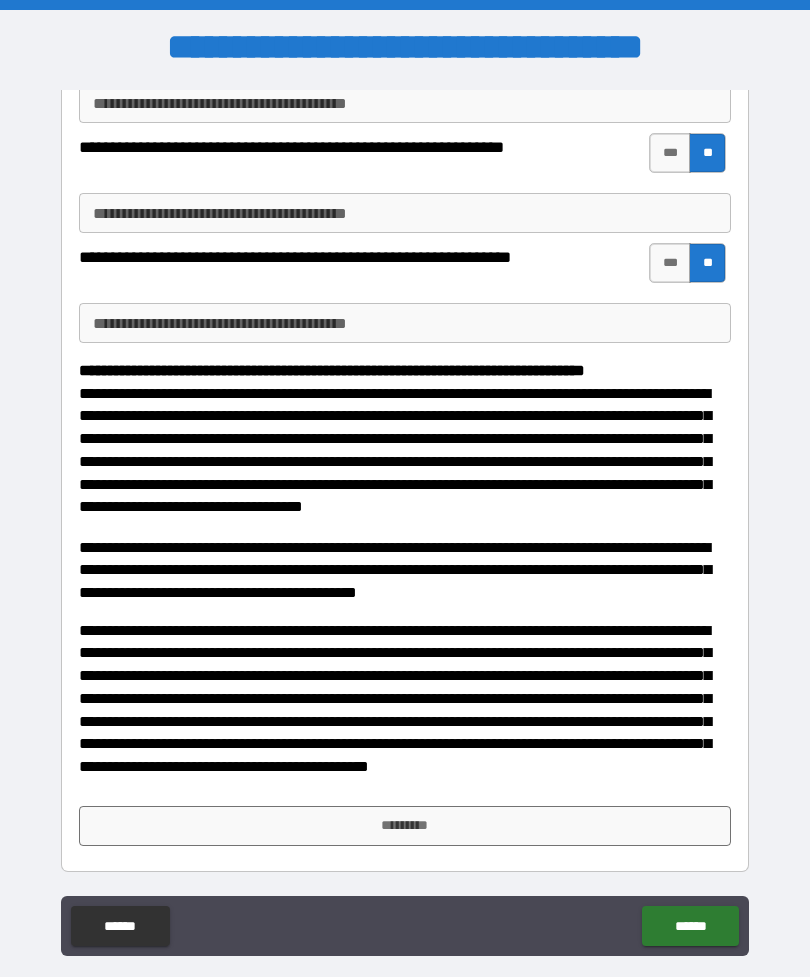 scroll, scrollTop: 716, scrollLeft: 0, axis: vertical 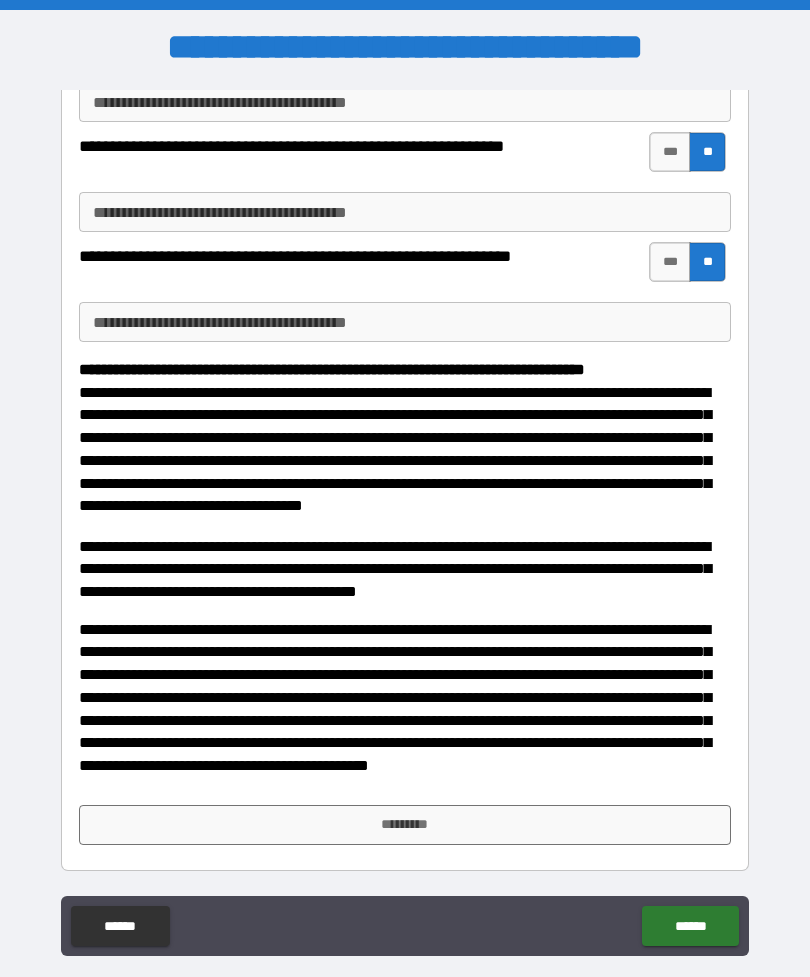 click on "******" at bounding box center (690, 926) 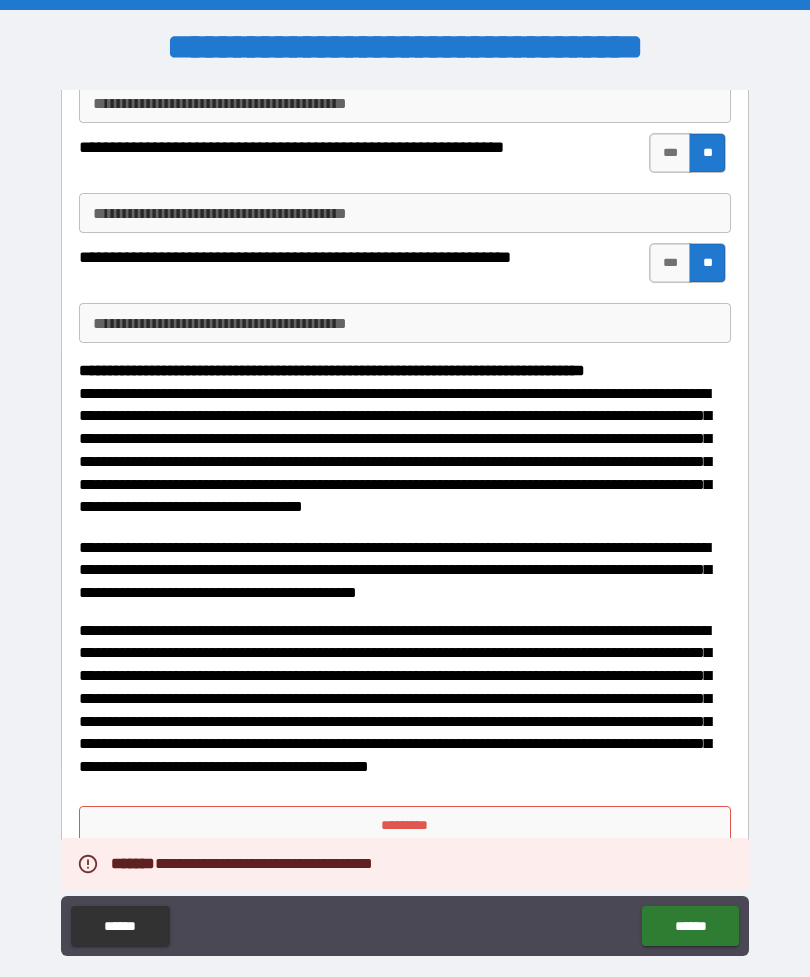 click on "*********" at bounding box center (405, 826) 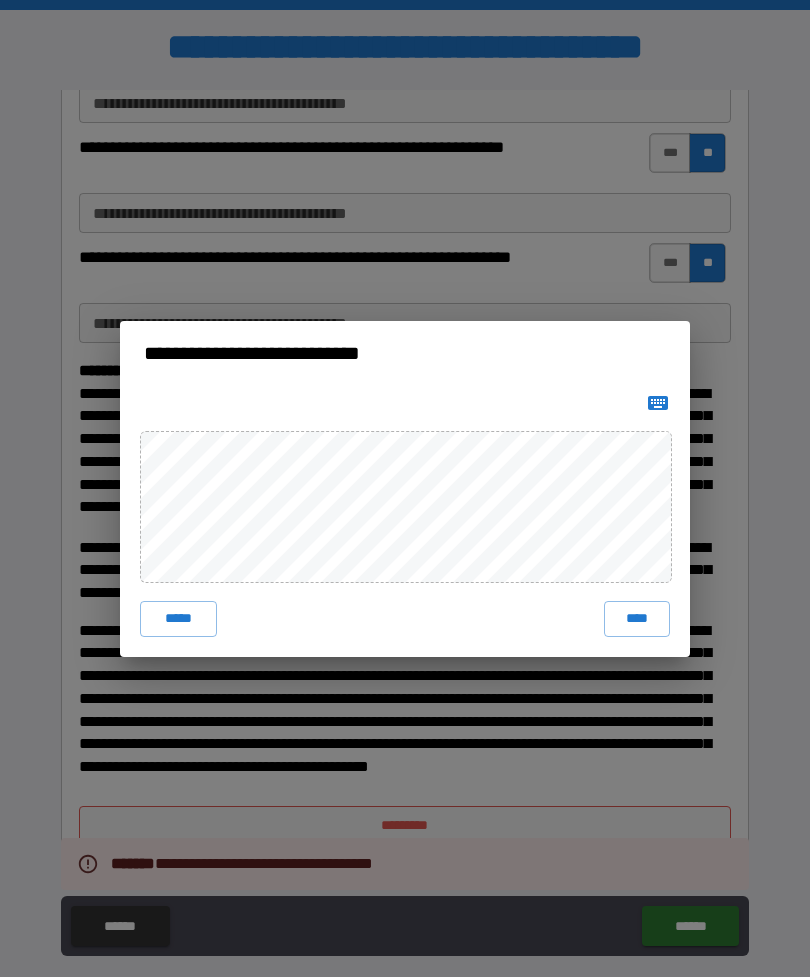 click on "****" at bounding box center (637, 619) 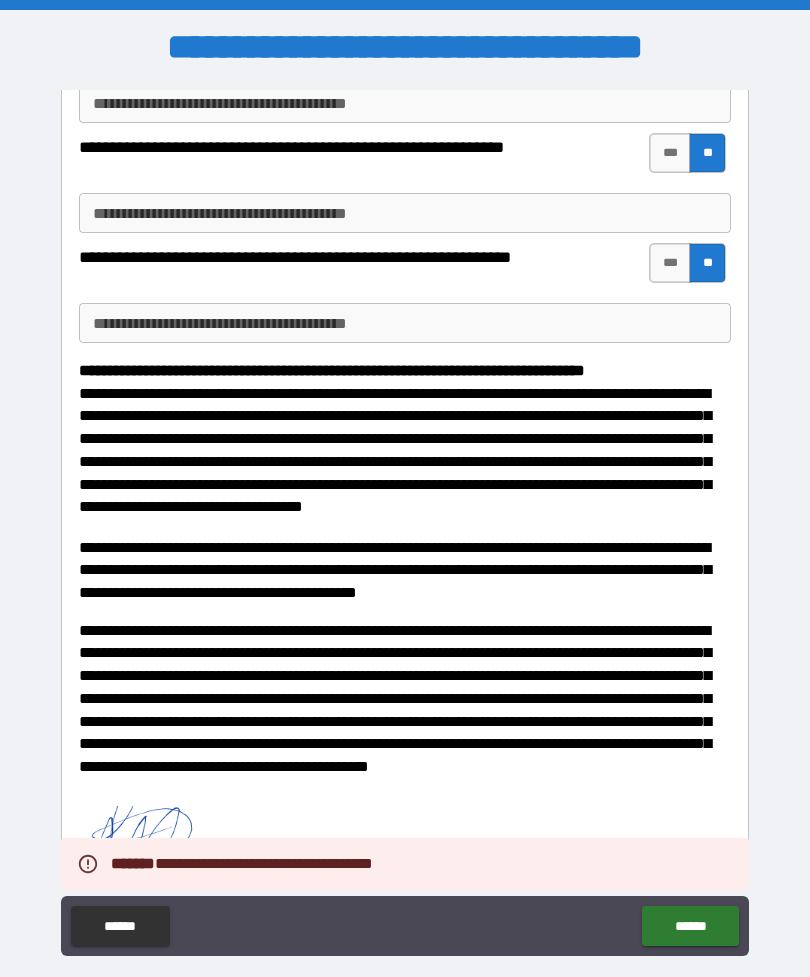 scroll, scrollTop: 706, scrollLeft: 0, axis: vertical 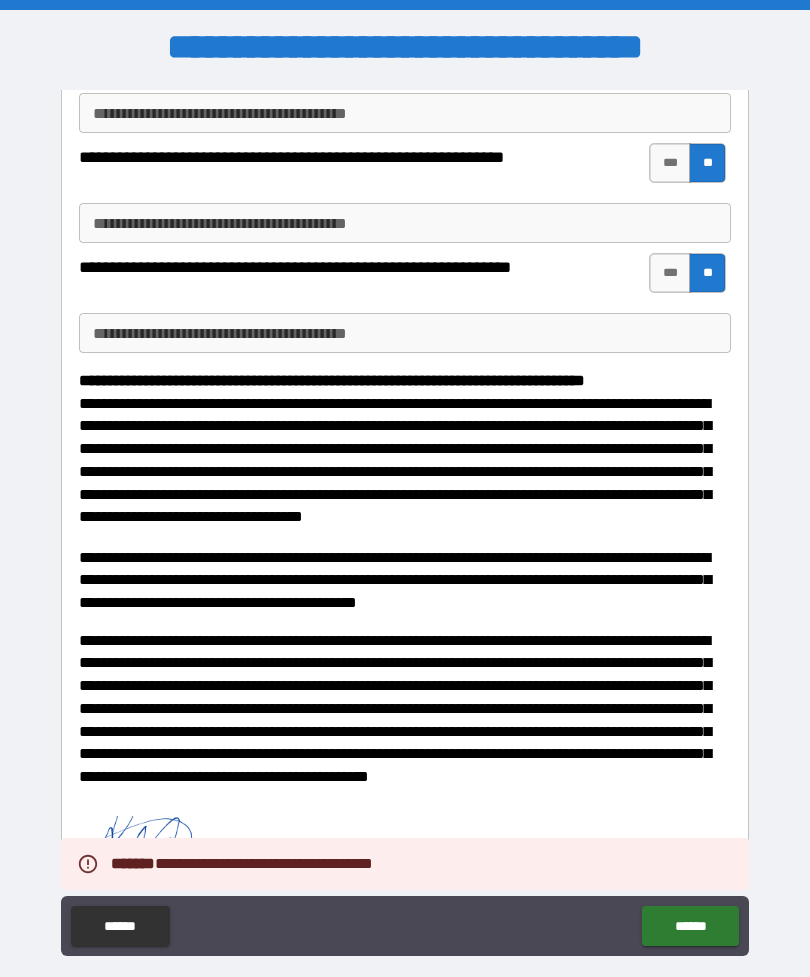click on "******" at bounding box center (690, 926) 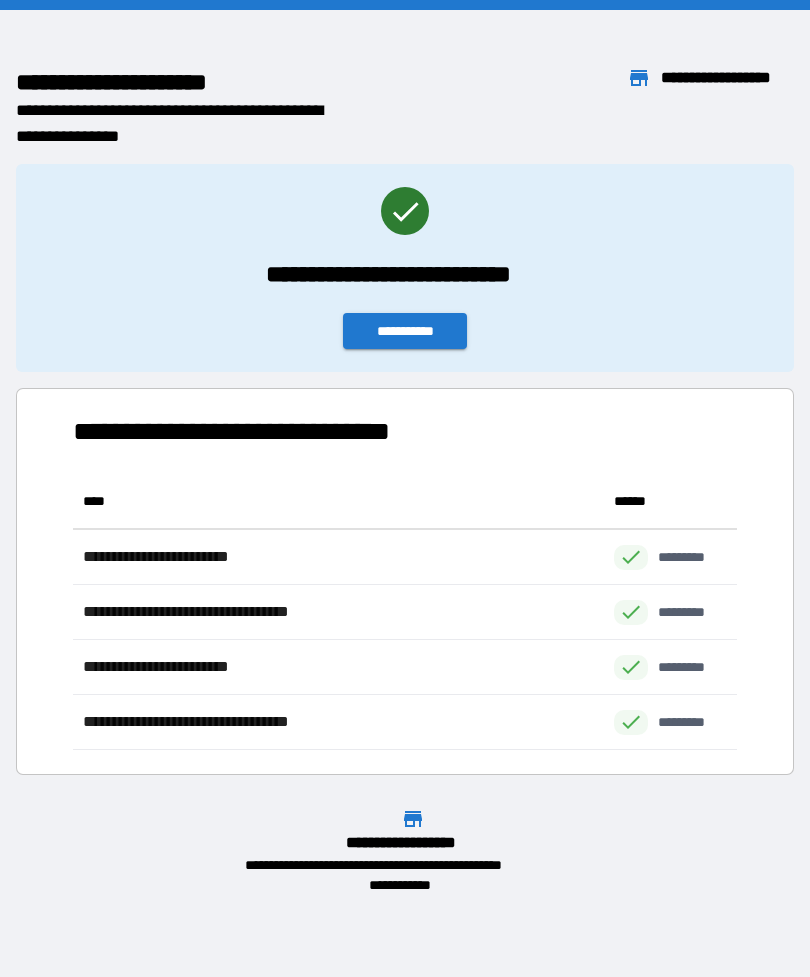 scroll, scrollTop: 1, scrollLeft: 1, axis: both 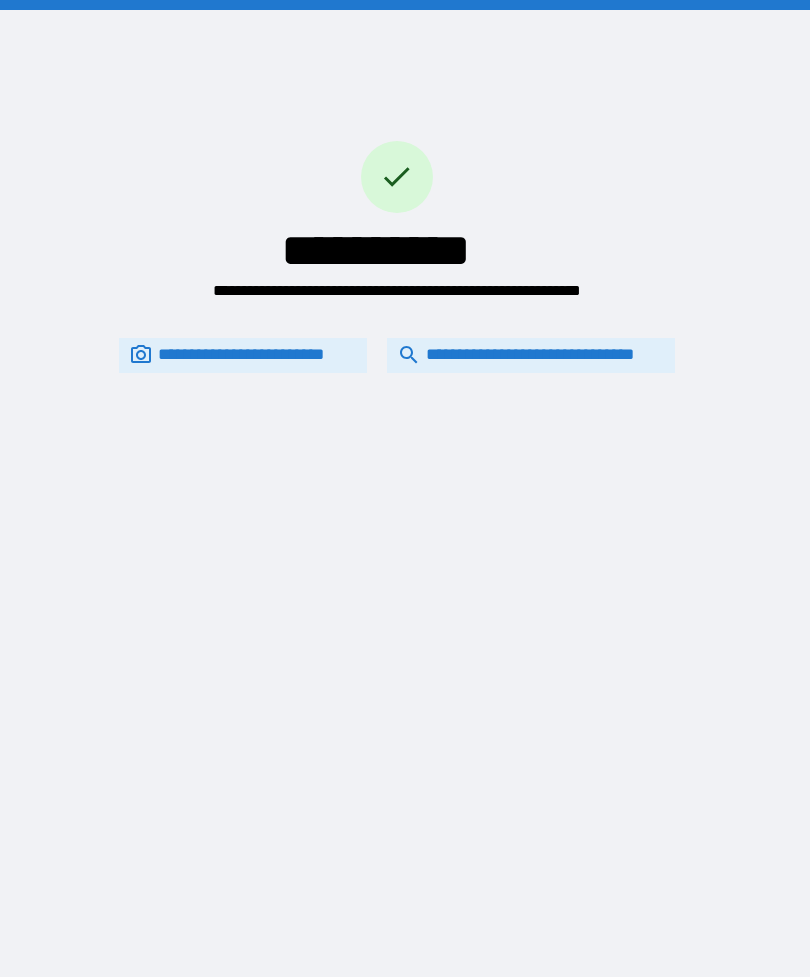 click on "**********" at bounding box center [531, 355] 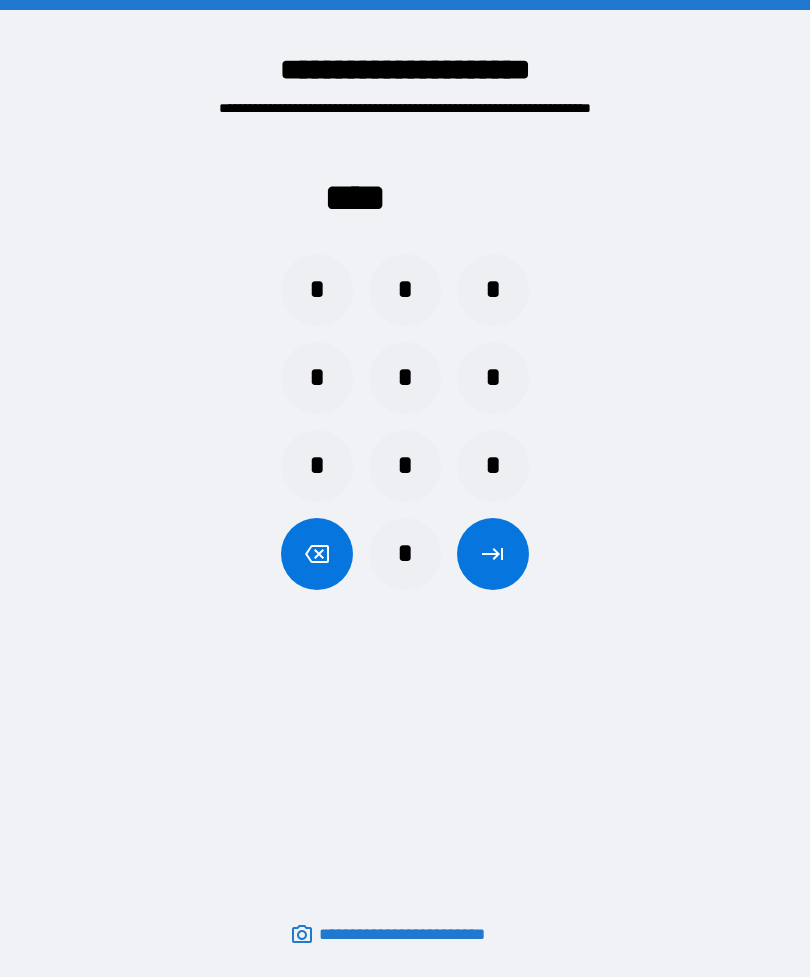 click on "*" at bounding box center [493, 378] 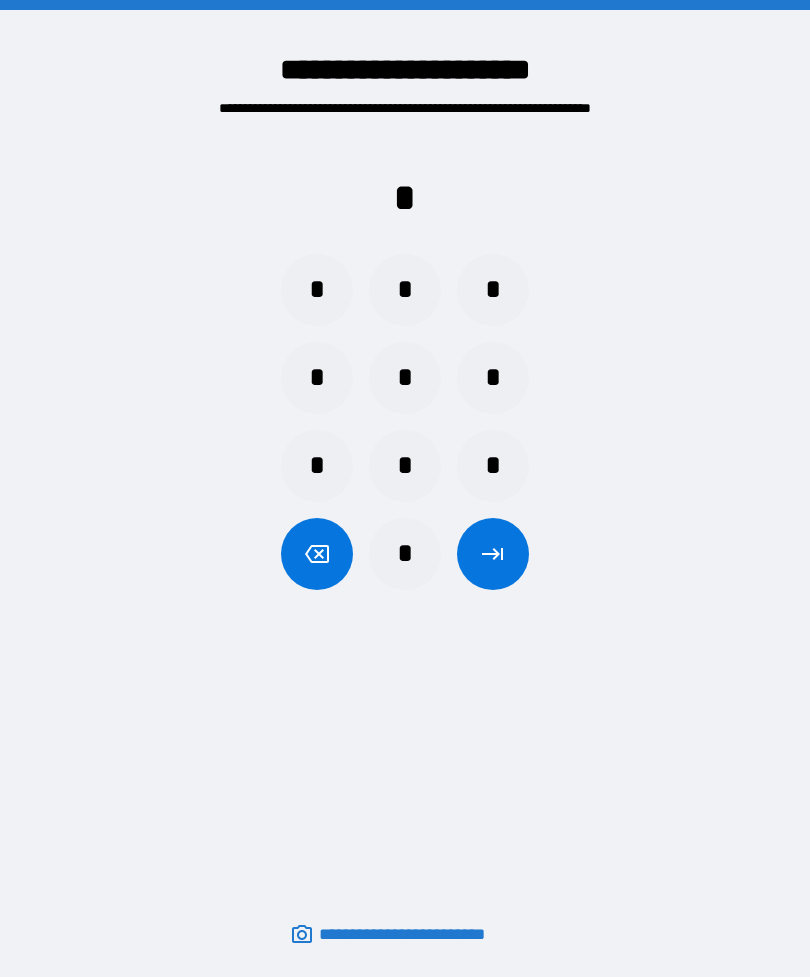click on "*" at bounding box center [405, 466] 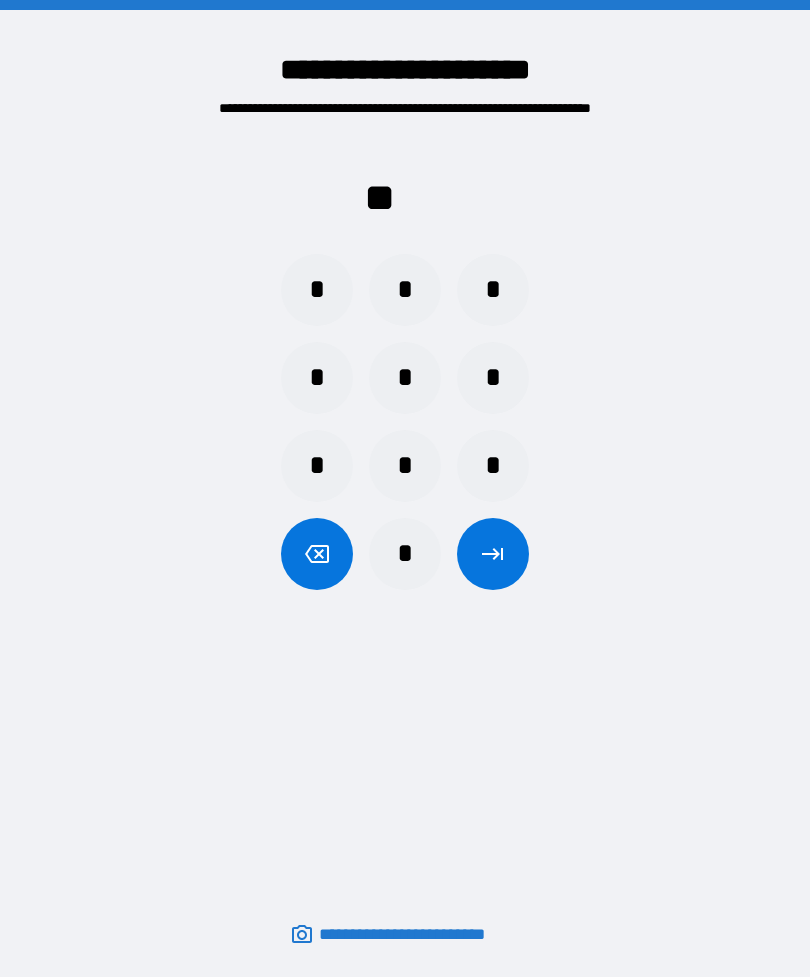 click on "*" at bounding box center [405, 290] 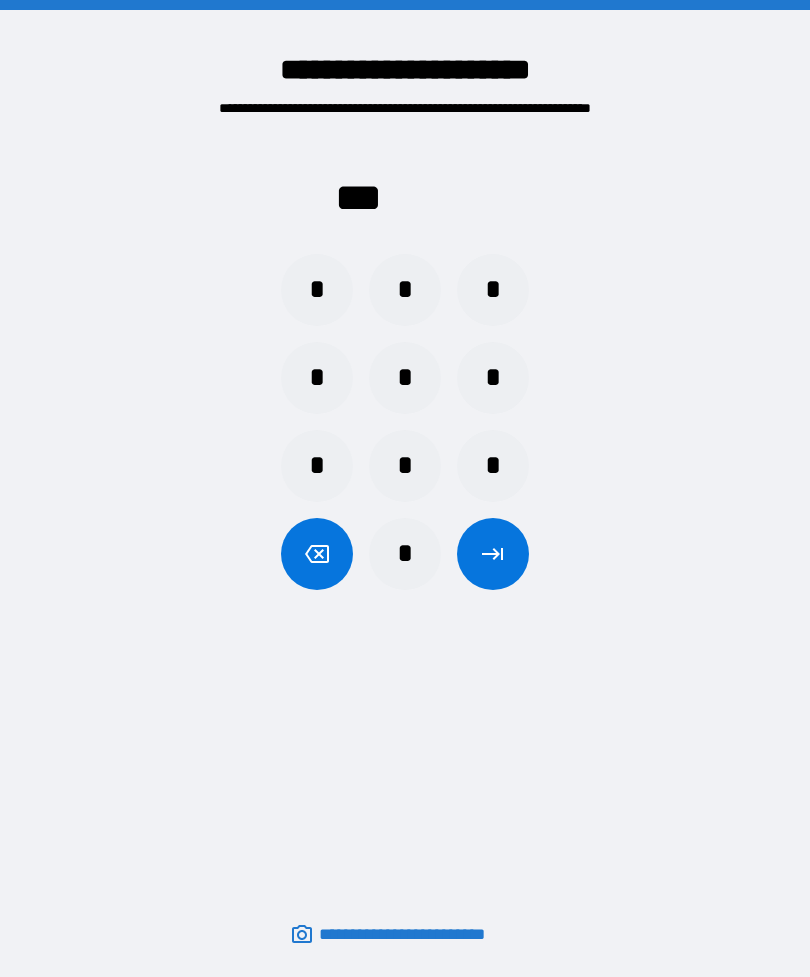 click on "*" at bounding box center (405, 554) 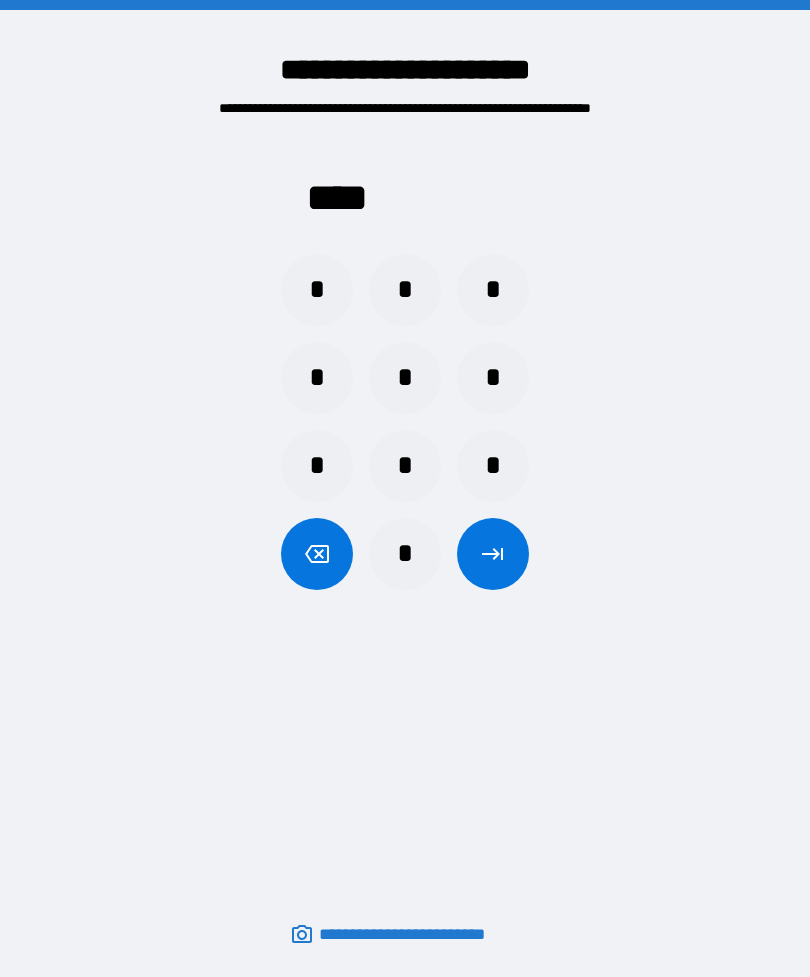 click at bounding box center (493, 554) 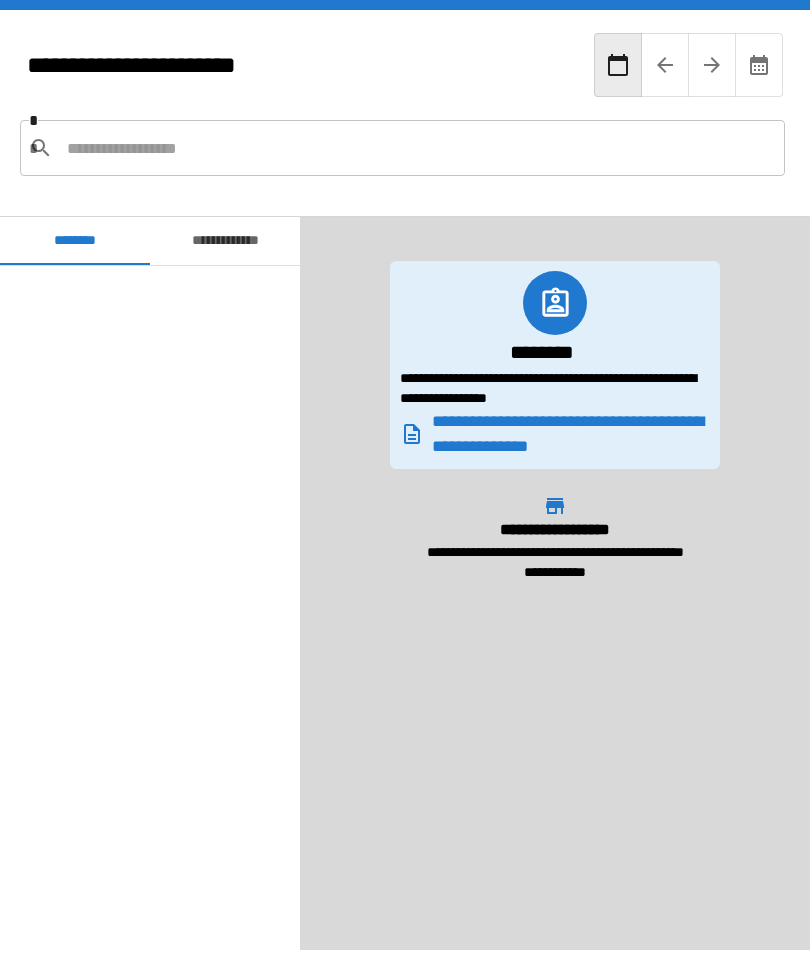 scroll, scrollTop: 1020, scrollLeft: 0, axis: vertical 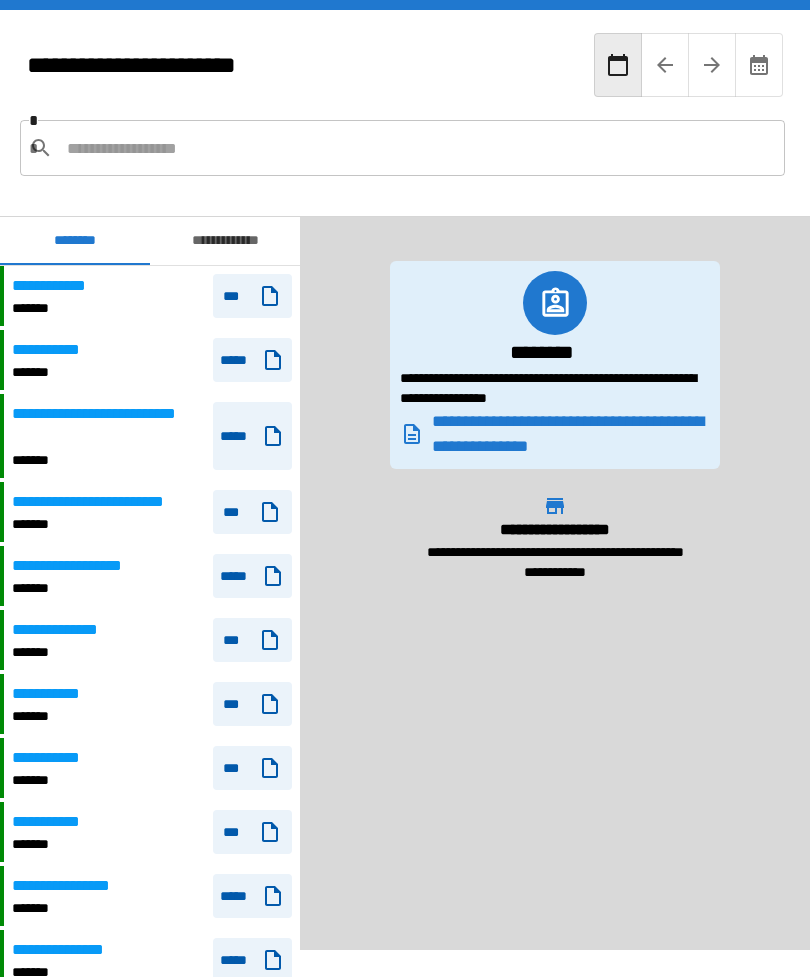 click on "**********" at bounding box center [225, 241] 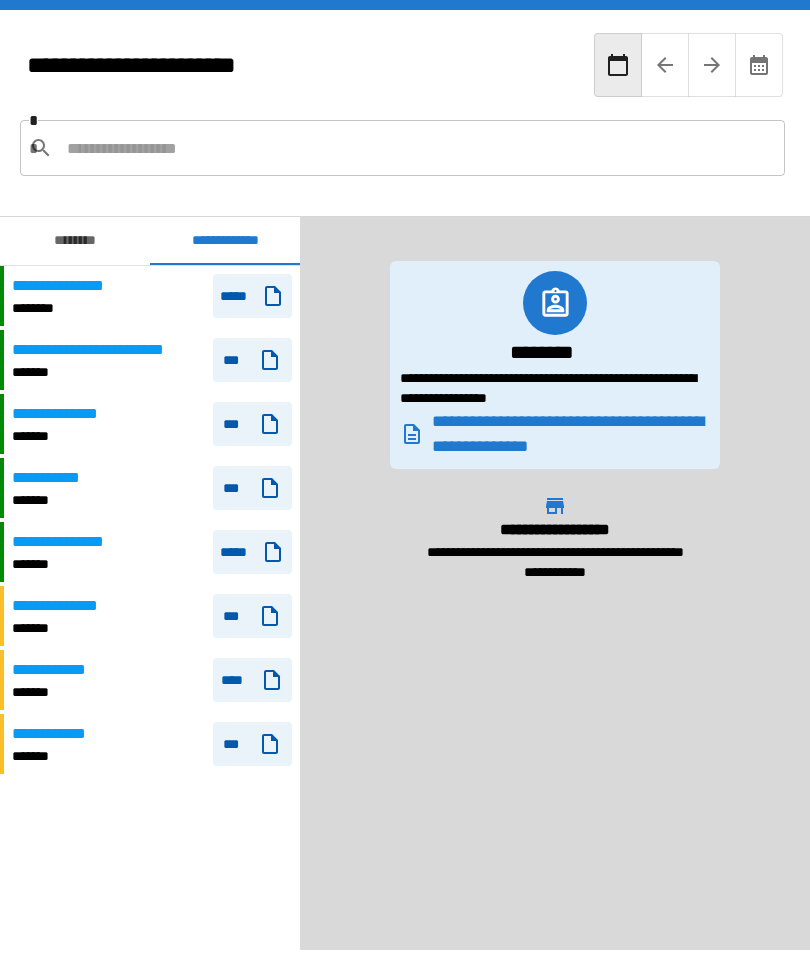 scroll, scrollTop: 0, scrollLeft: 0, axis: both 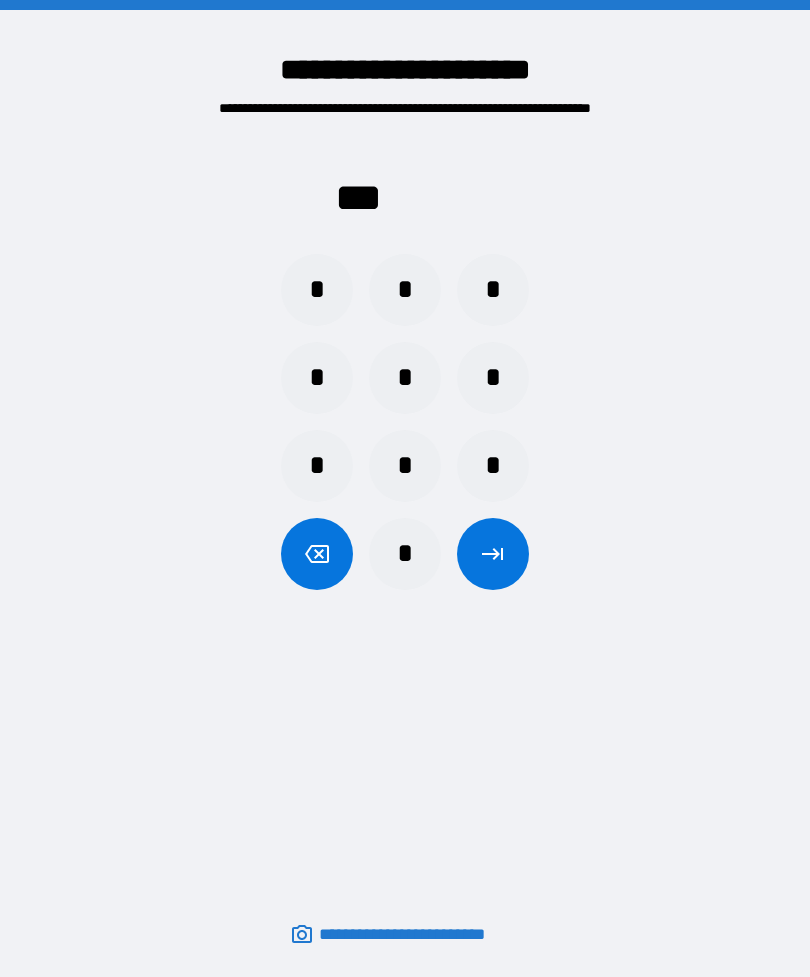 click on "*" at bounding box center (405, 554) 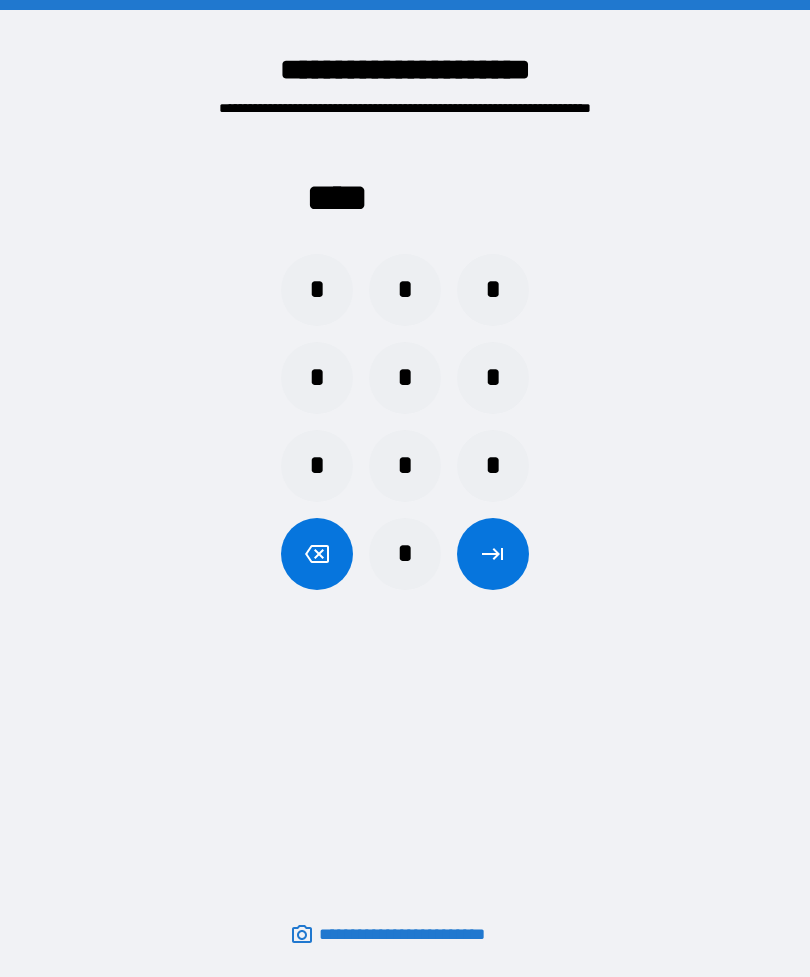 click 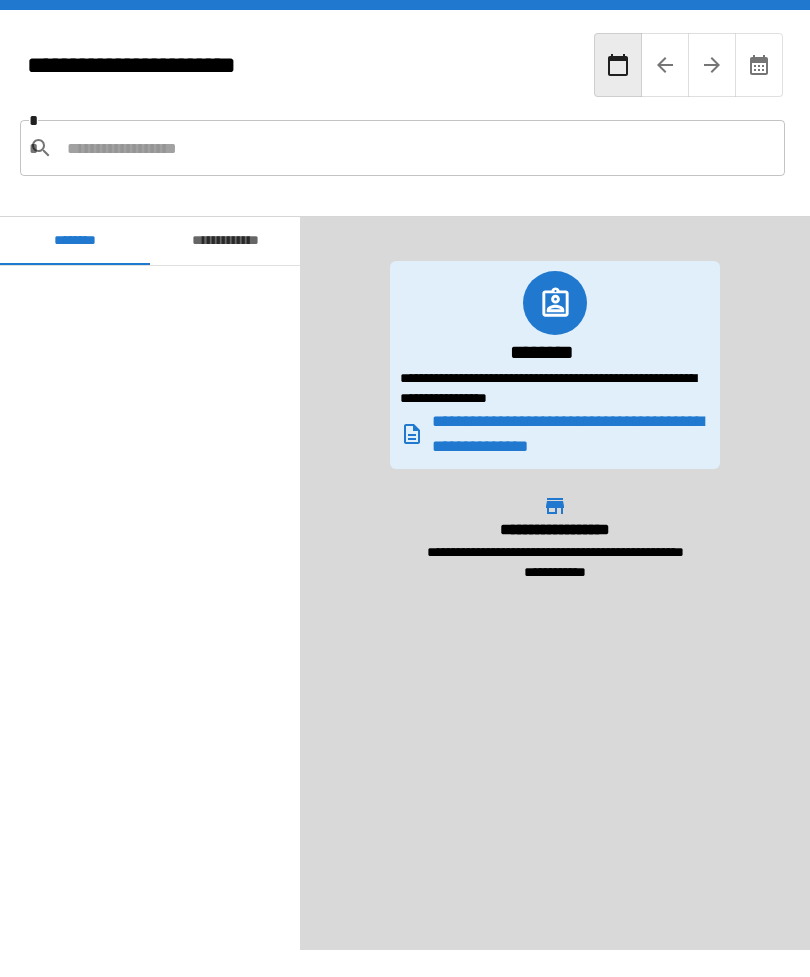scroll, scrollTop: 1020, scrollLeft: 0, axis: vertical 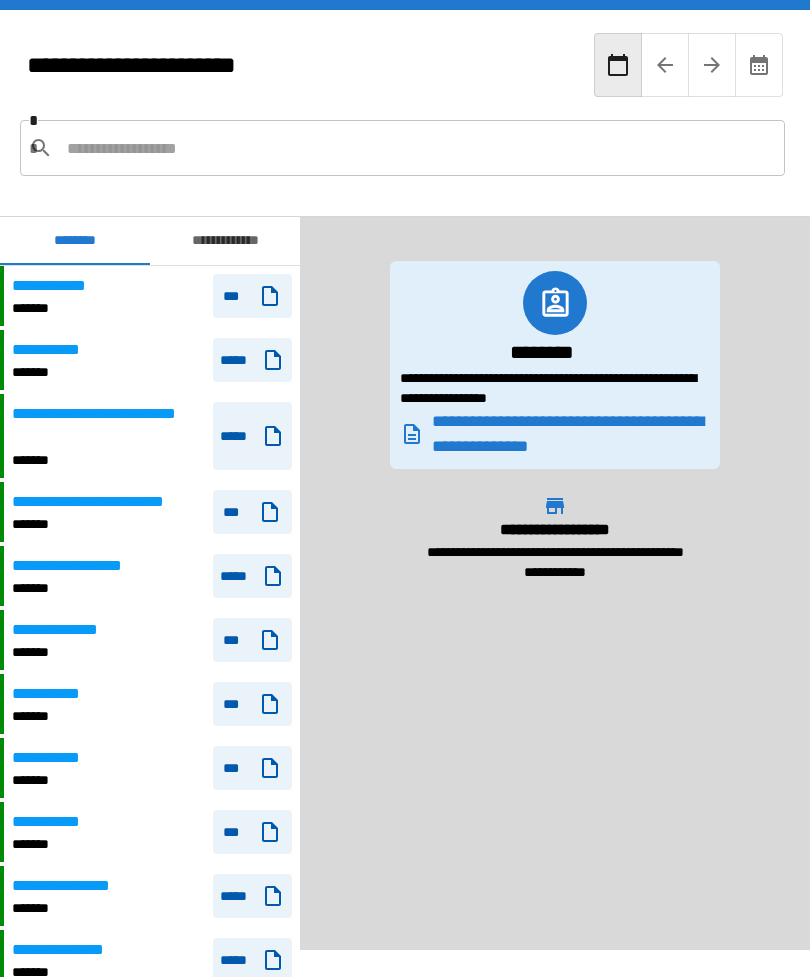 click on "**********" at bounding box center (225, 241) 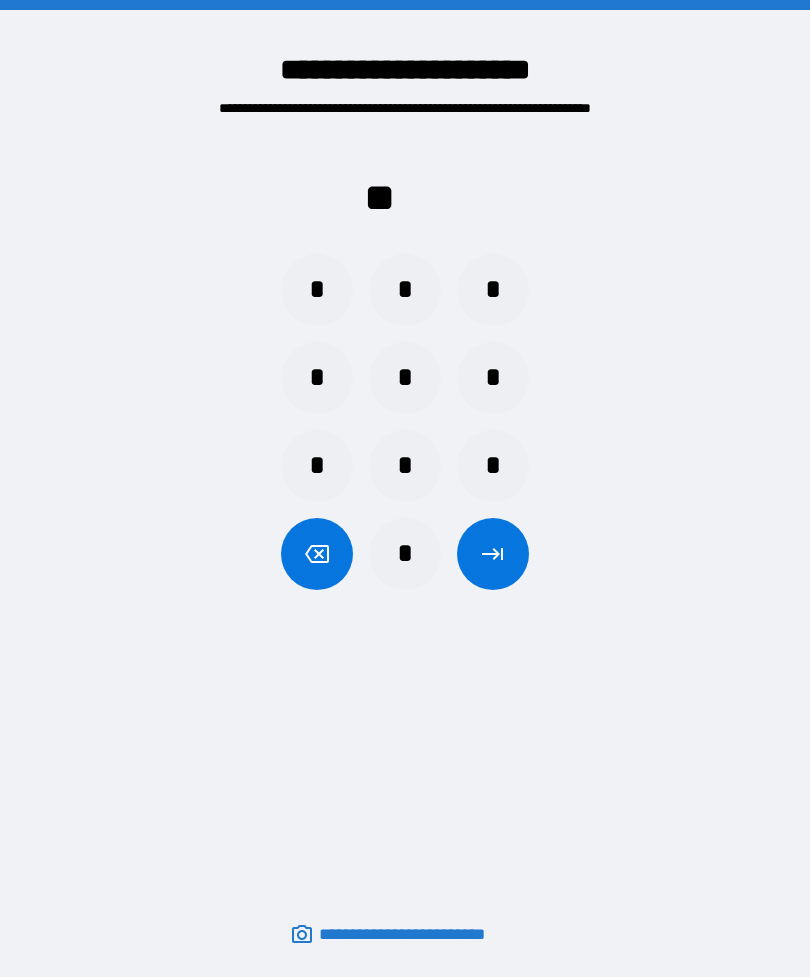 scroll, scrollTop: 0, scrollLeft: 0, axis: both 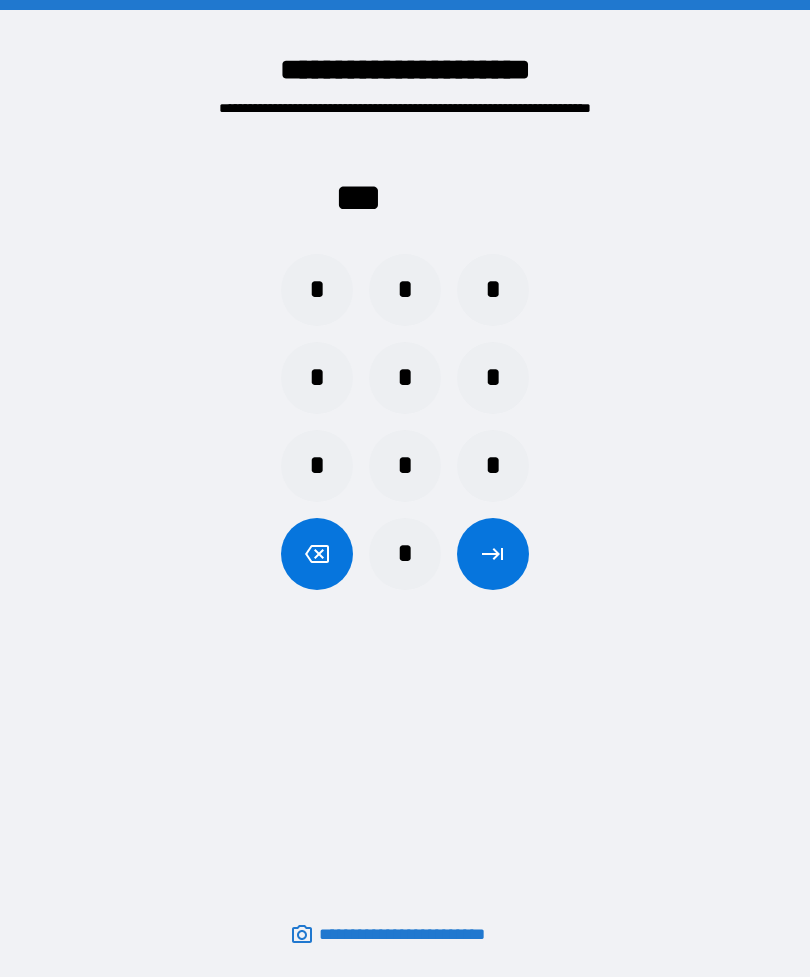 click on "*" at bounding box center (405, 554) 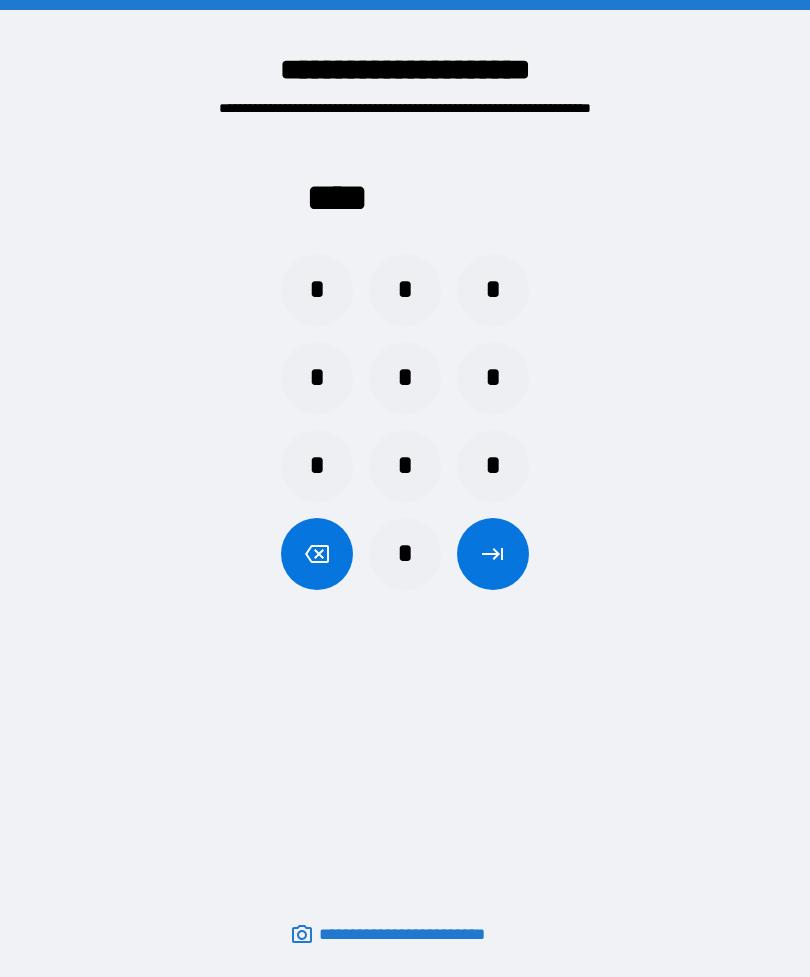 click at bounding box center (493, 554) 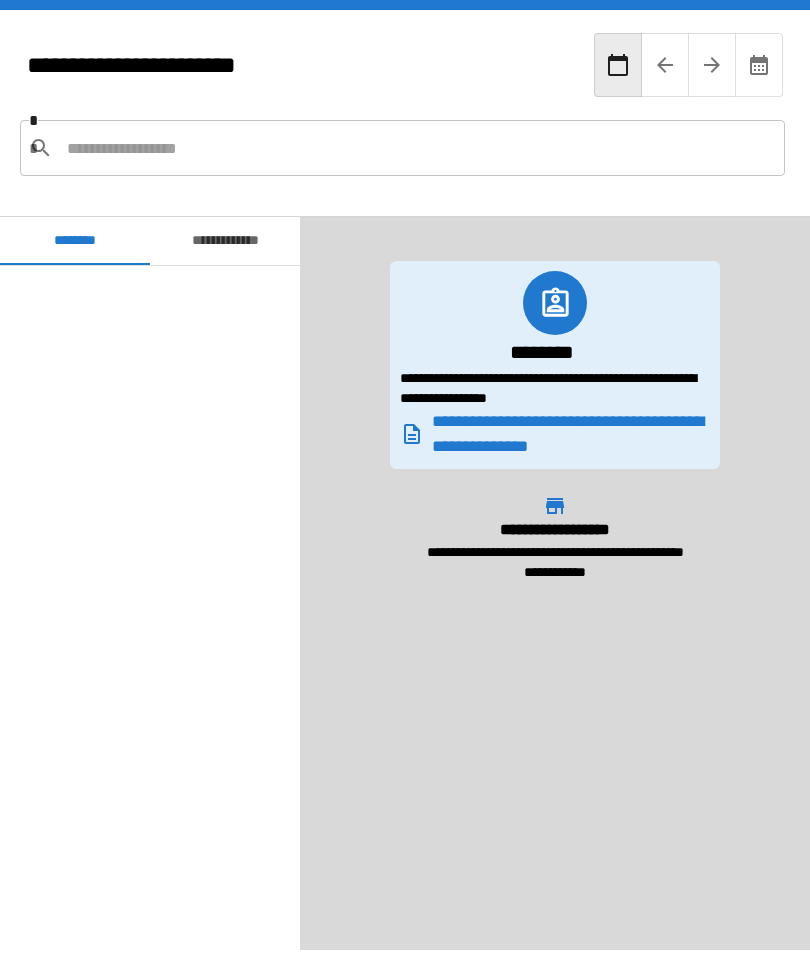 scroll, scrollTop: 1020, scrollLeft: 0, axis: vertical 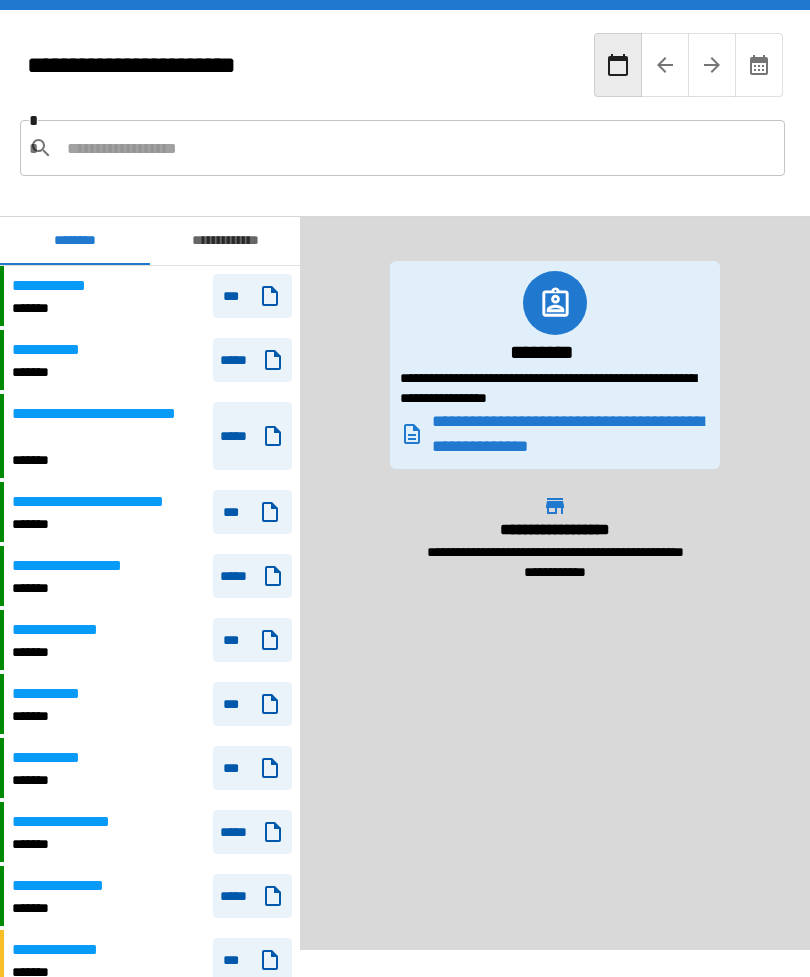 click on "**********" at bounding box center [225, 241] 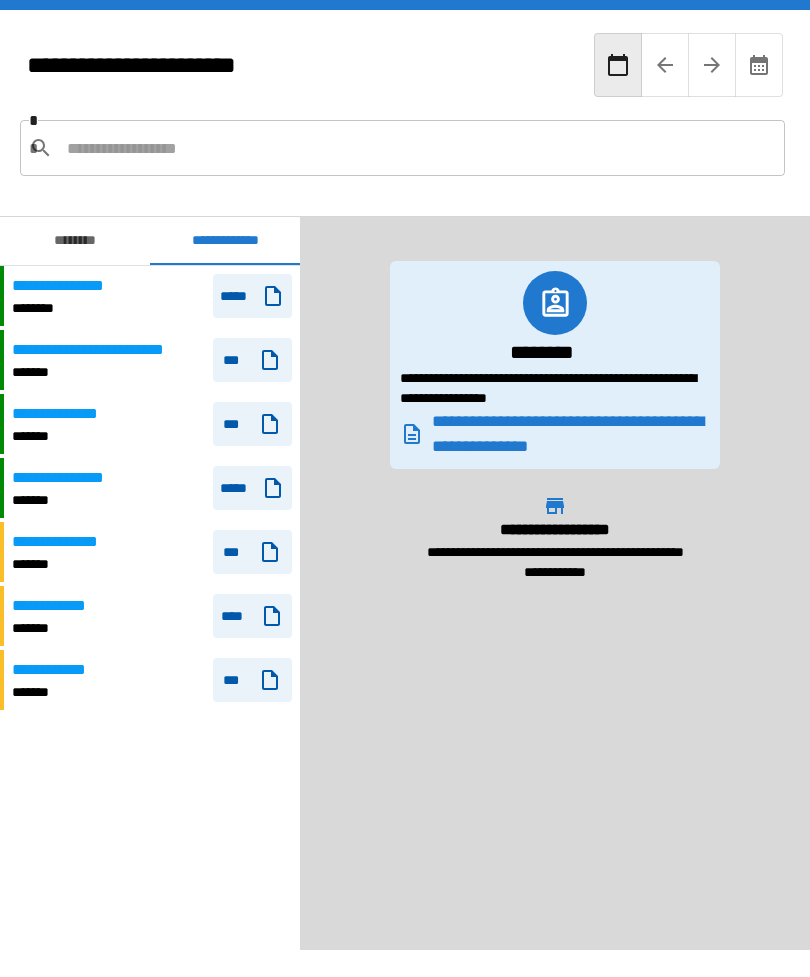 scroll, scrollTop: 0, scrollLeft: 0, axis: both 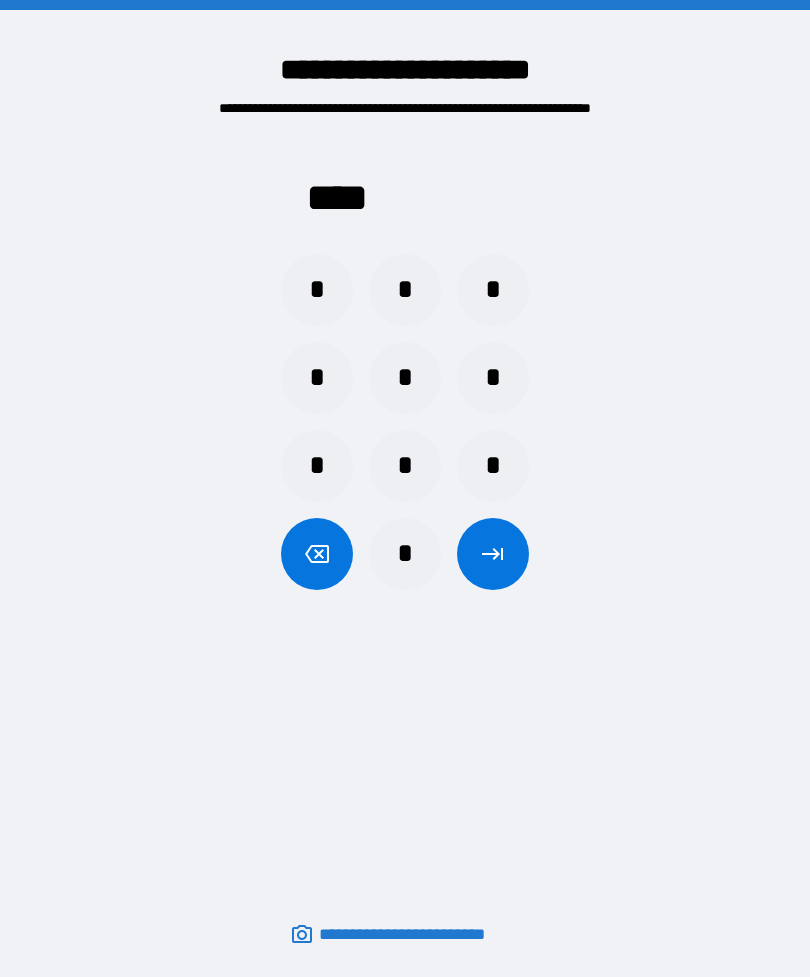click at bounding box center [493, 554] 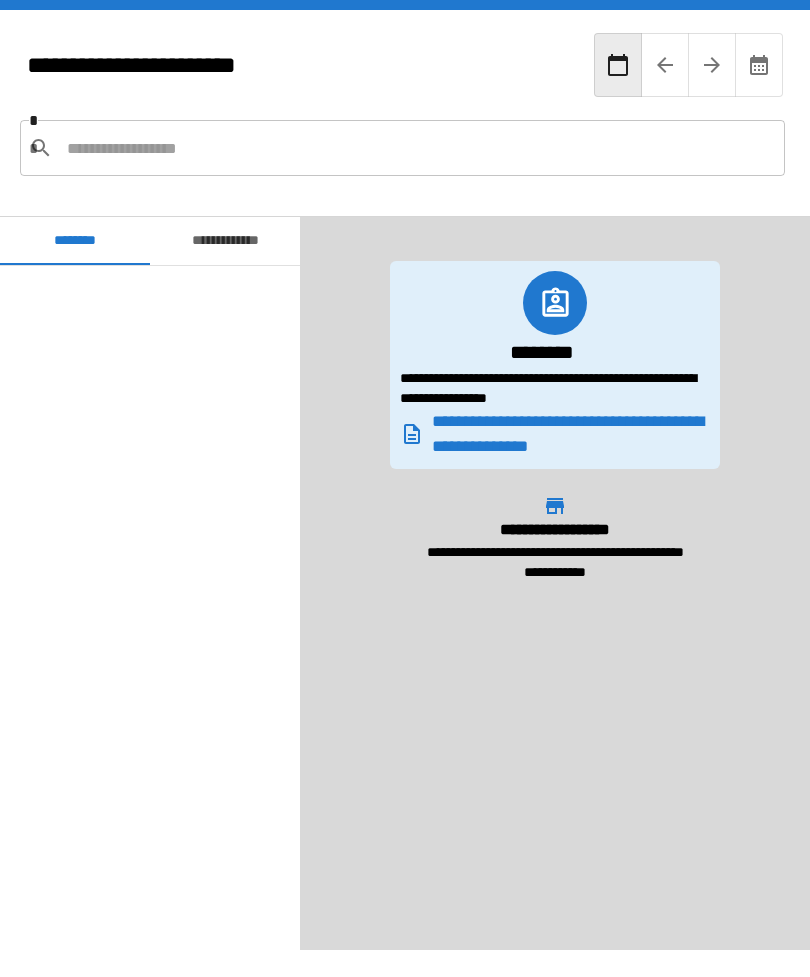 scroll, scrollTop: 1080, scrollLeft: 0, axis: vertical 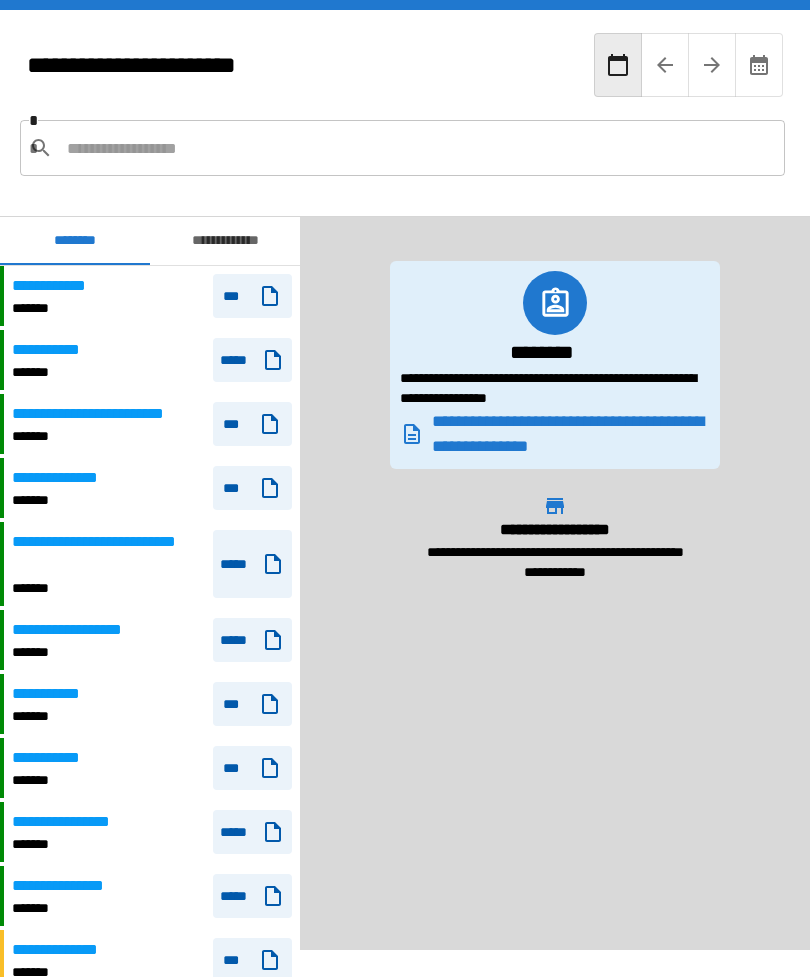 click on "**********" at bounding box center [225, 241] 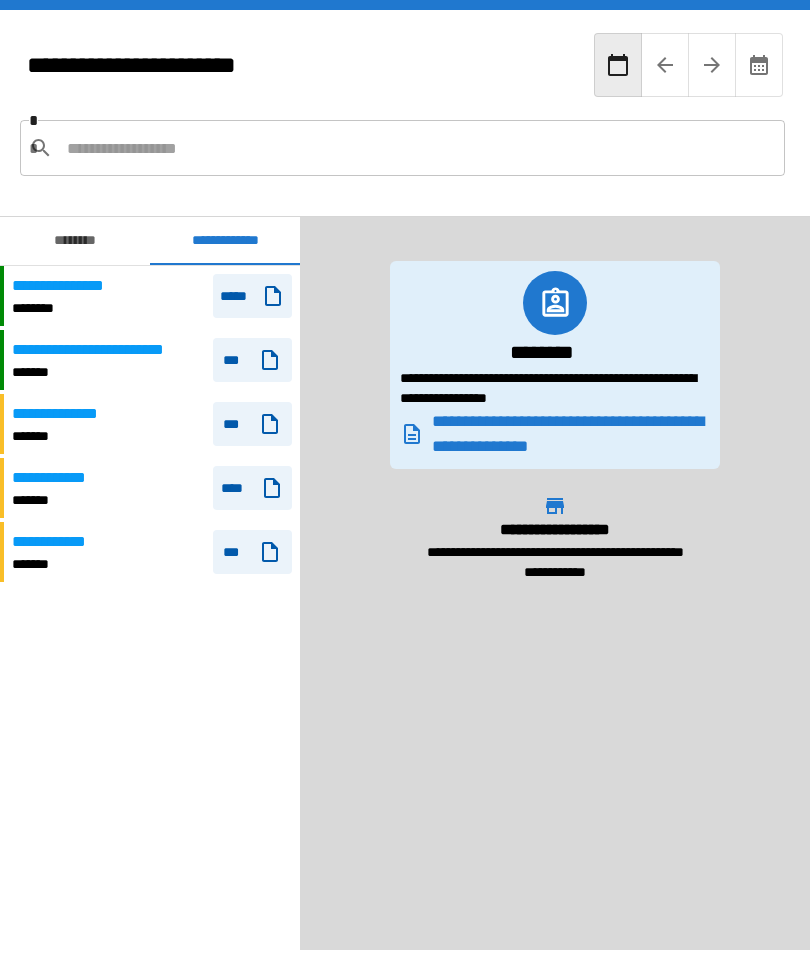 click on "**********" at bounding box center [108, 350] 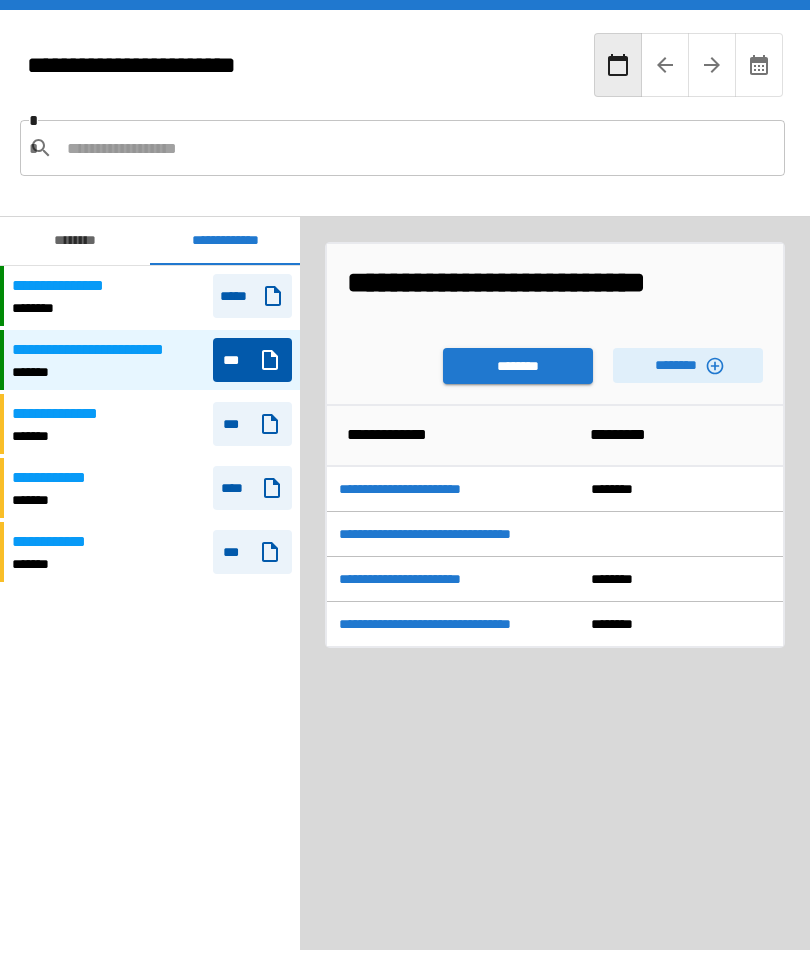 click on "********" at bounding box center [518, 366] 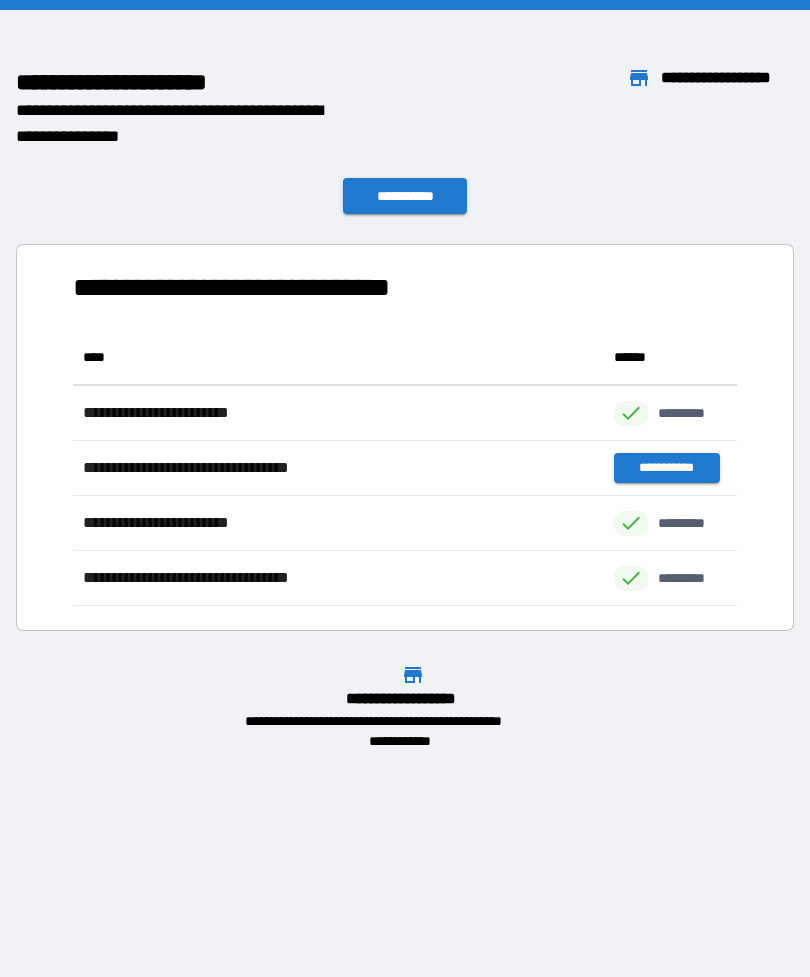 scroll, scrollTop: 1, scrollLeft: 1, axis: both 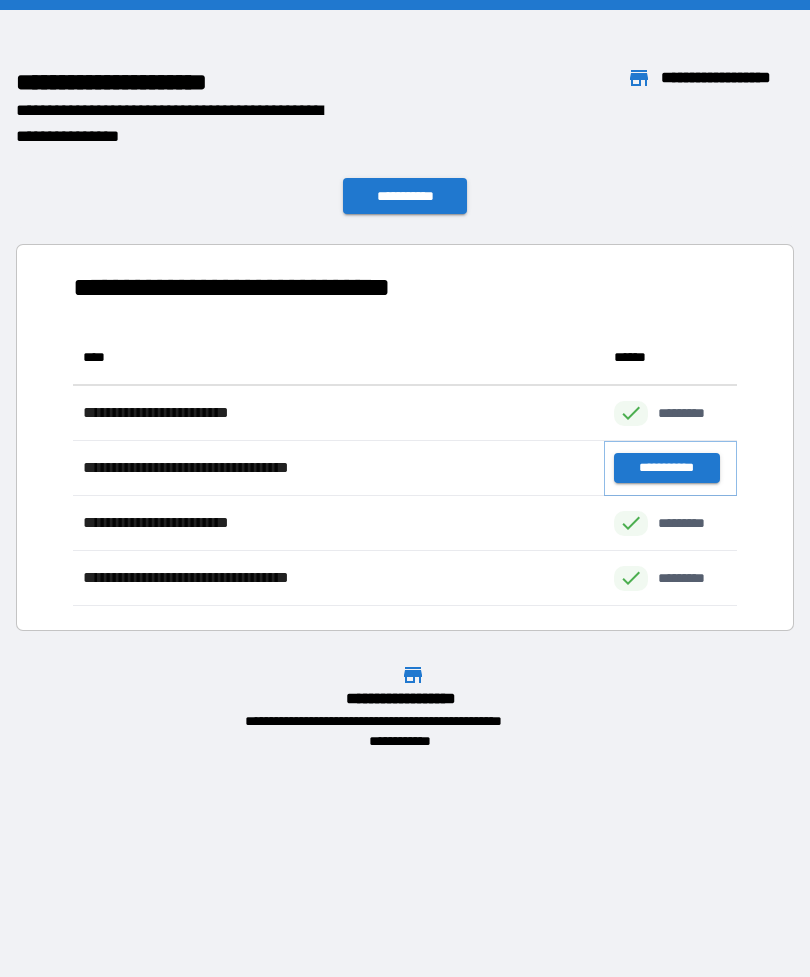 click on "**********" at bounding box center [666, 468] 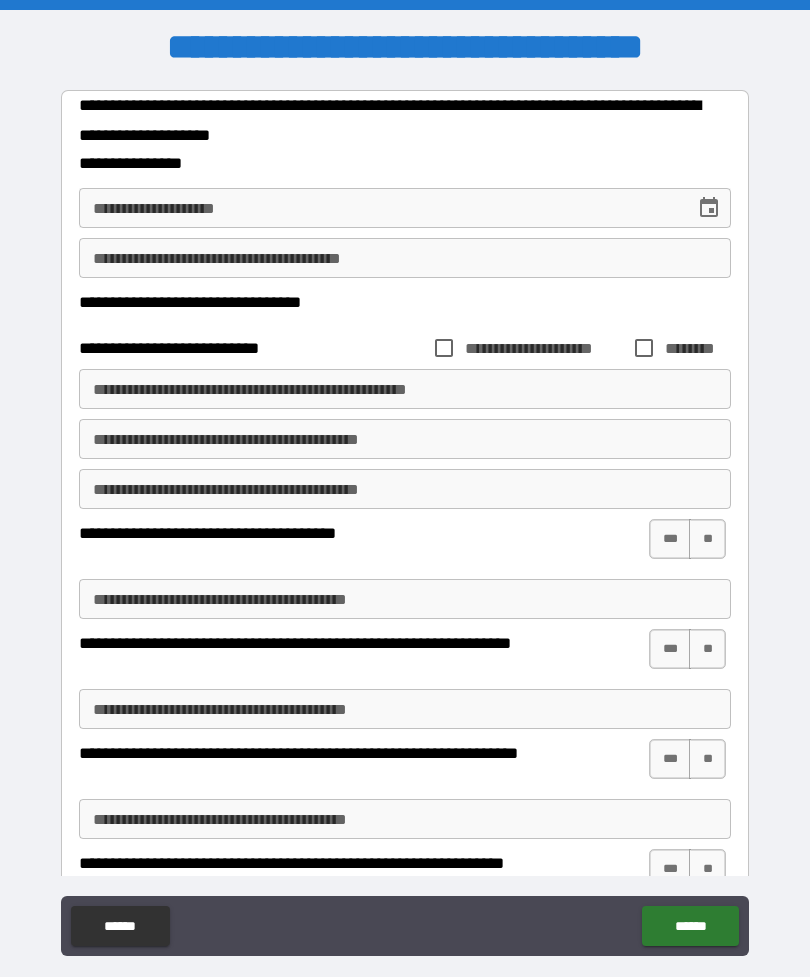 scroll, scrollTop: 0, scrollLeft: 0, axis: both 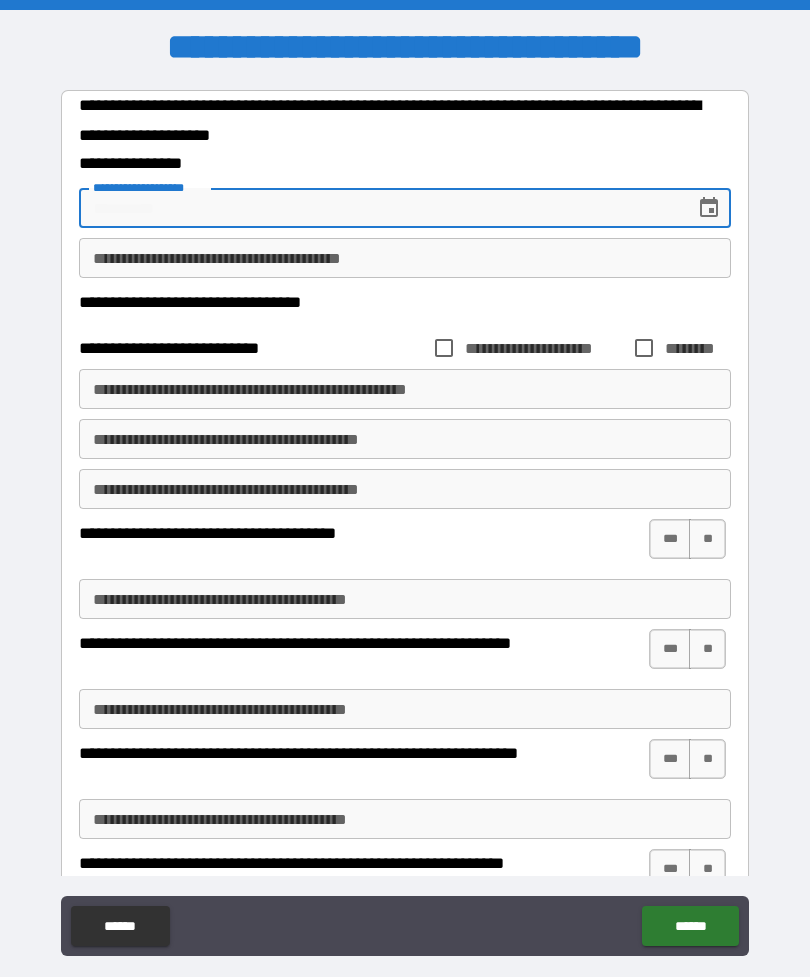 type on "*" 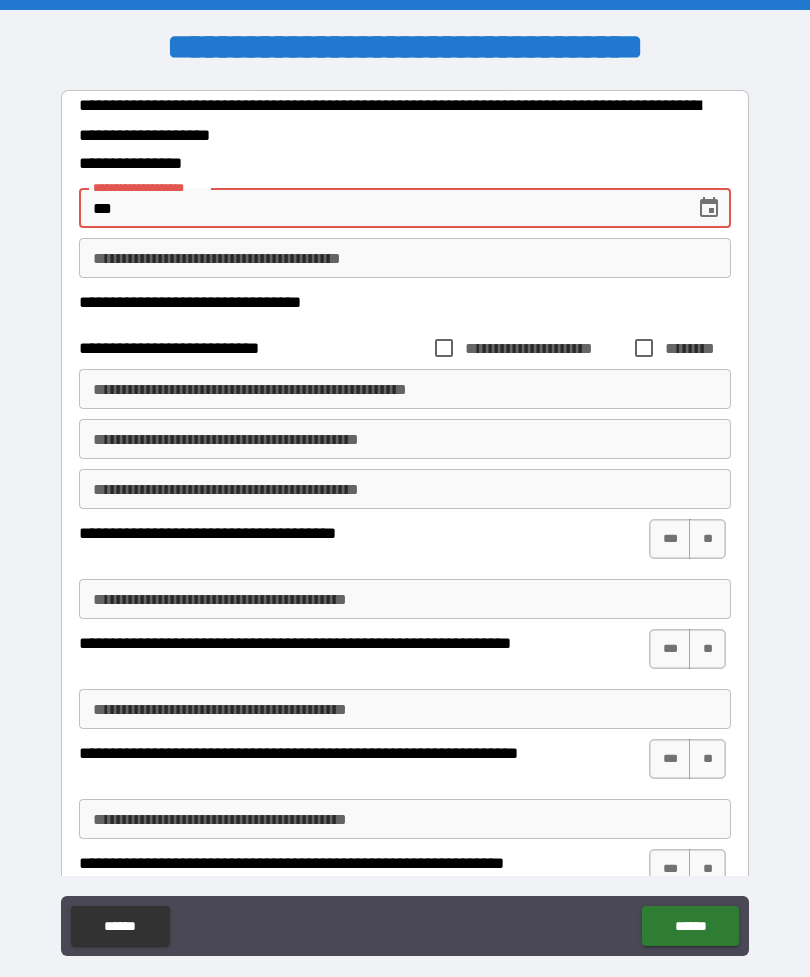 click on "***" at bounding box center [380, 208] 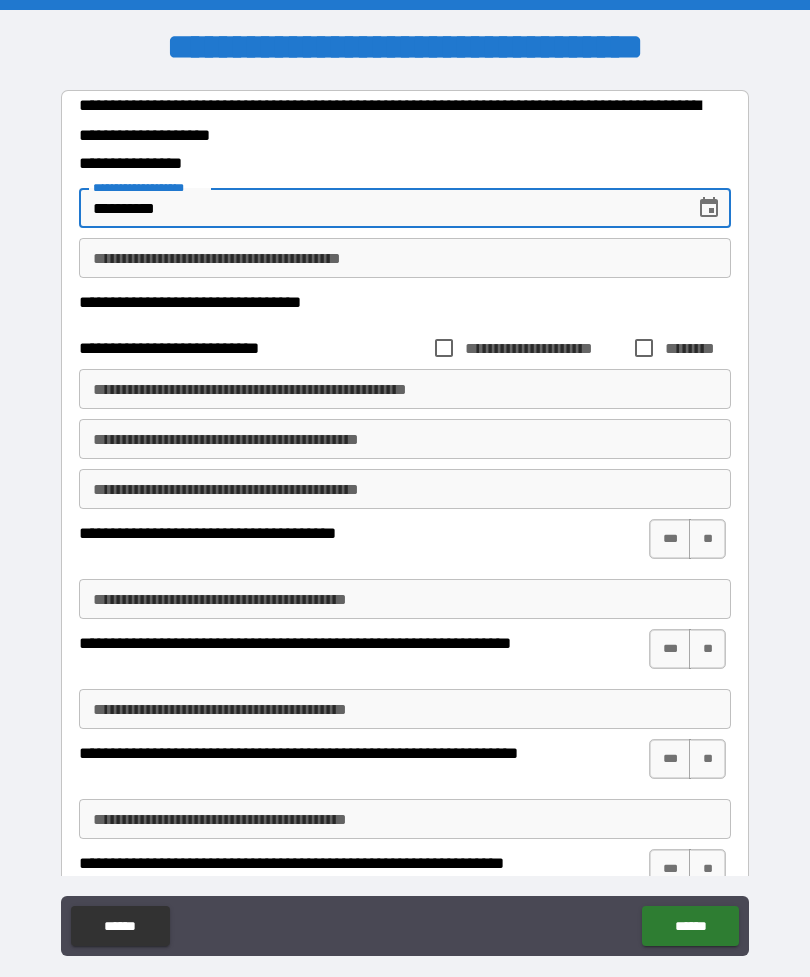 type on "**********" 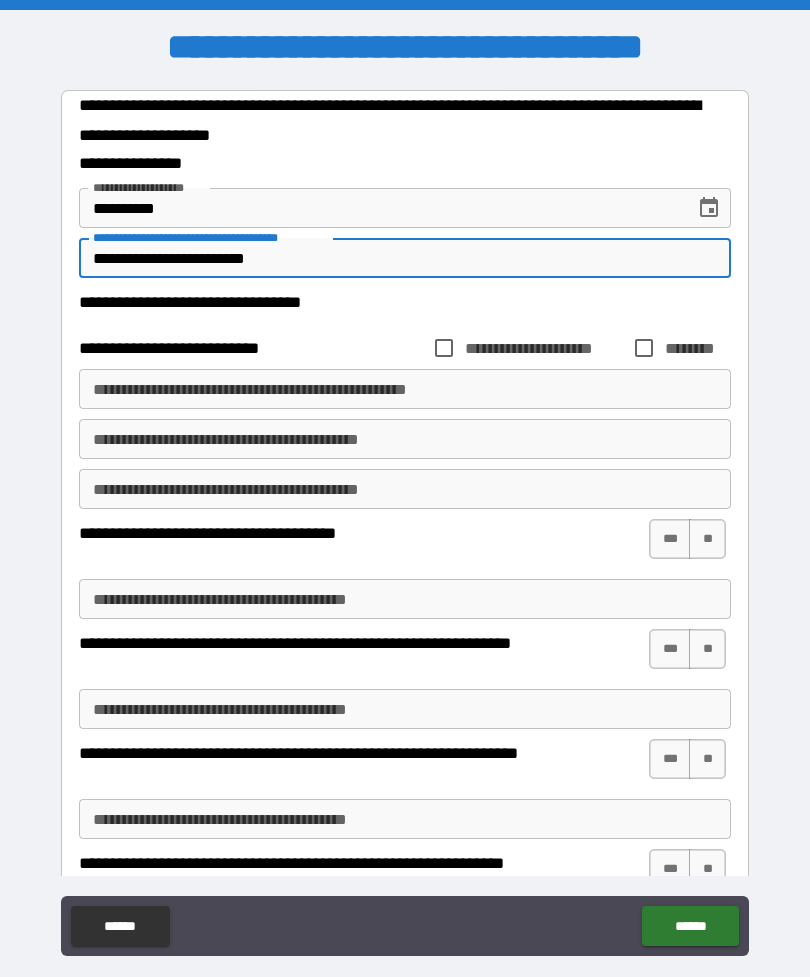type on "**********" 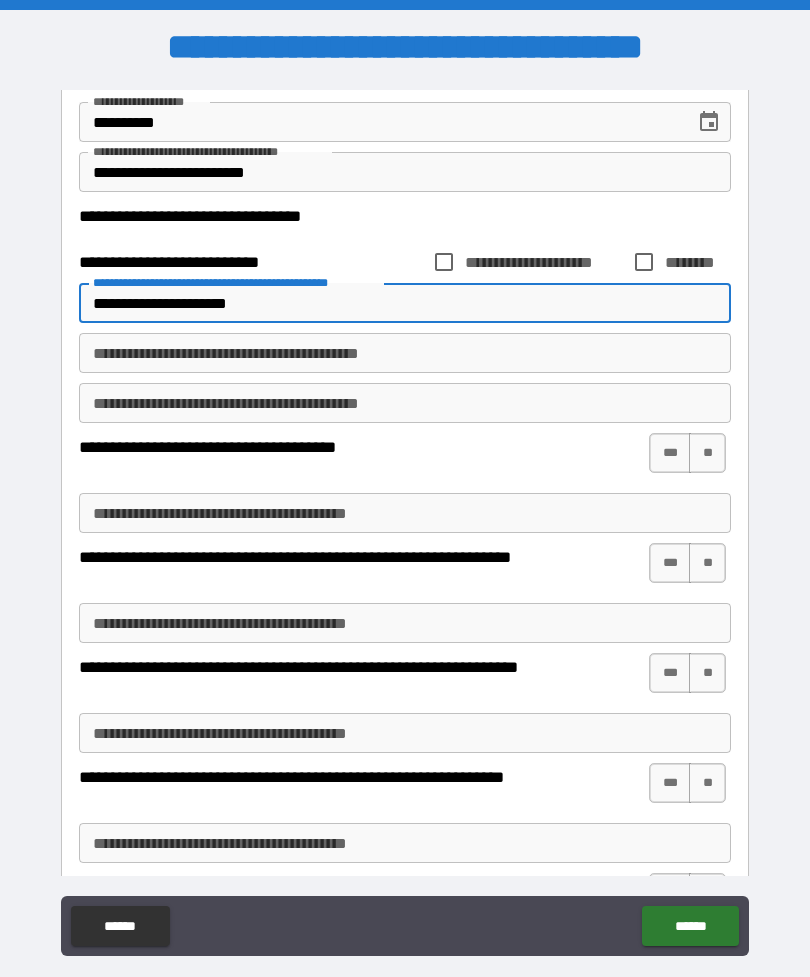 scroll, scrollTop: 85, scrollLeft: 0, axis: vertical 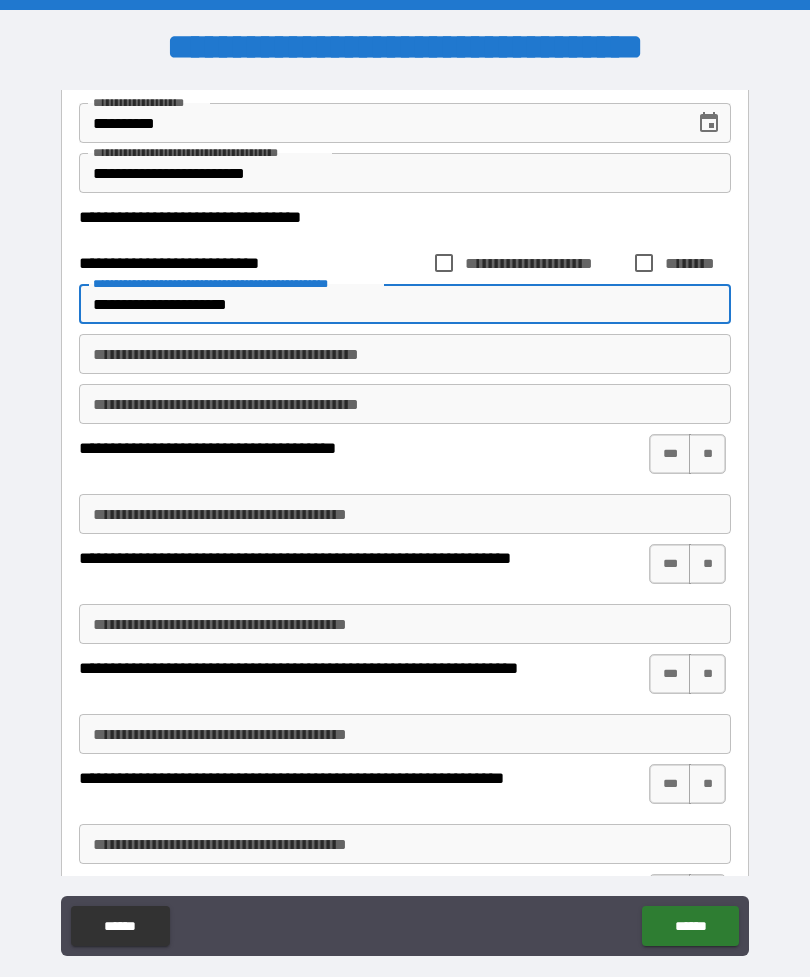 type on "**********" 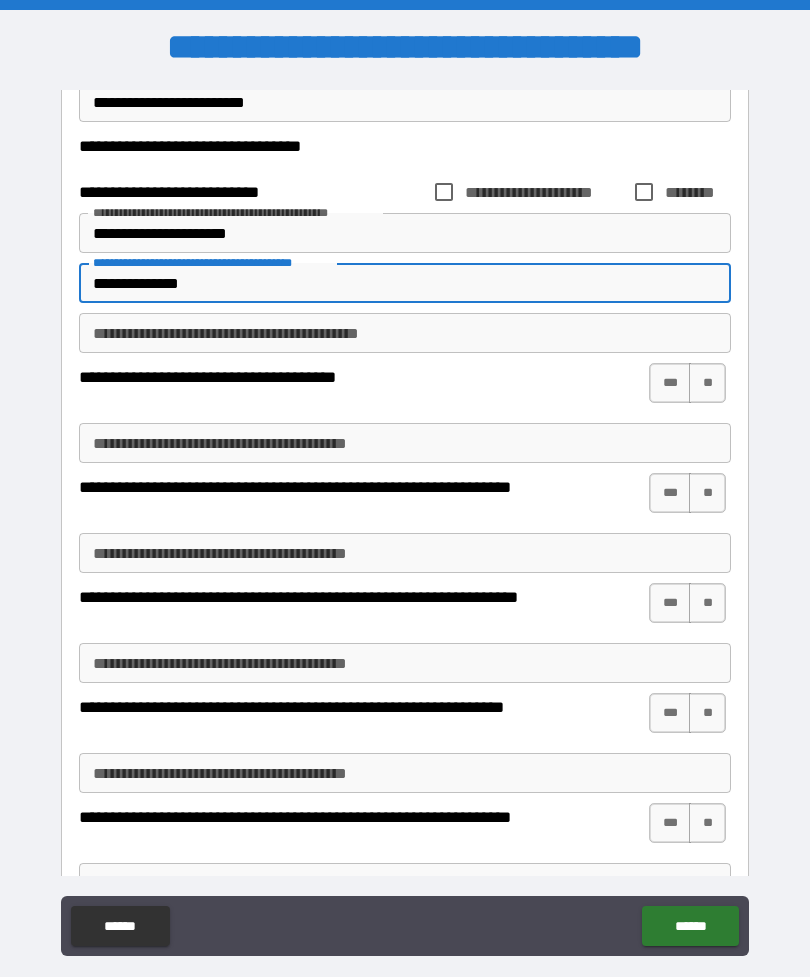scroll, scrollTop: 153, scrollLeft: 0, axis: vertical 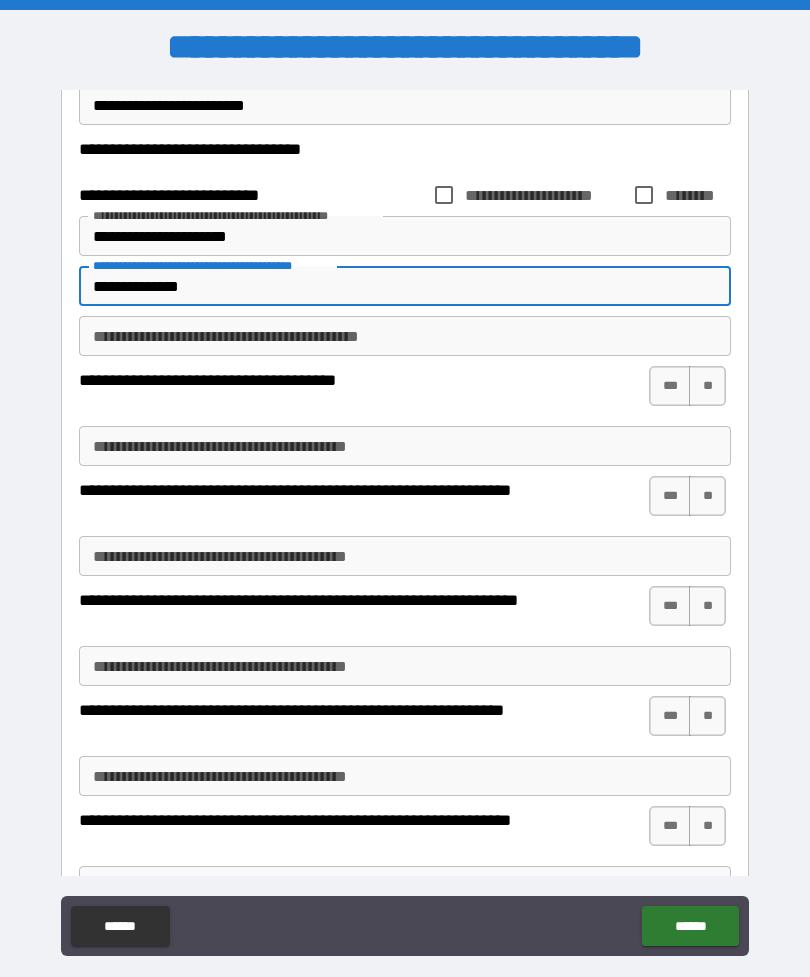 type on "**********" 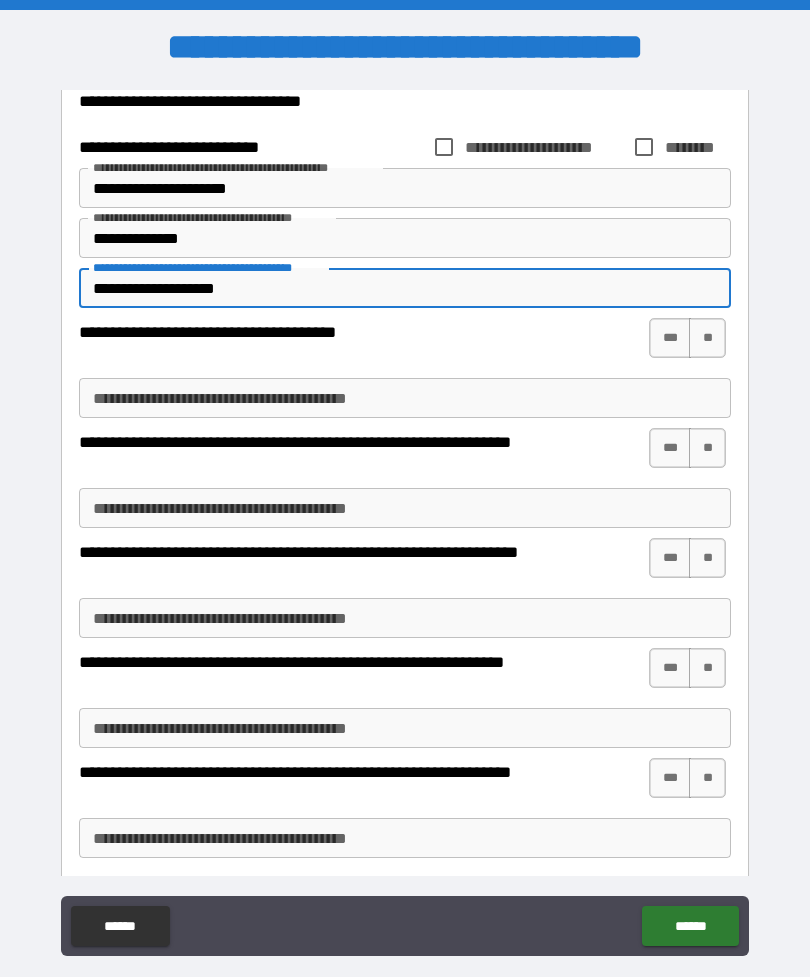 scroll, scrollTop: 205, scrollLeft: 0, axis: vertical 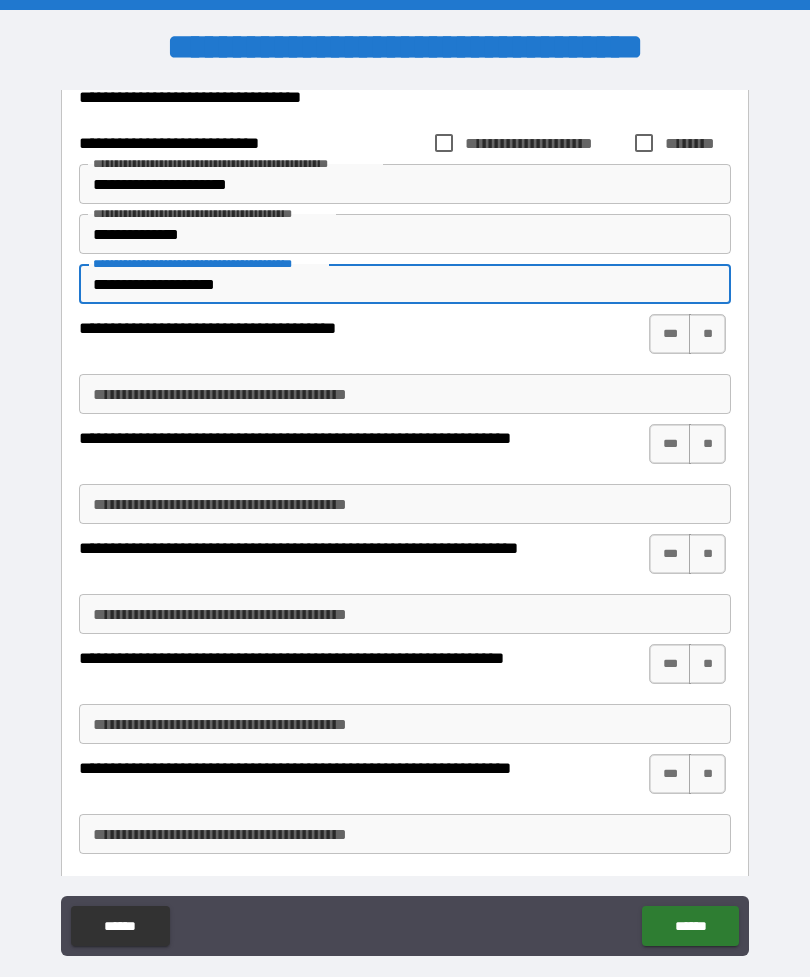 type on "**********" 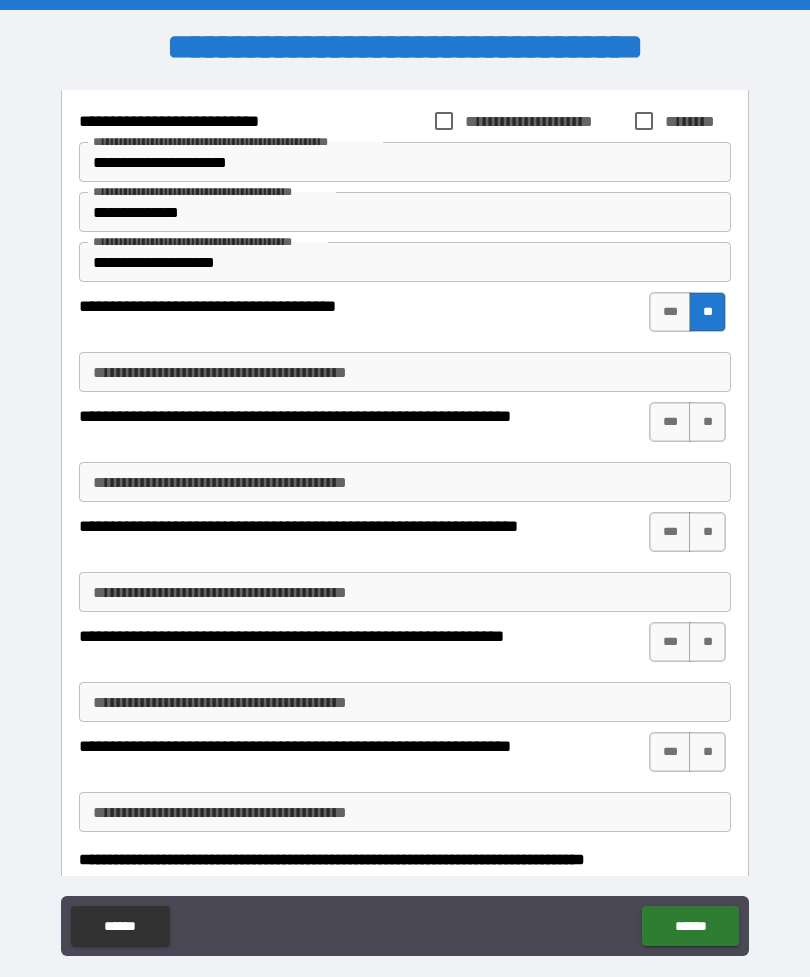 click on "**" at bounding box center [707, 422] 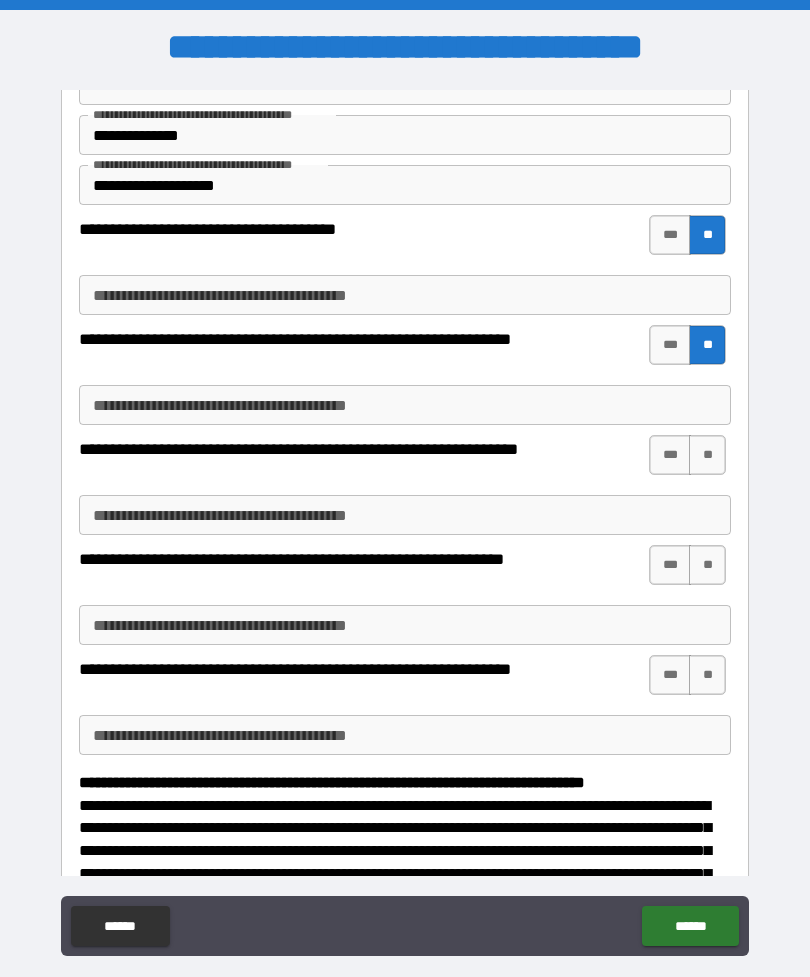 click on "**" at bounding box center [707, 455] 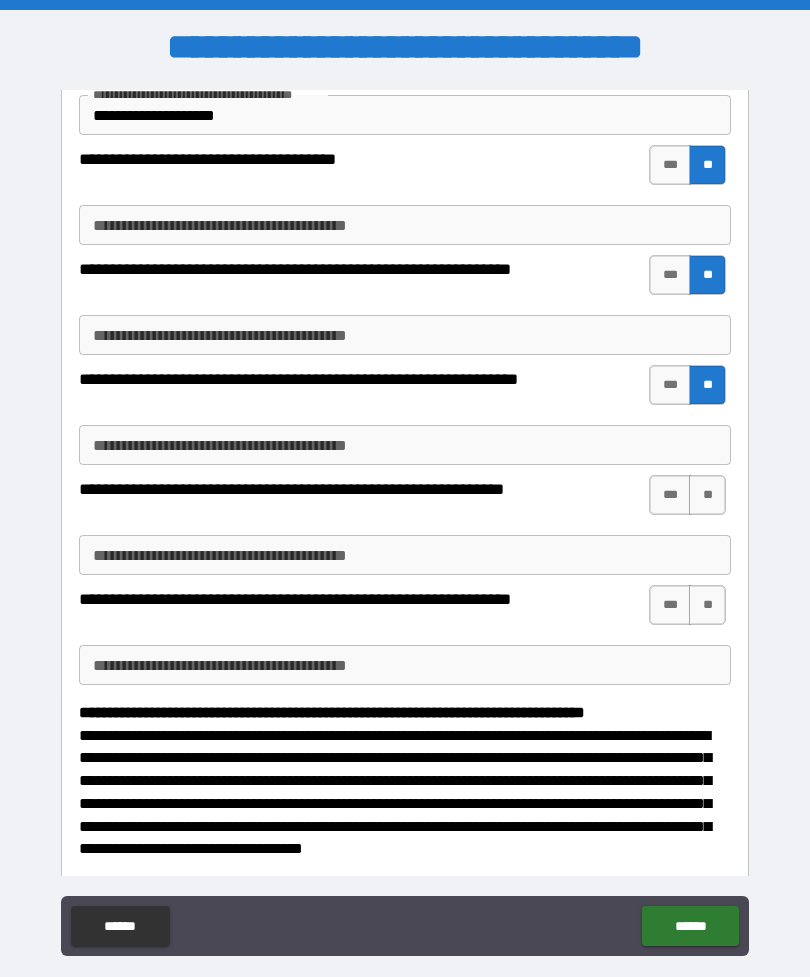 click on "**" at bounding box center [707, 495] 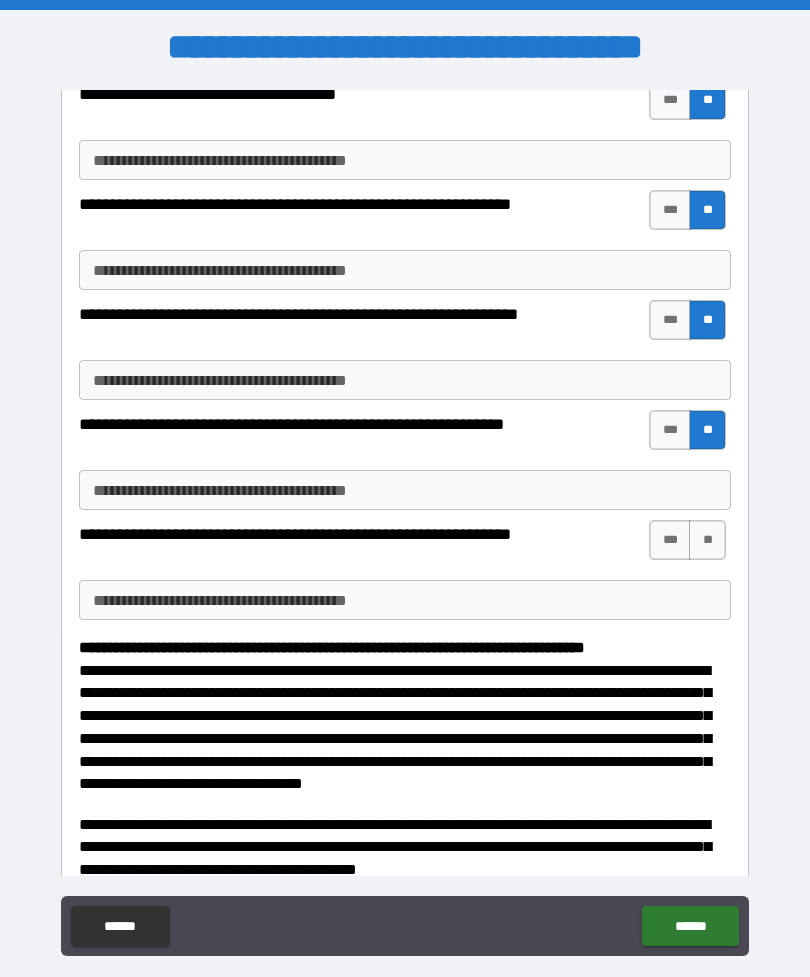 click on "**" at bounding box center [707, 540] 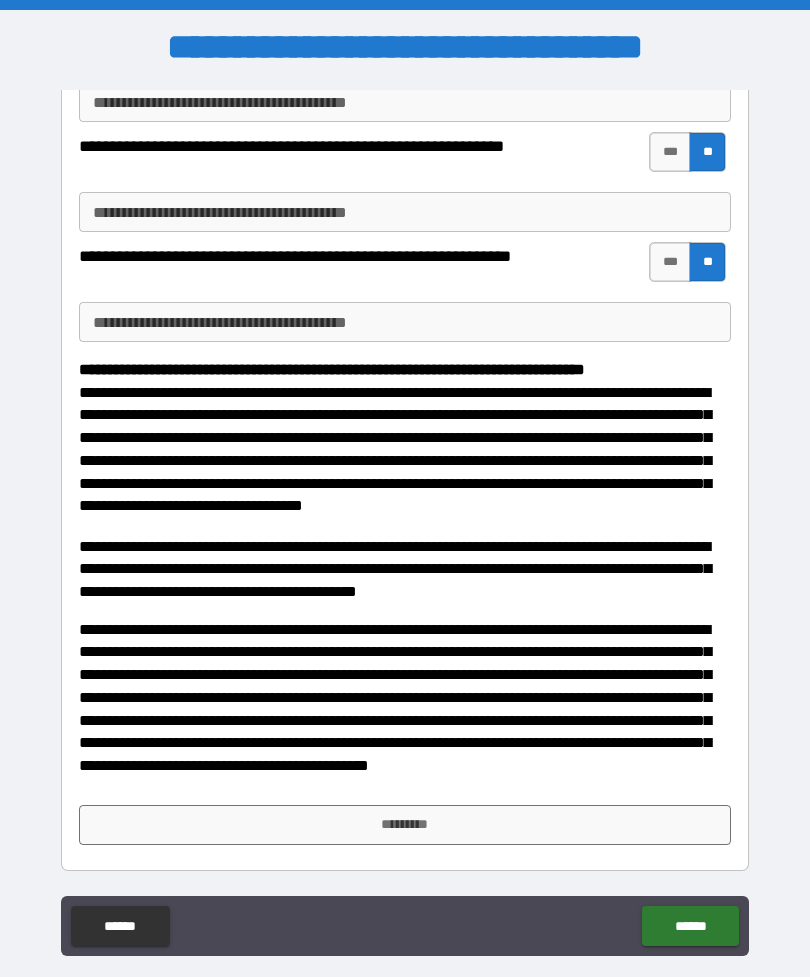 scroll, scrollTop: 716, scrollLeft: 0, axis: vertical 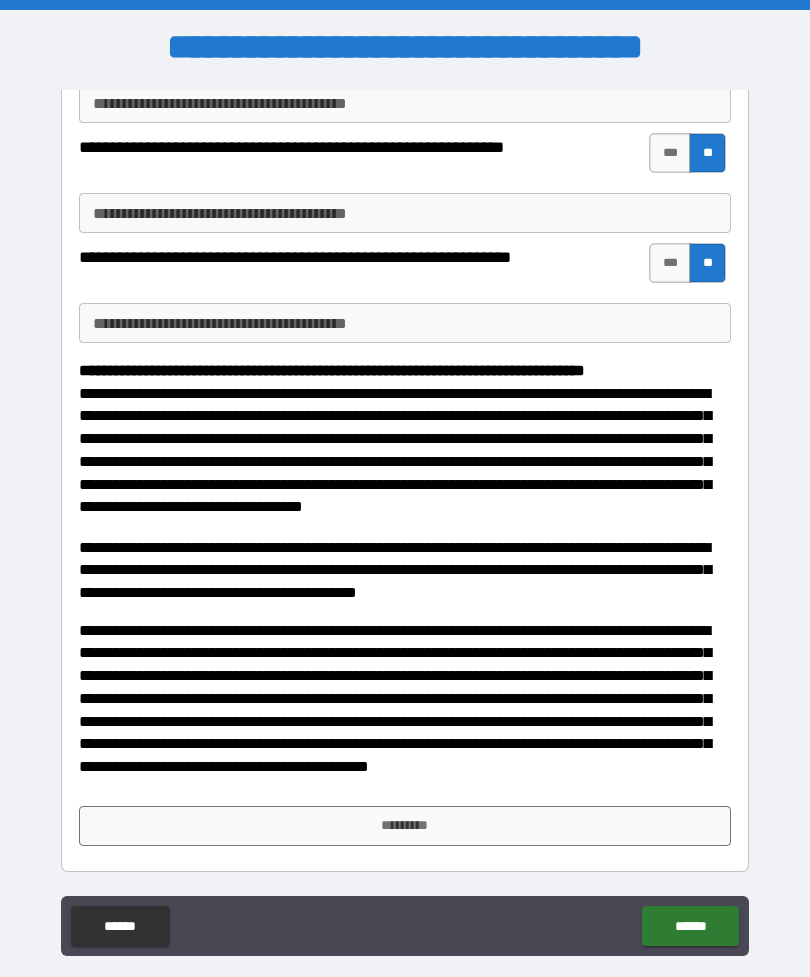 click on "*********" at bounding box center (405, 826) 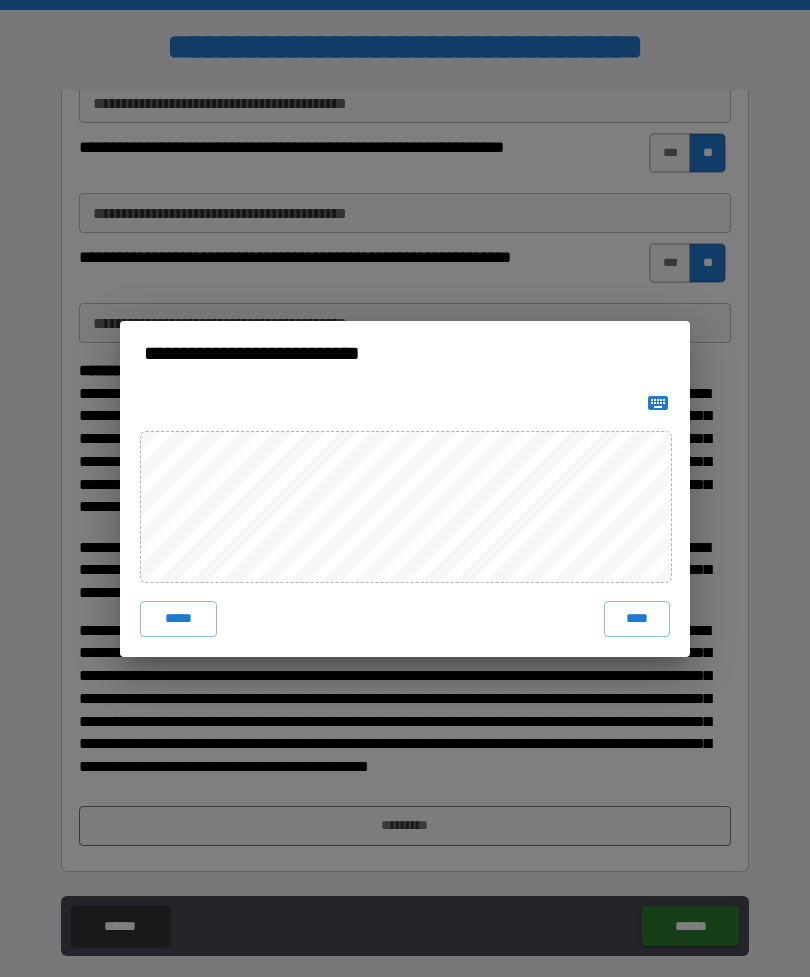 click on "****" at bounding box center (637, 619) 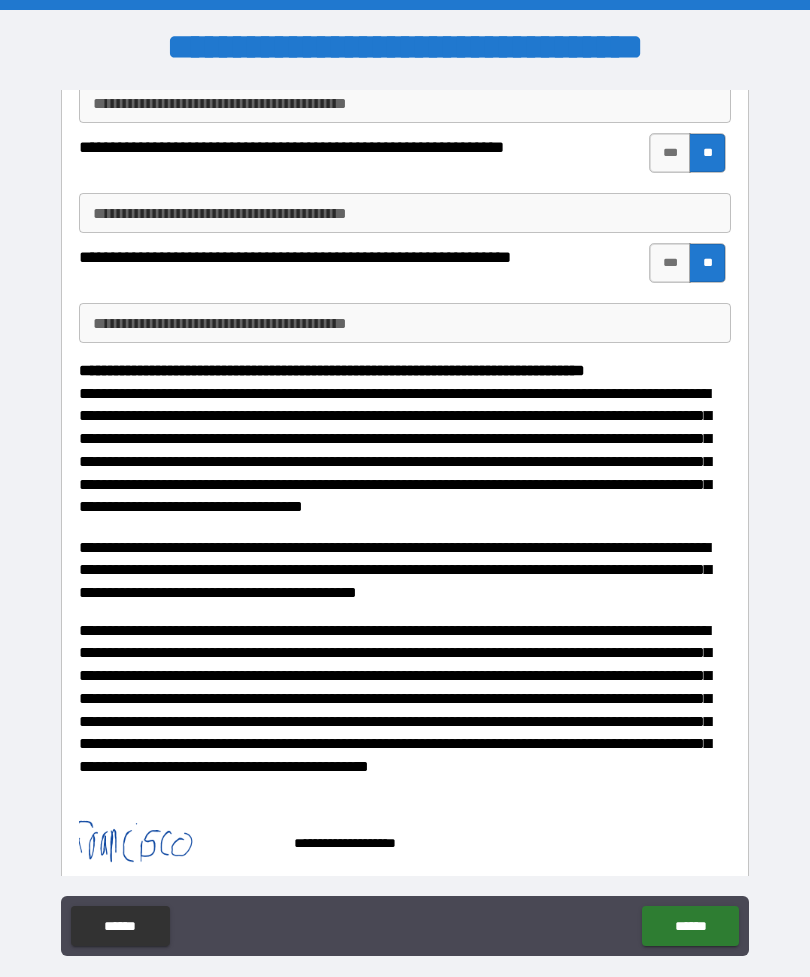 click on "******" at bounding box center [690, 926] 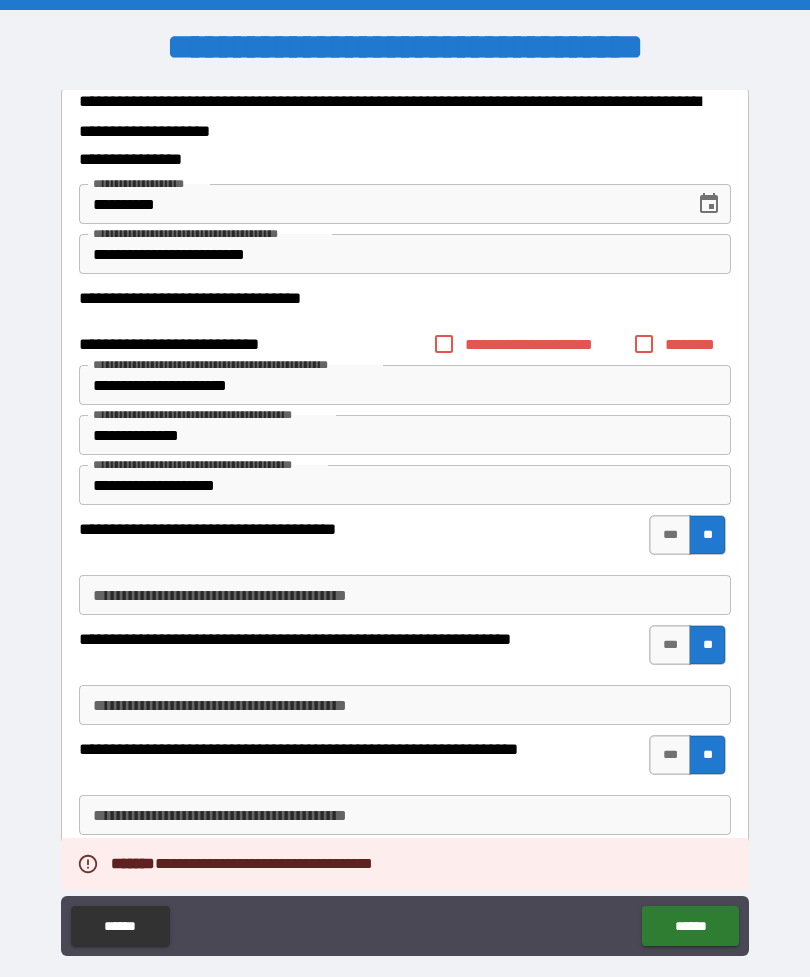 scroll, scrollTop: 11, scrollLeft: 0, axis: vertical 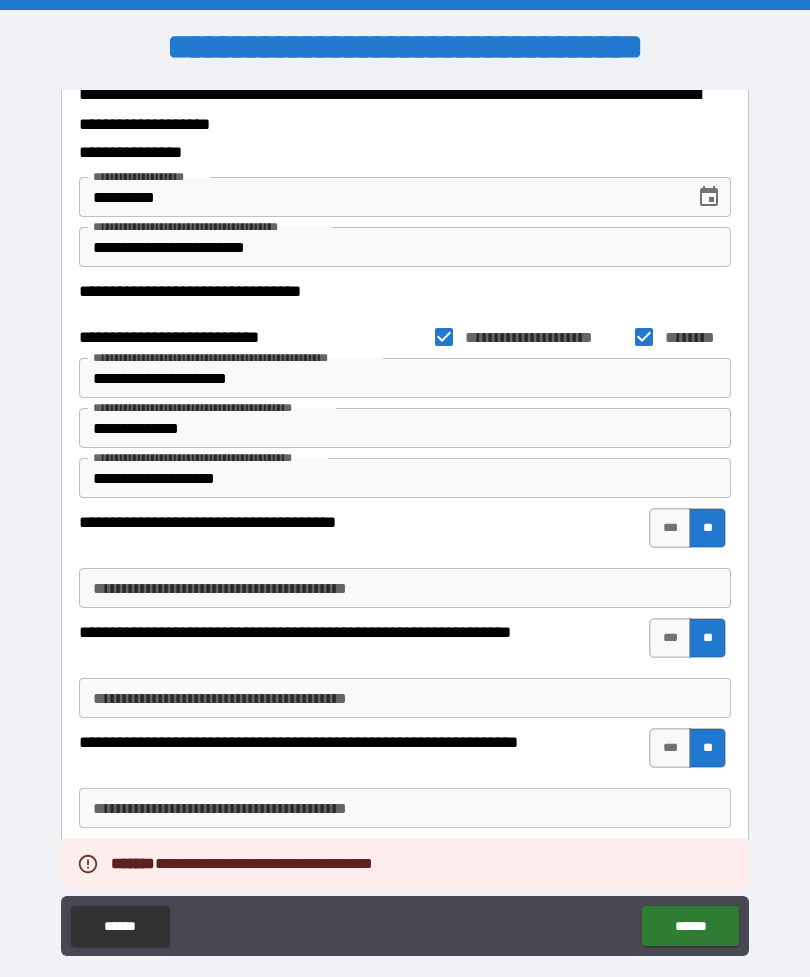 click on "******" at bounding box center [690, 926] 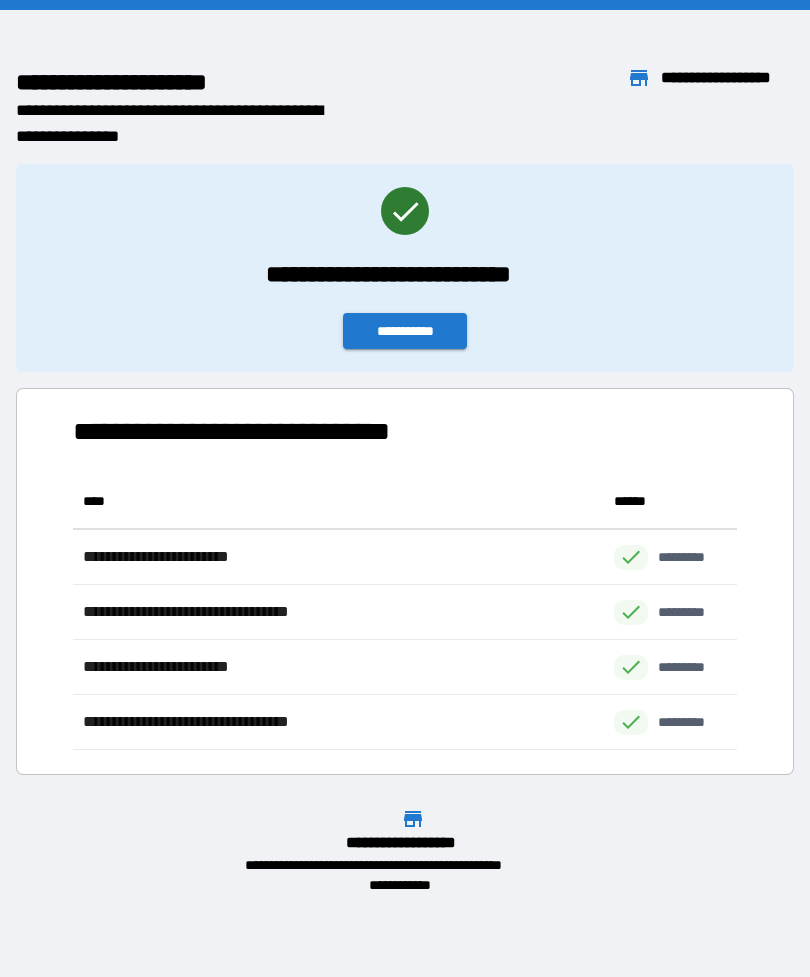 scroll, scrollTop: 1, scrollLeft: 1, axis: both 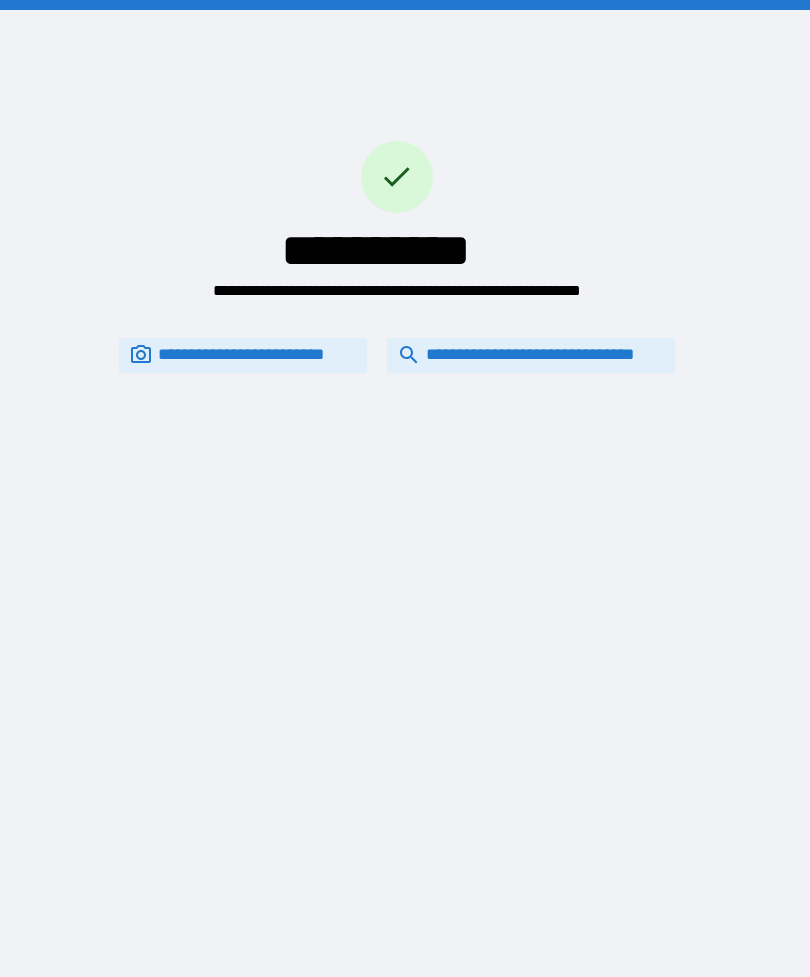 click on "**********" at bounding box center [531, 355] 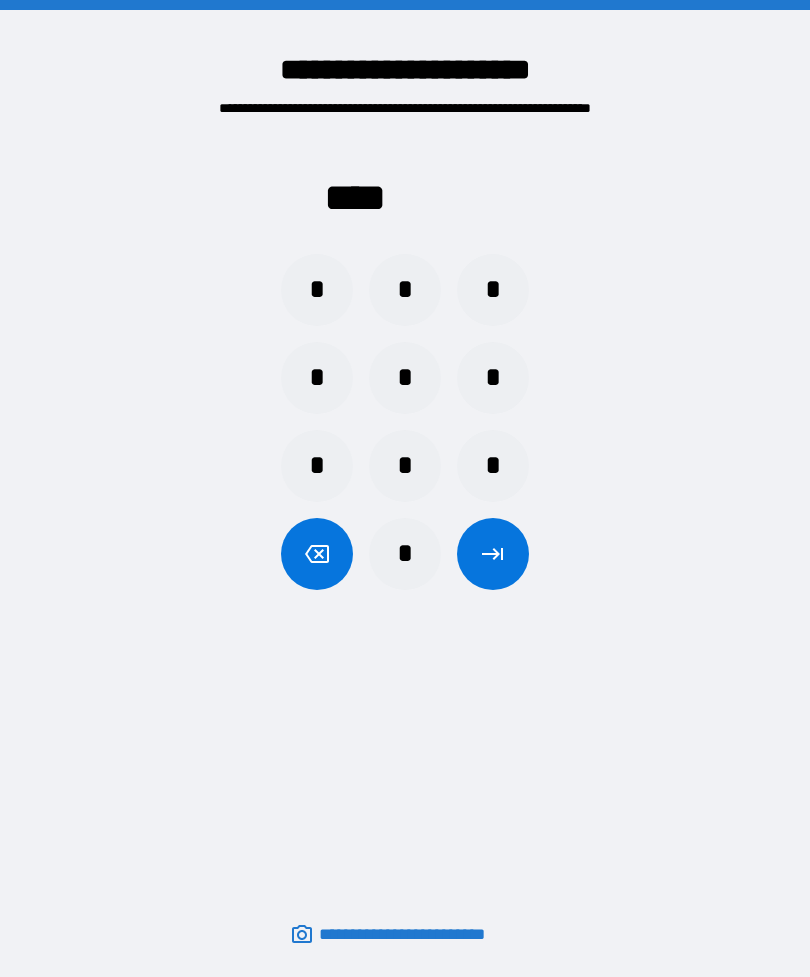 click on "*" at bounding box center (493, 378) 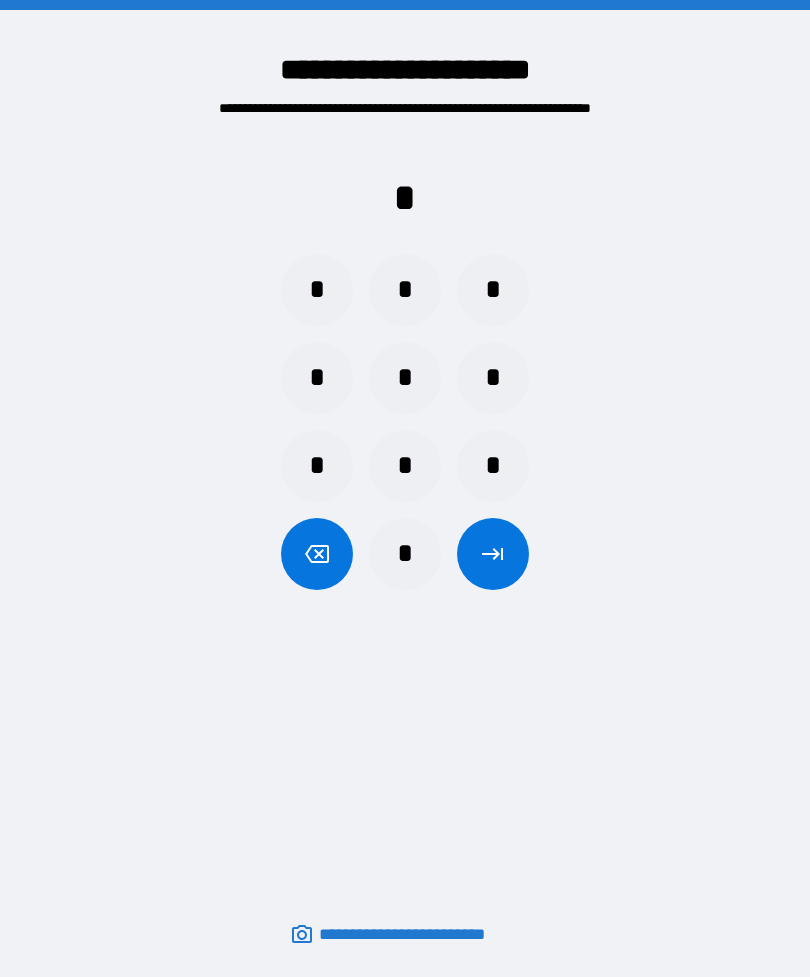 click on "*" at bounding box center [405, 466] 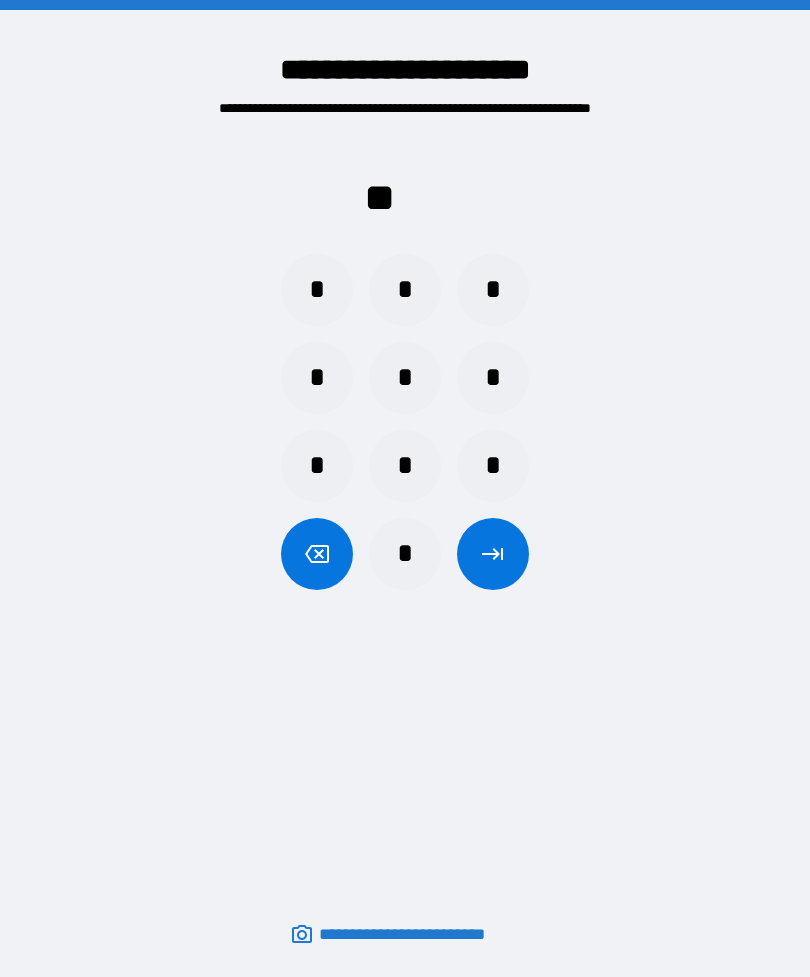click on "*" at bounding box center [405, 290] 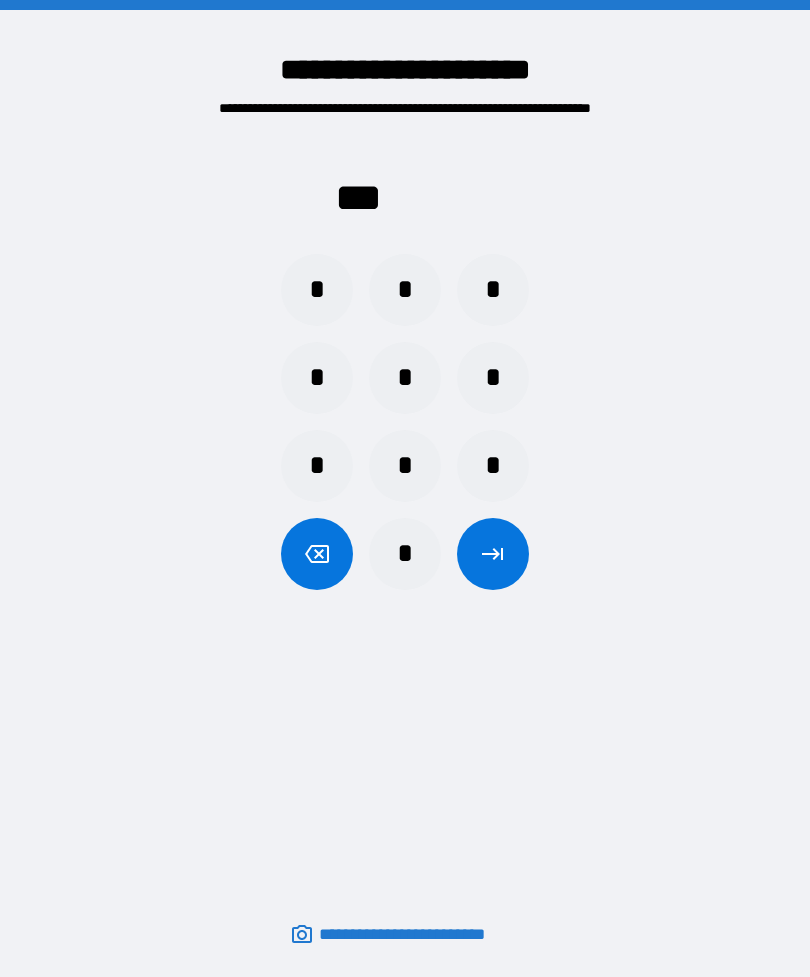 click on "*" at bounding box center [405, 554] 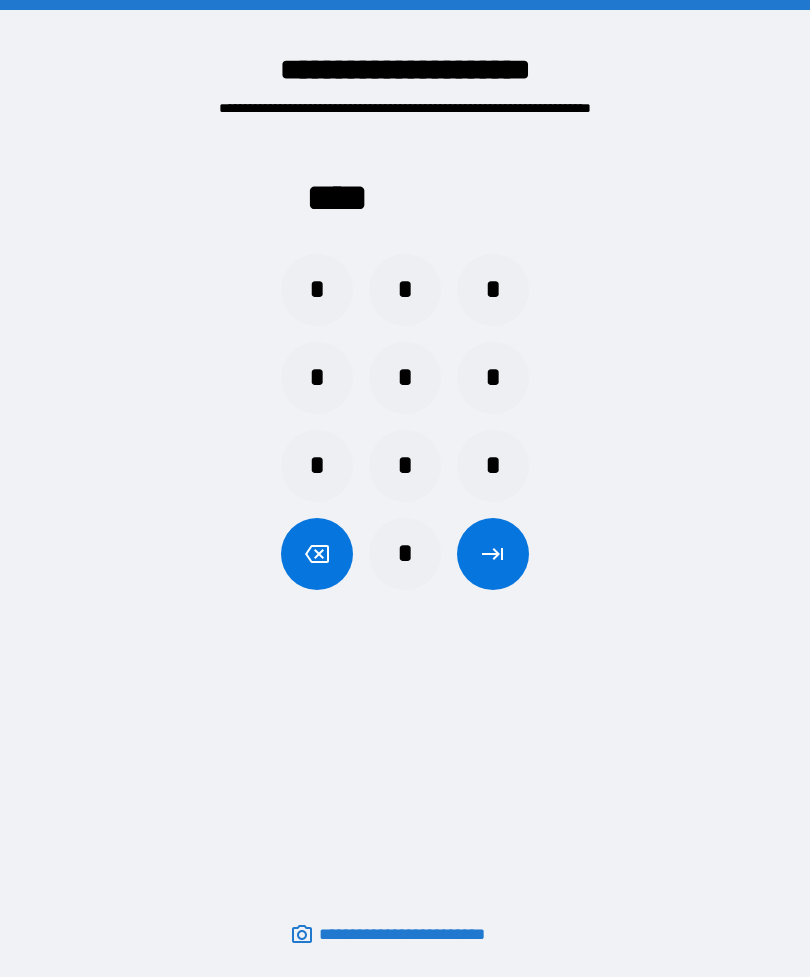 click at bounding box center (493, 554) 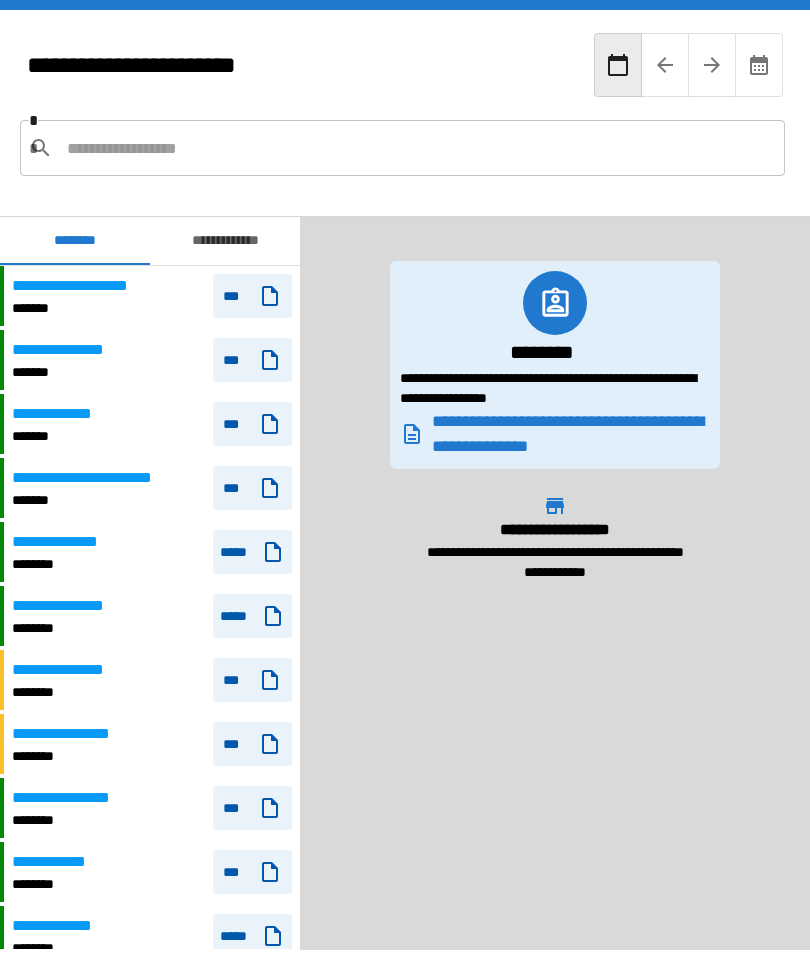 scroll, scrollTop: 1217, scrollLeft: 0, axis: vertical 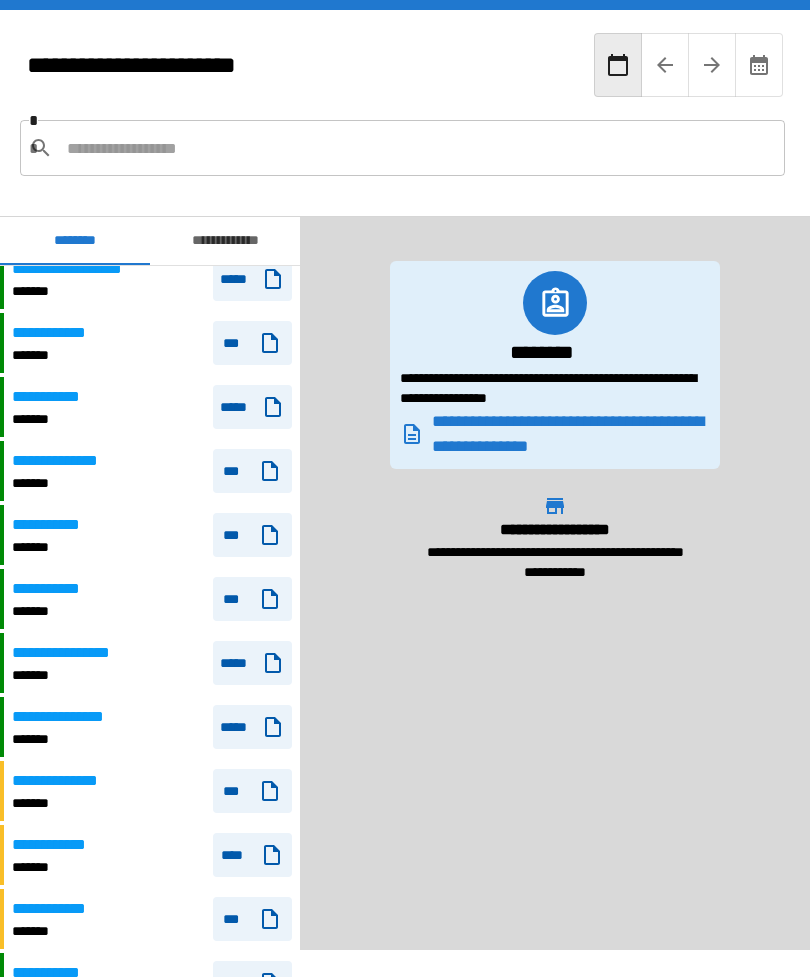 click on "**********" at bounding box center (225, 241) 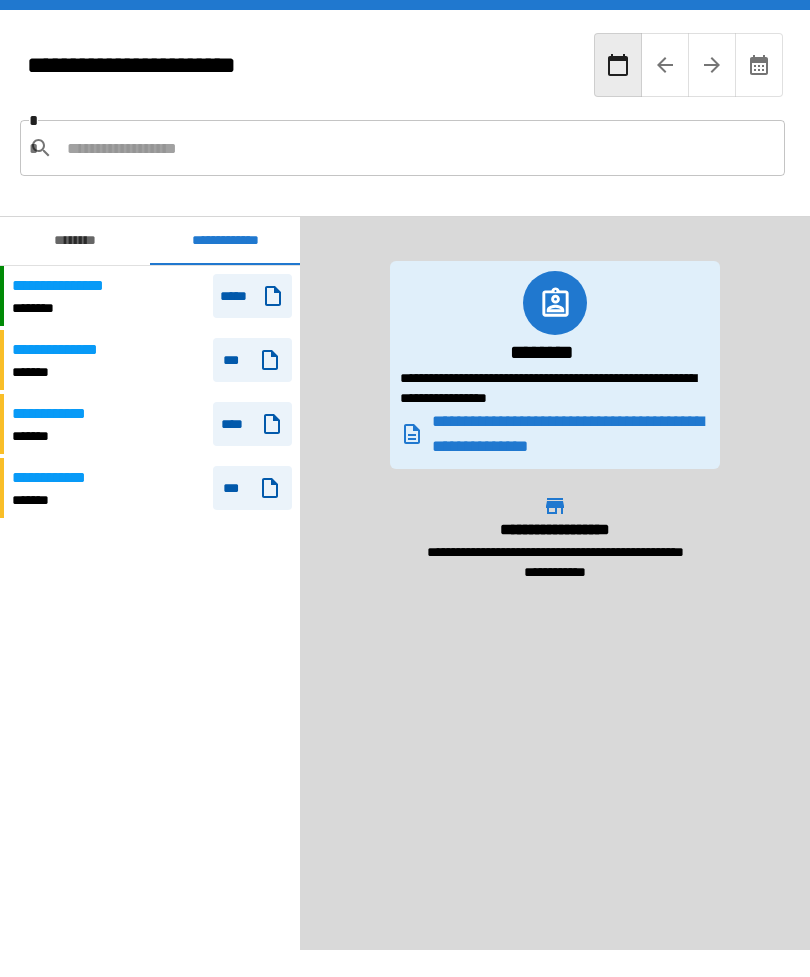 scroll, scrollTop: 0, scrollLeft: 0, axis: both 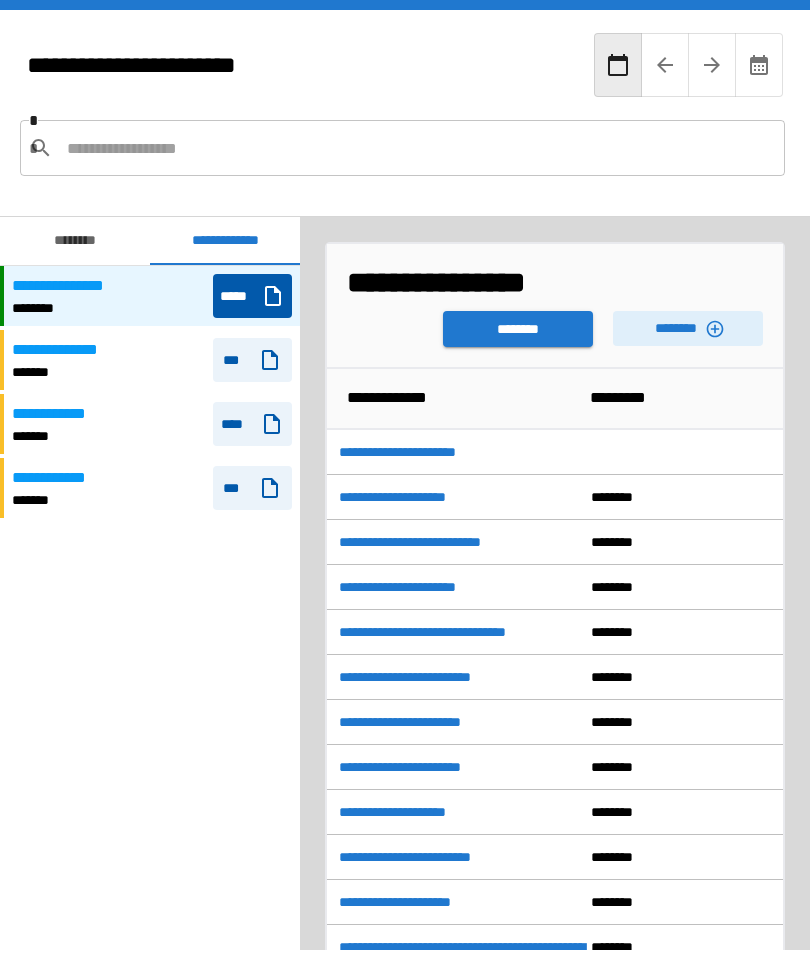 click on "**********" at bounding box center (152, 360) 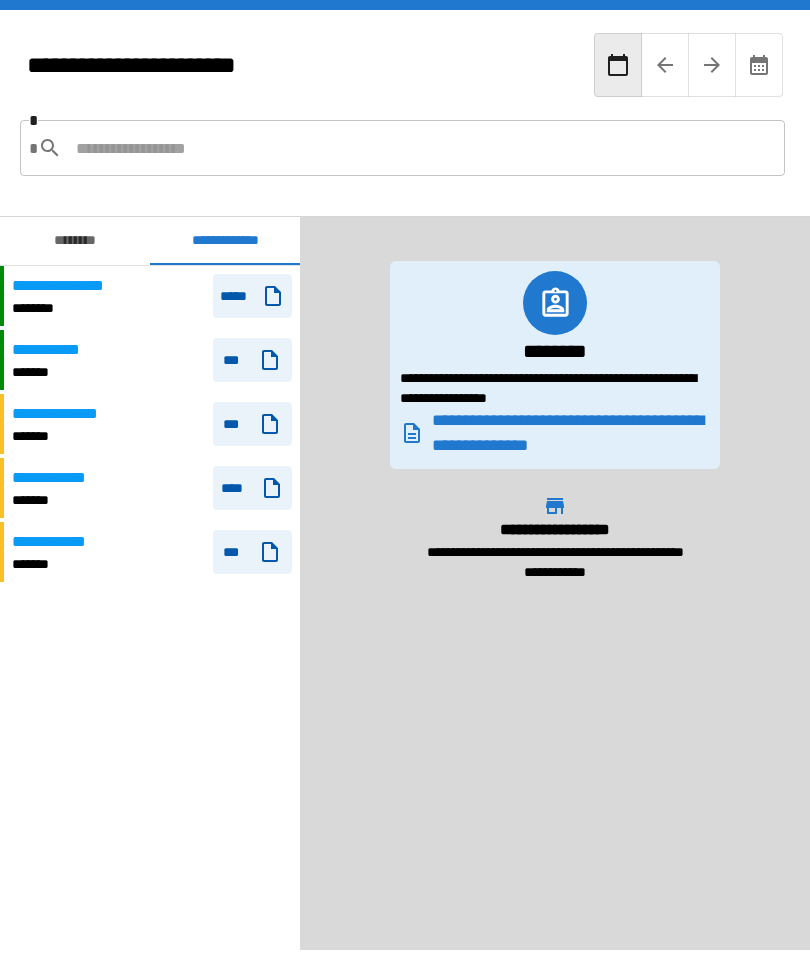 scroll, scrollTop: 0, scrollLeft: 0, axis: both 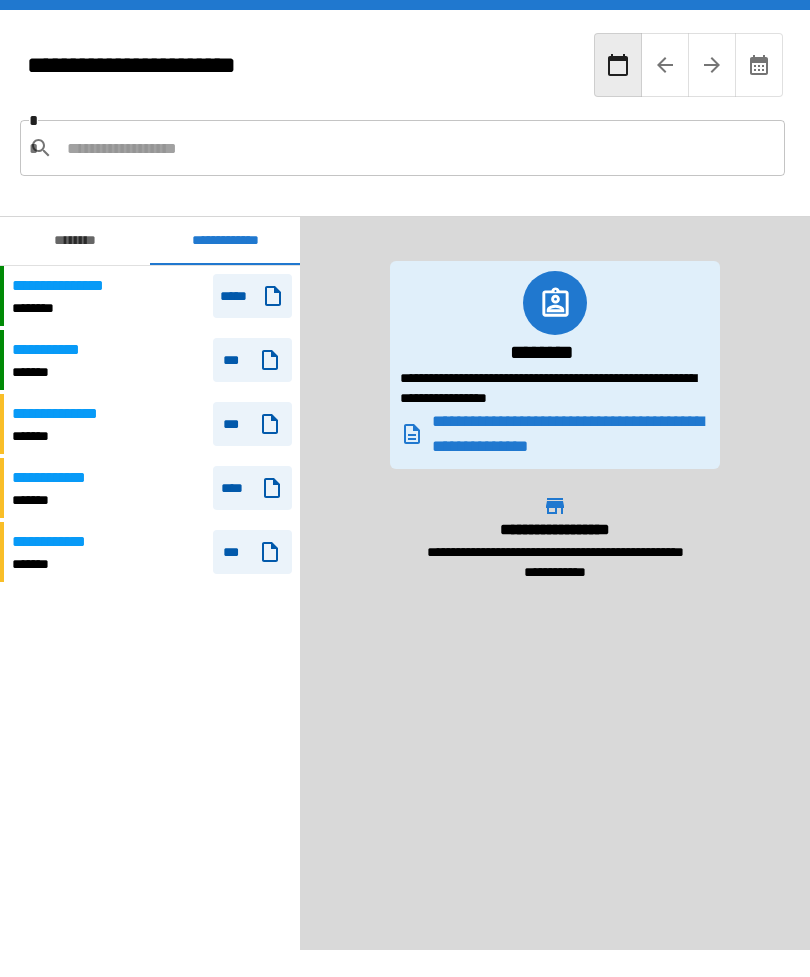 click on "**********" at bounding box center [56, 350] 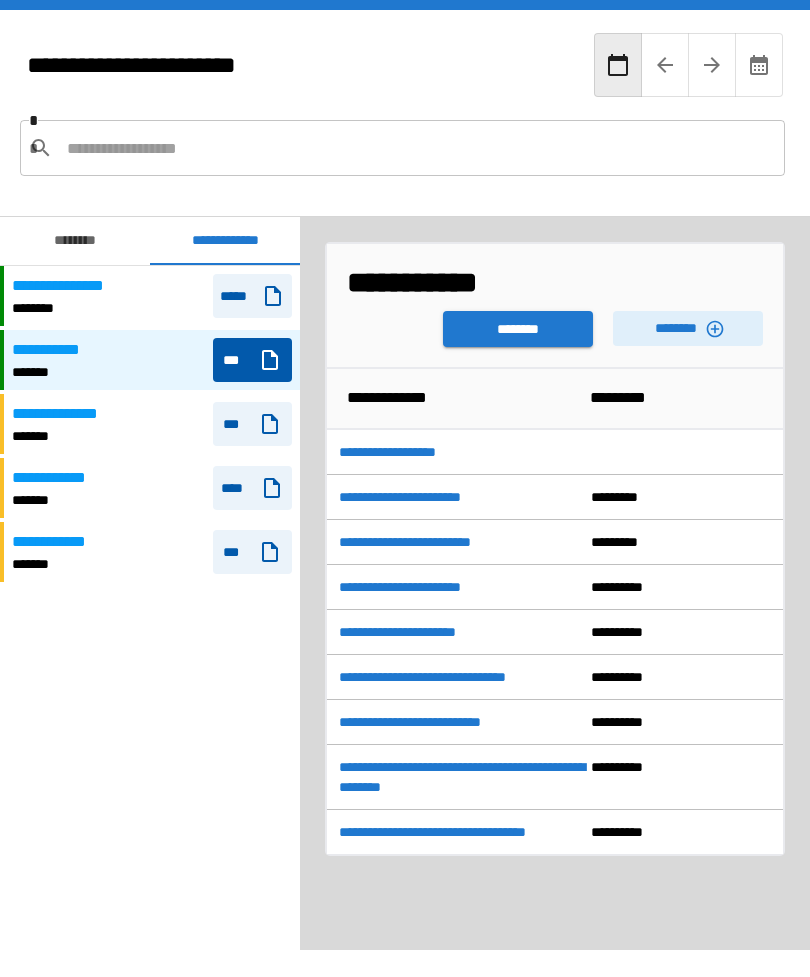 click on "********" at bounding box center (518, 329) 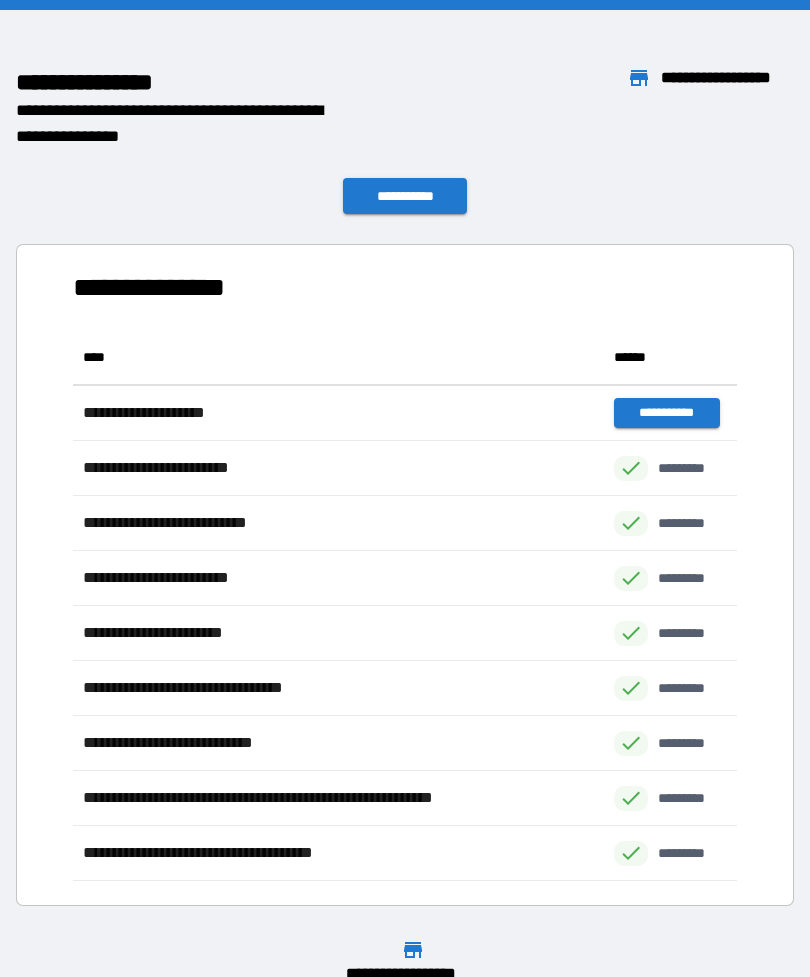 scroll, scrollTop: 551, scrollLeft: 664, axis: both 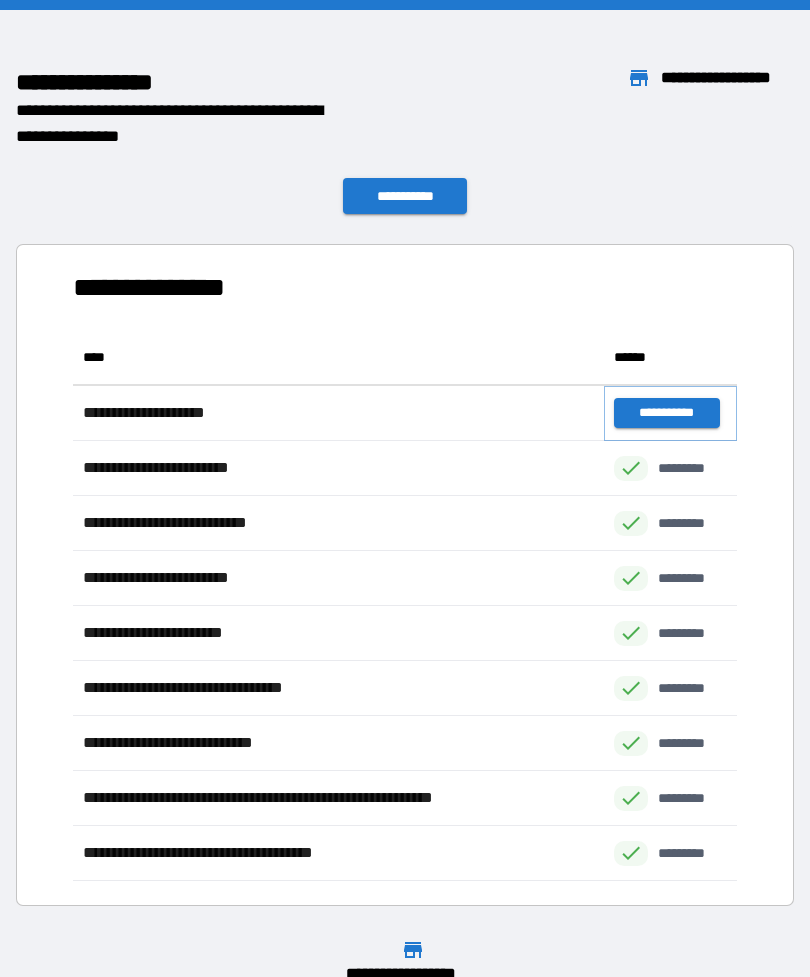 click on "**********" at bounding box center (666, 413) 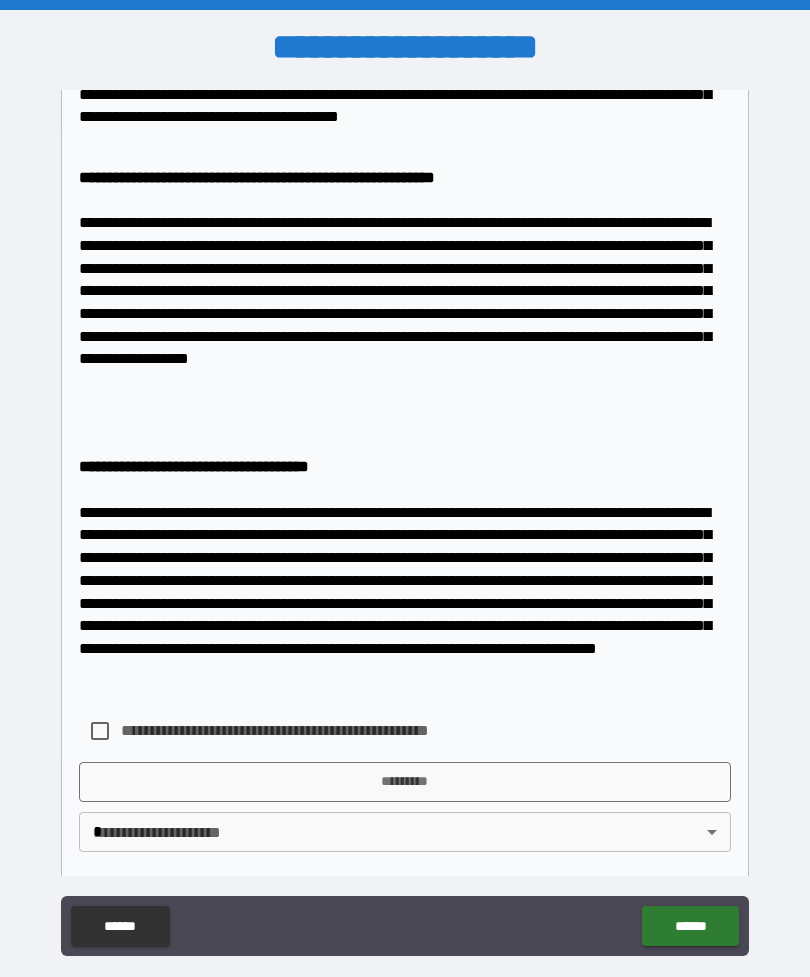 scroll, scrollTop: 1519, scrollLeft: 0, axis: vertical 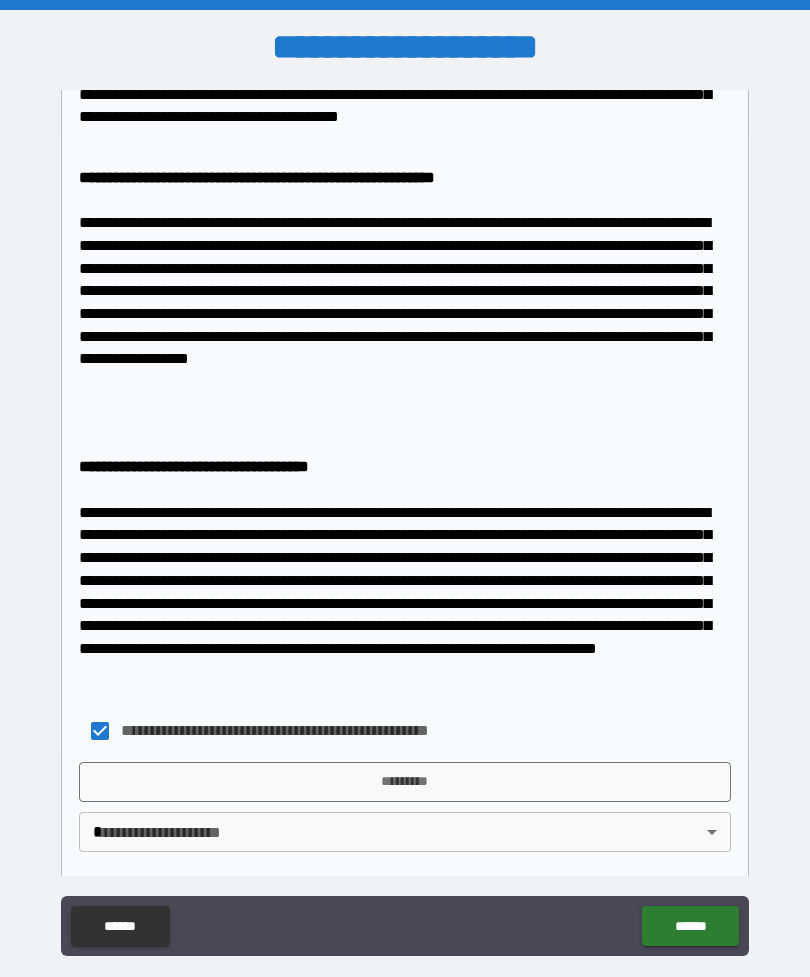 click on "*********" at bounding box center (405, 782) 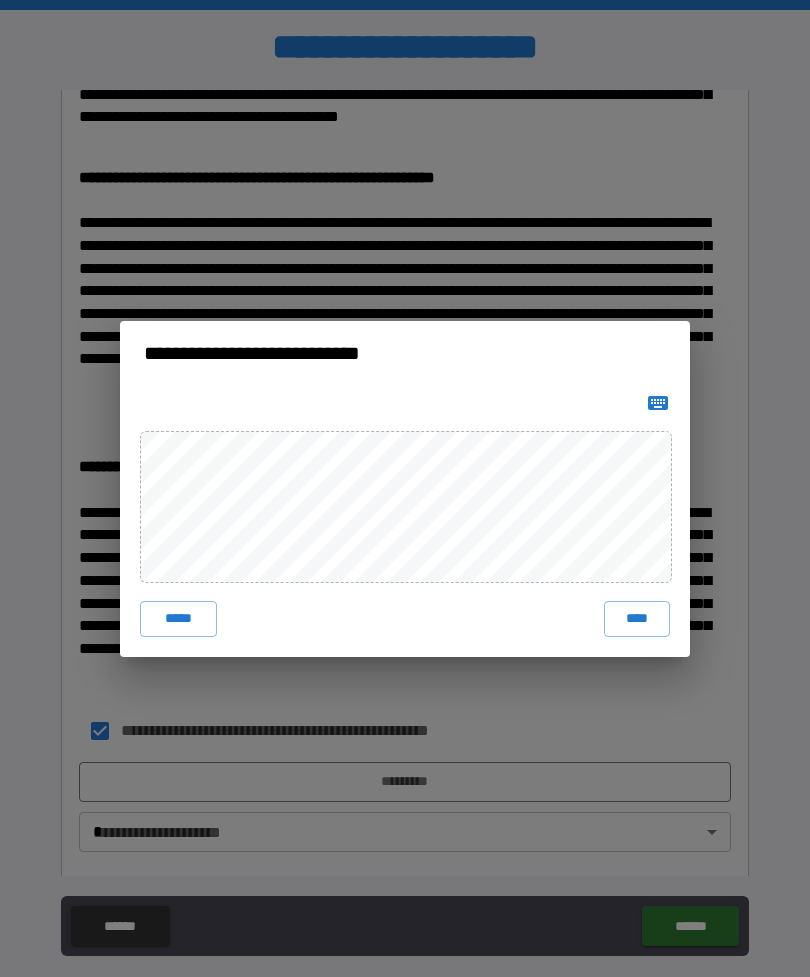 click on "****" at bounding box center [637, 619] 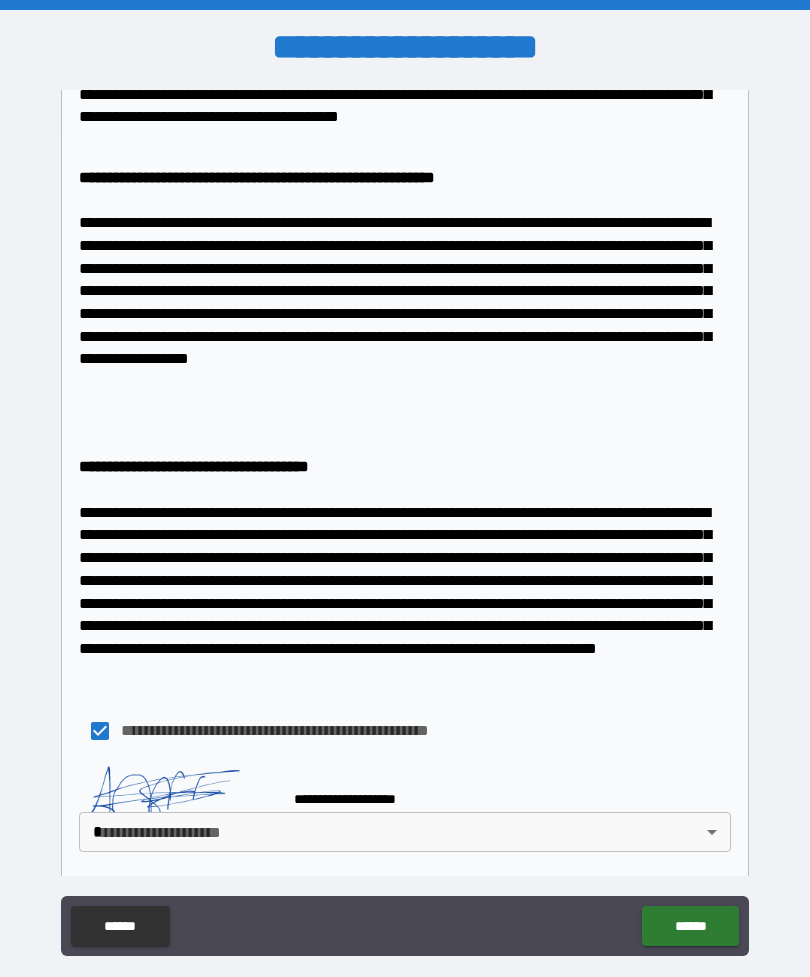 scroll, scrollTop: 1509, scrollLeft: 0, axis: vertical 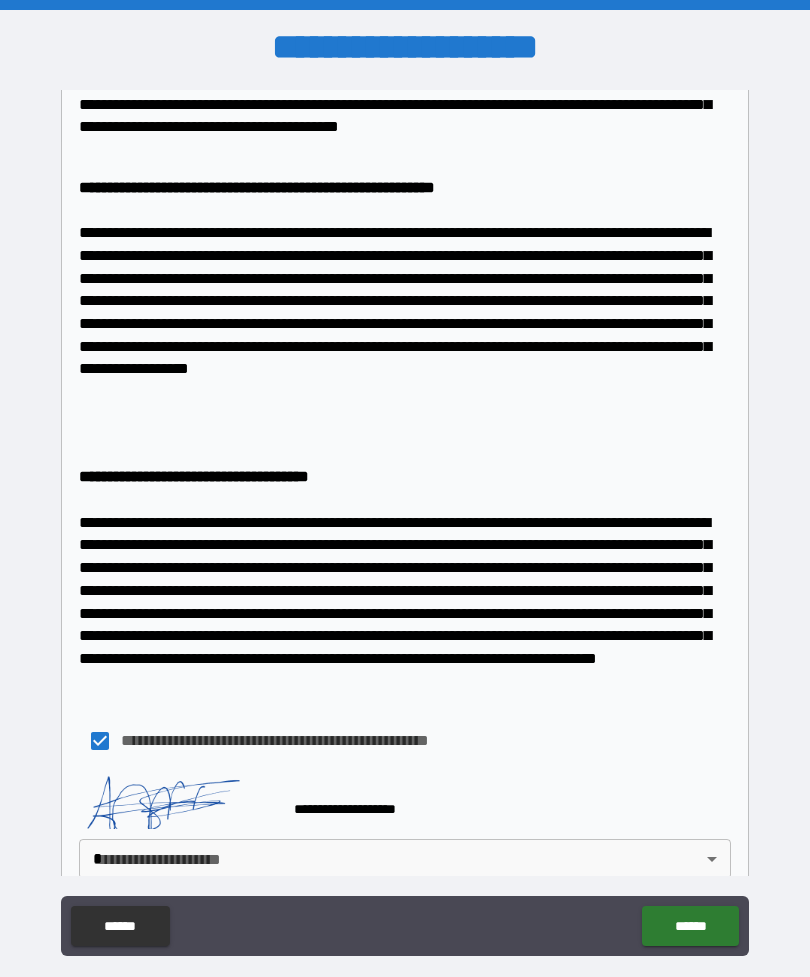 click on "**********" at bounding box center [405, 520] 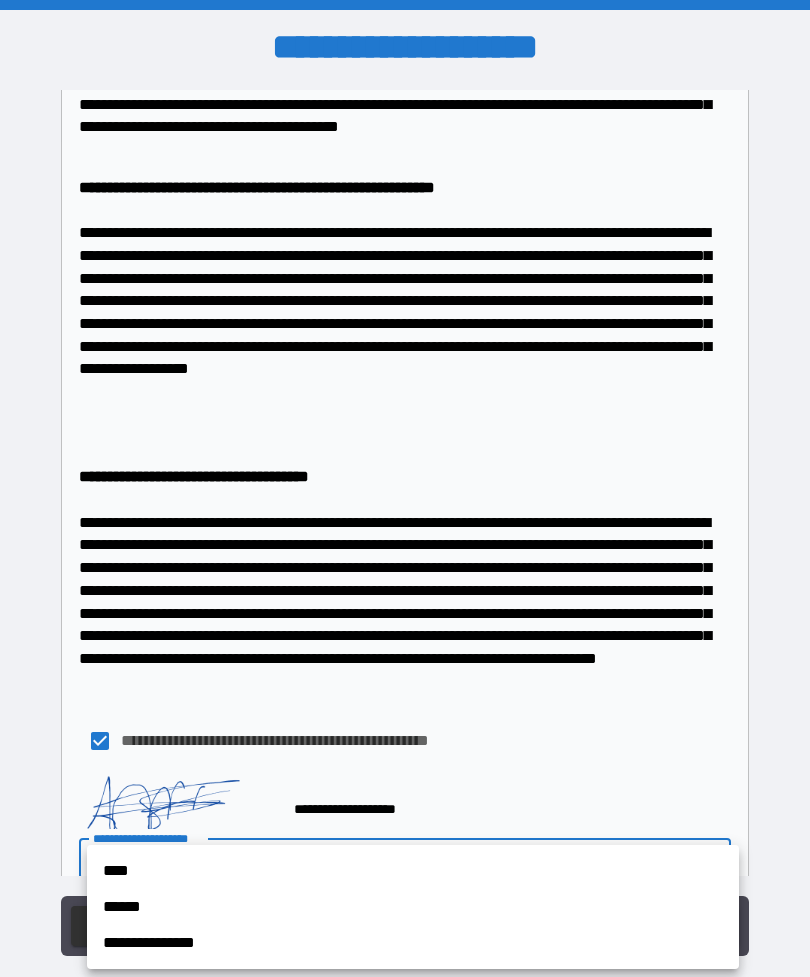 click on "**********" at bounding box center (413, 943) 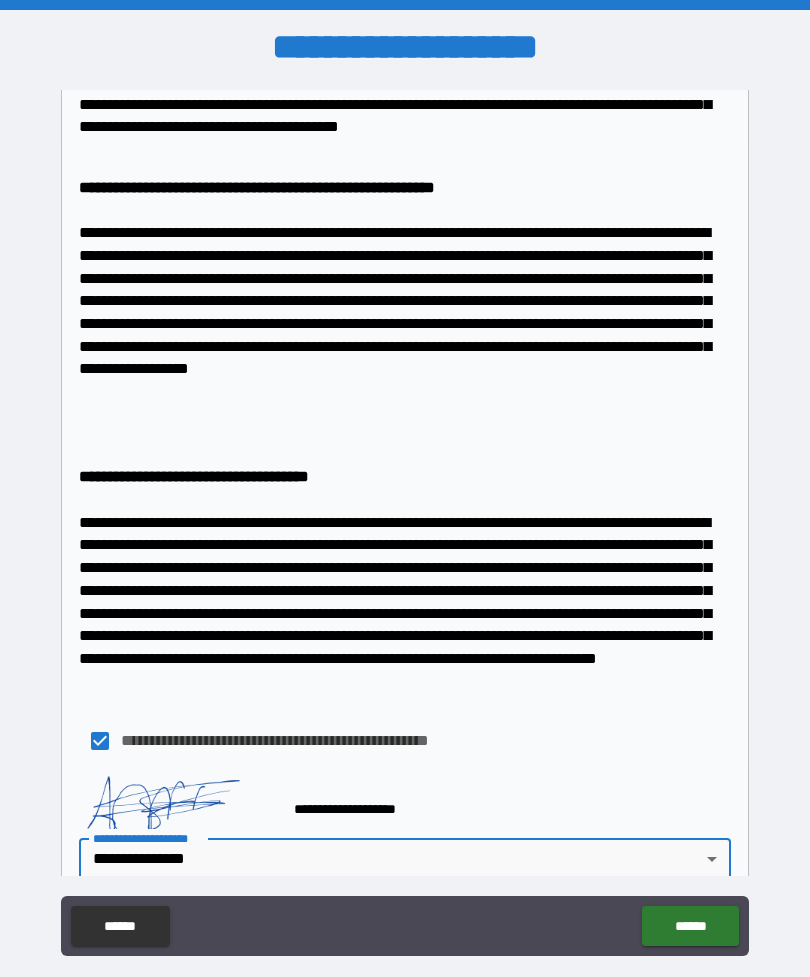 click on "******" at bounding box center [690, 926] 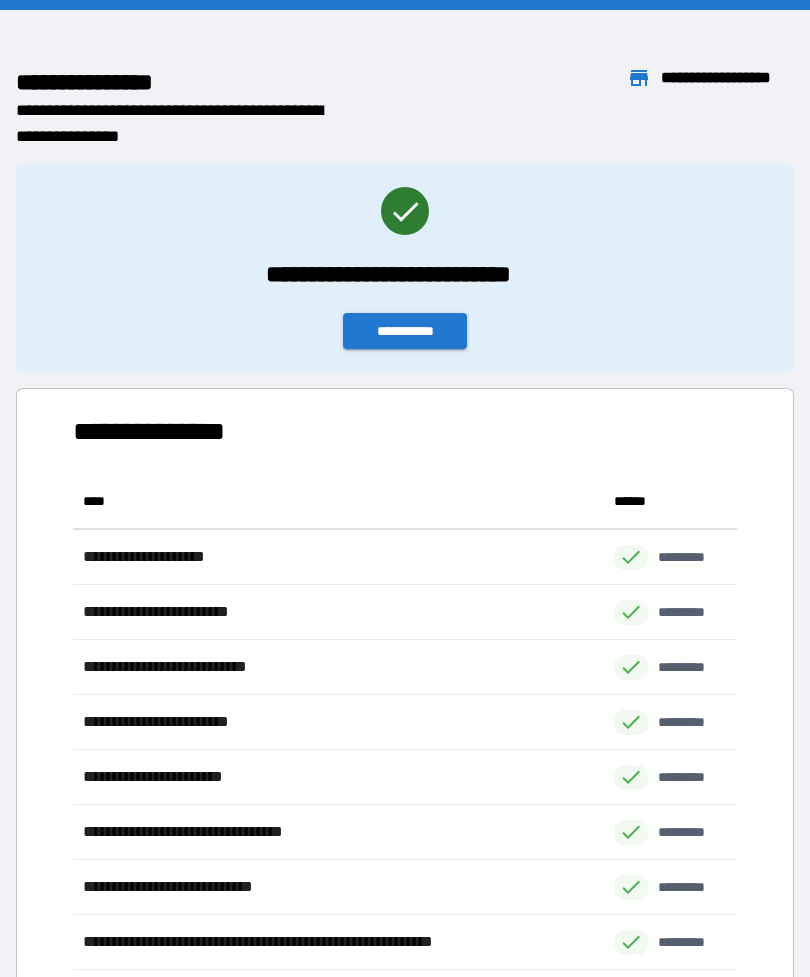 scroll, scrollTop: 1, scrollLeft: 1, axis: both 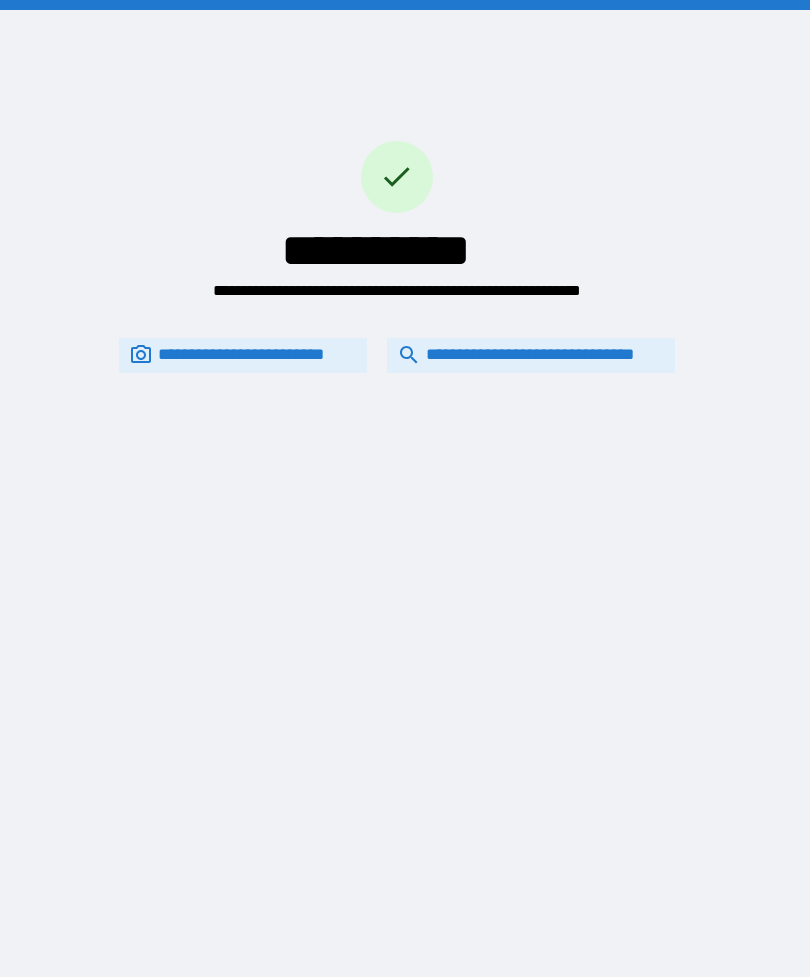click on "**********" at bounding box center (531, 355) 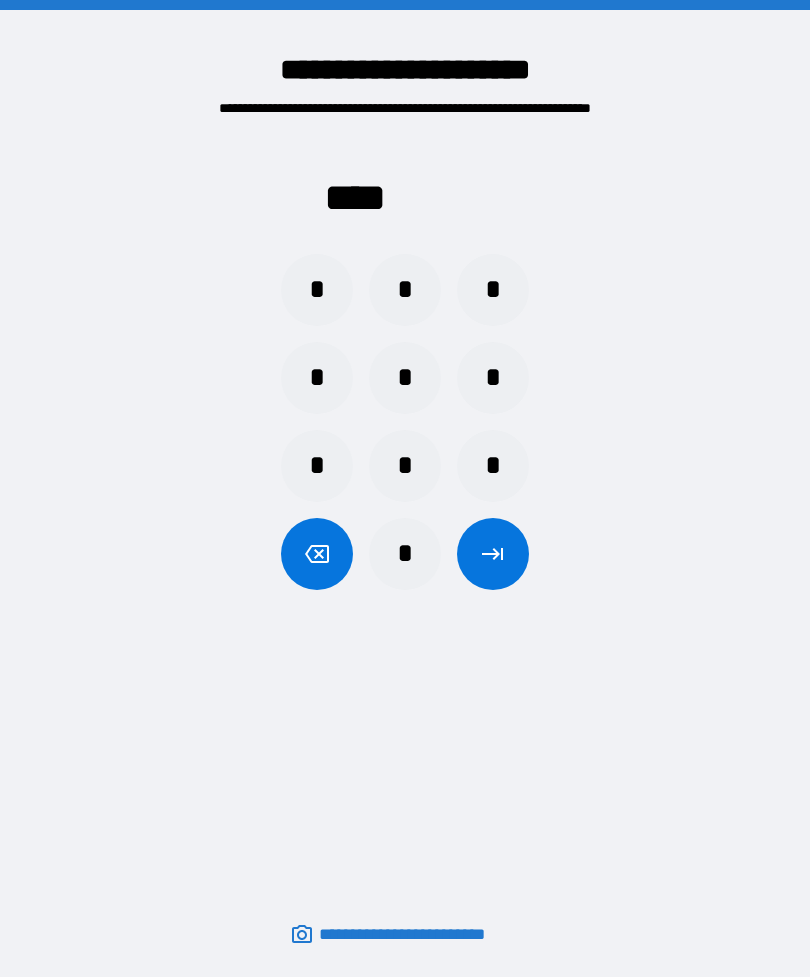click on "*" at bounding box center (493, 378) 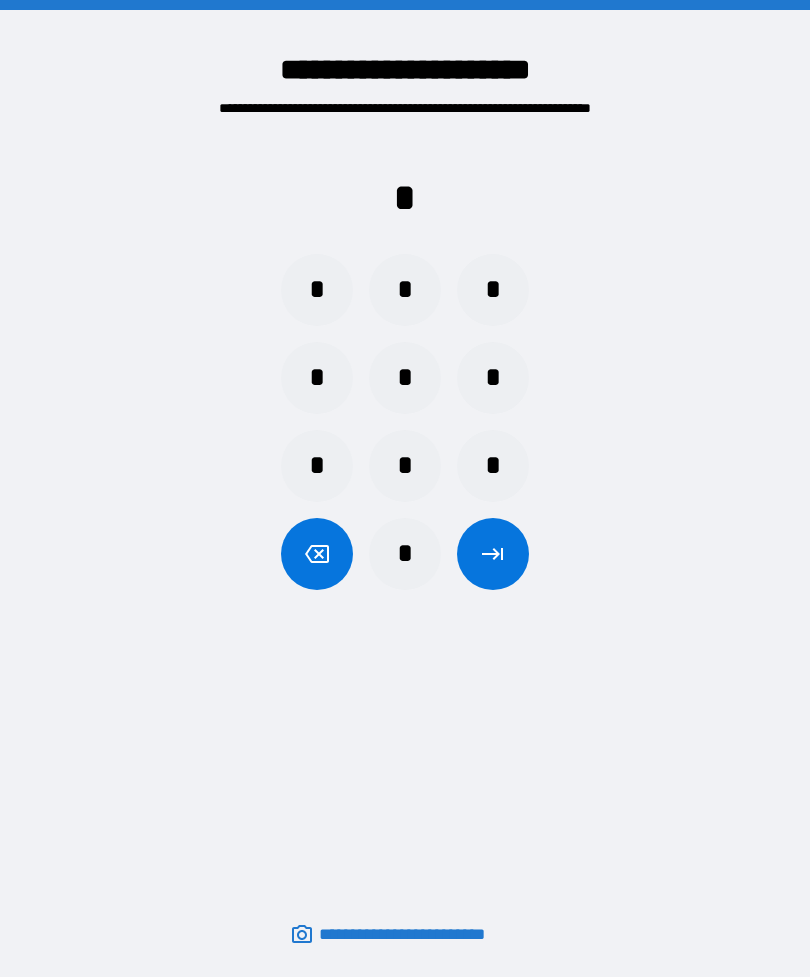 click on "*" at bounding box center (405, 466) 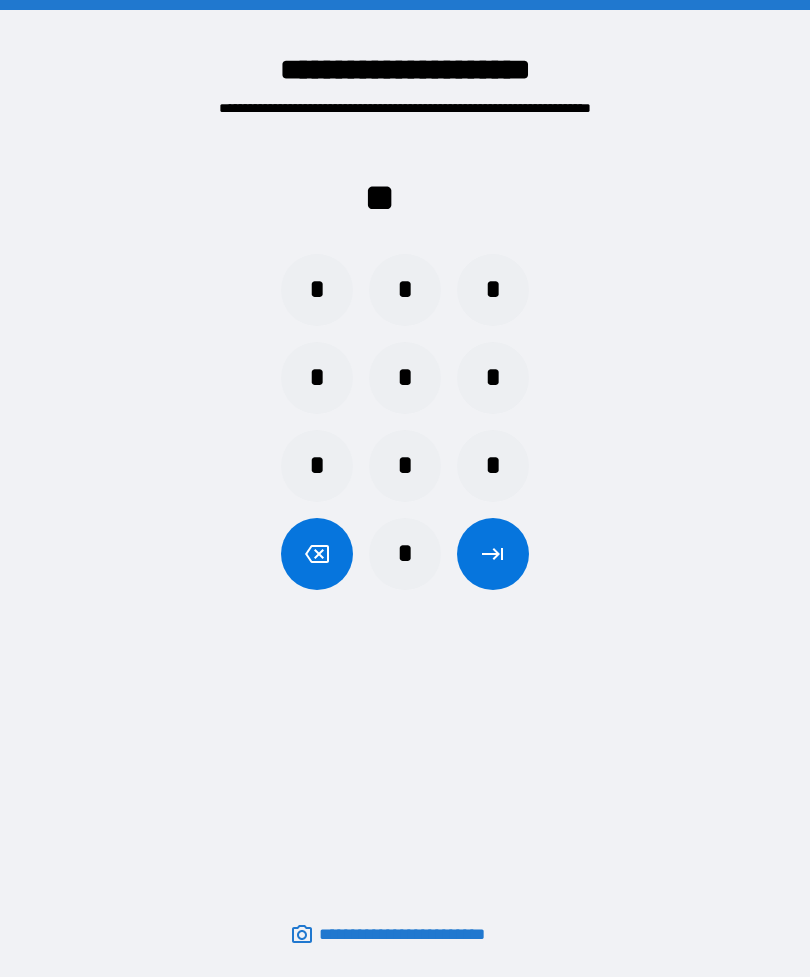 click on "*" at bounding box center [405, 290] 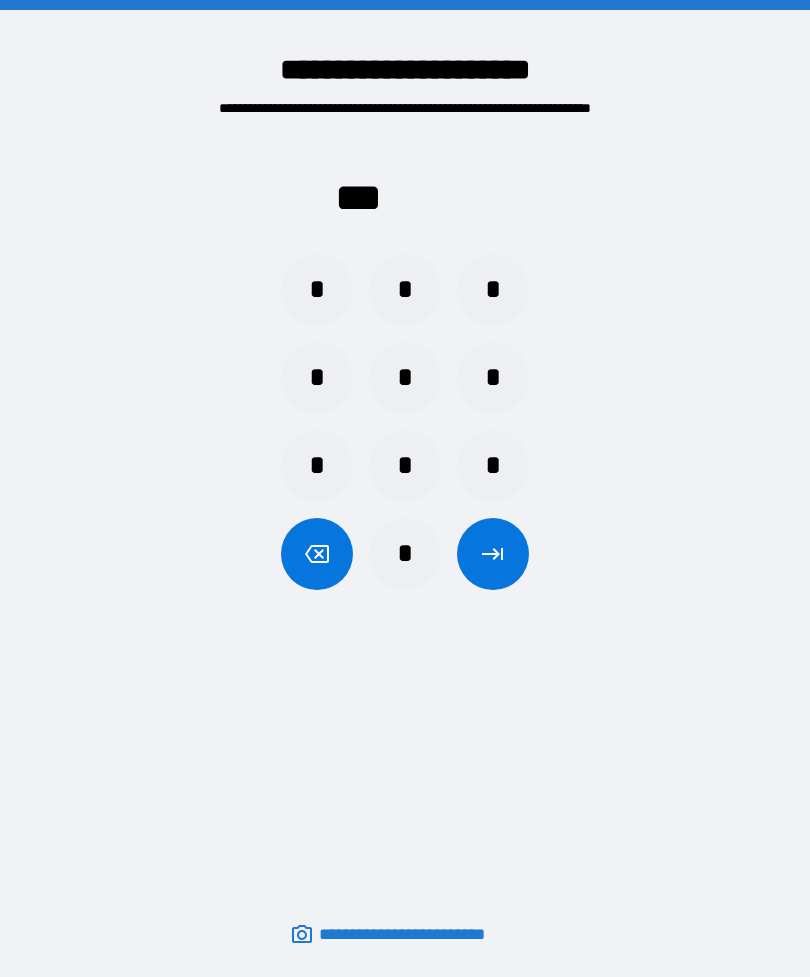 click on "*" at bounding box center [405, 554] 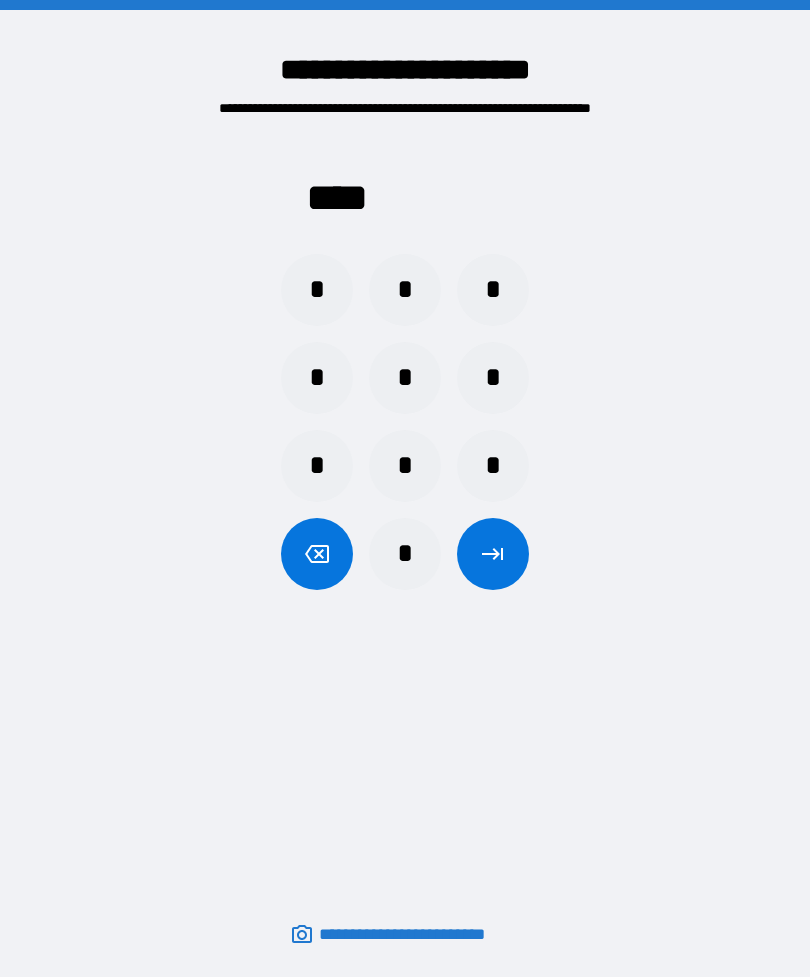 click at bounding box center [493, 554] 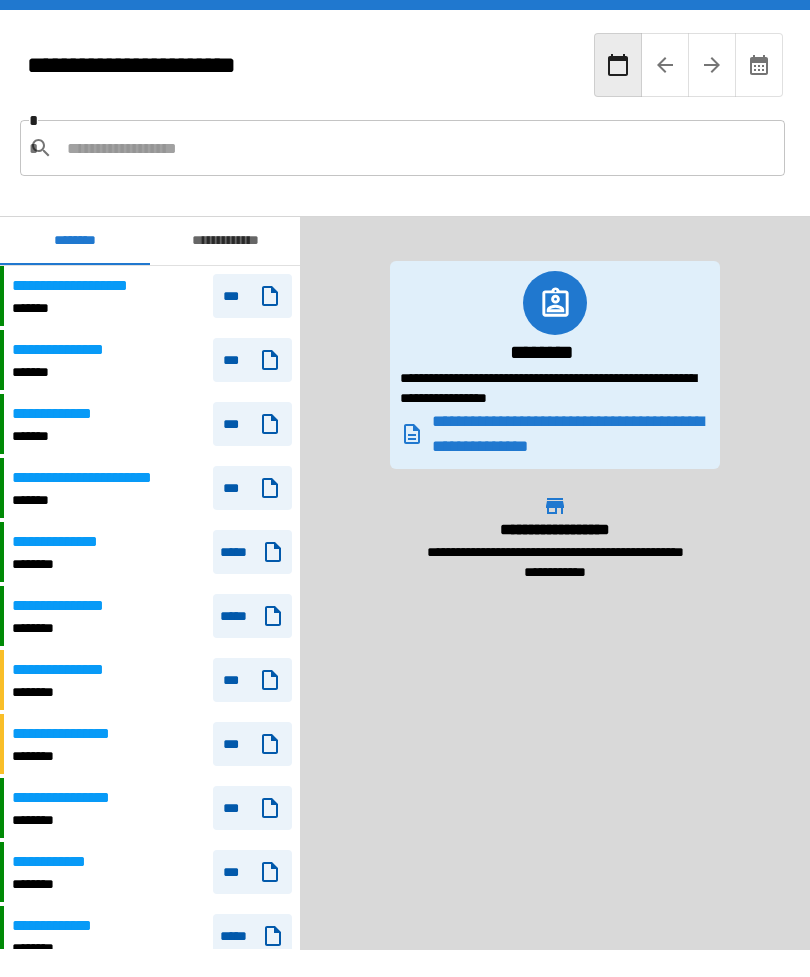 scroll, scrollTop: 1277, scrollLeft: 0, axis: vertical 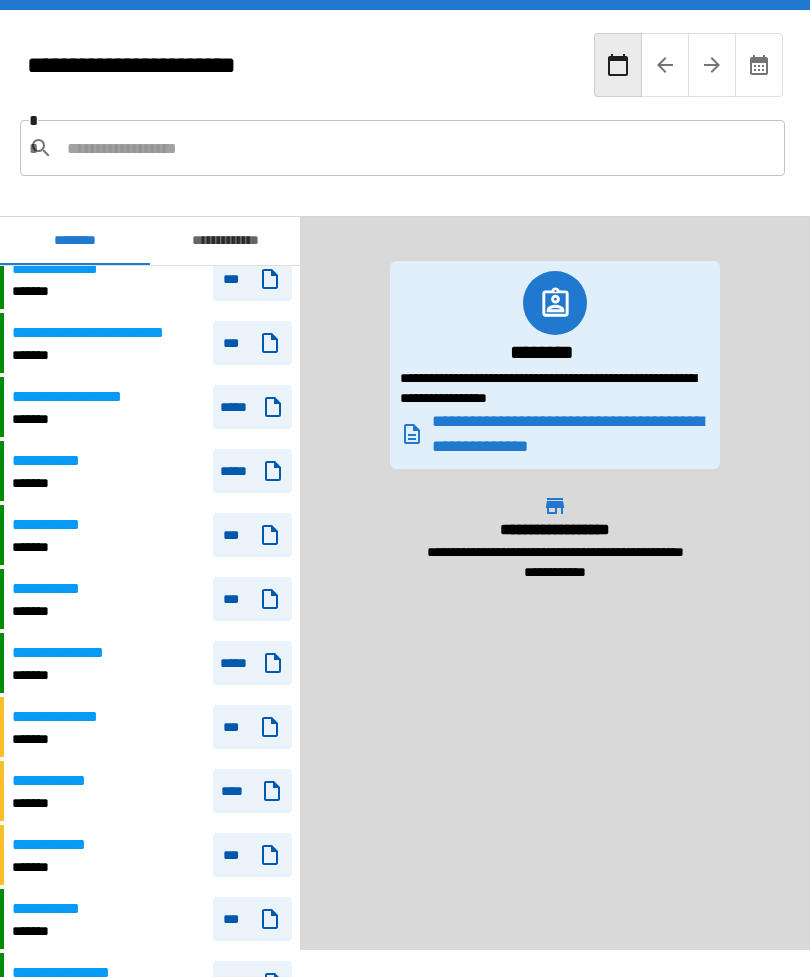 click on "**********" at bounding box center [405, 113] 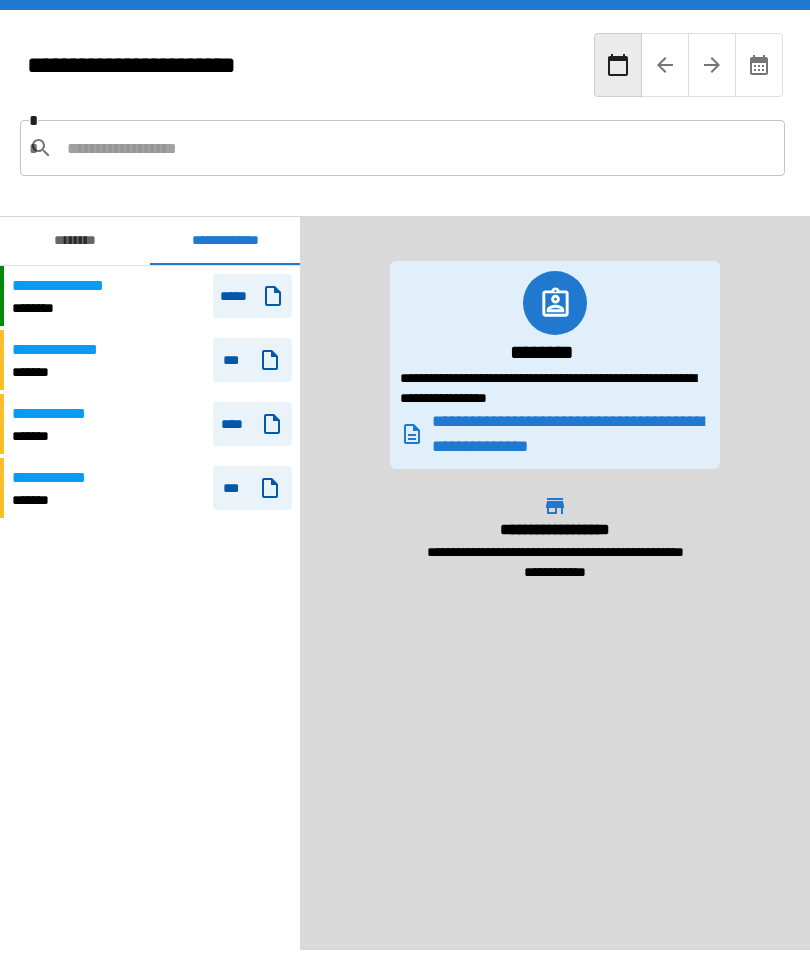 scroll, scrollTop: 0, scrollLeft: 0, axis: both 